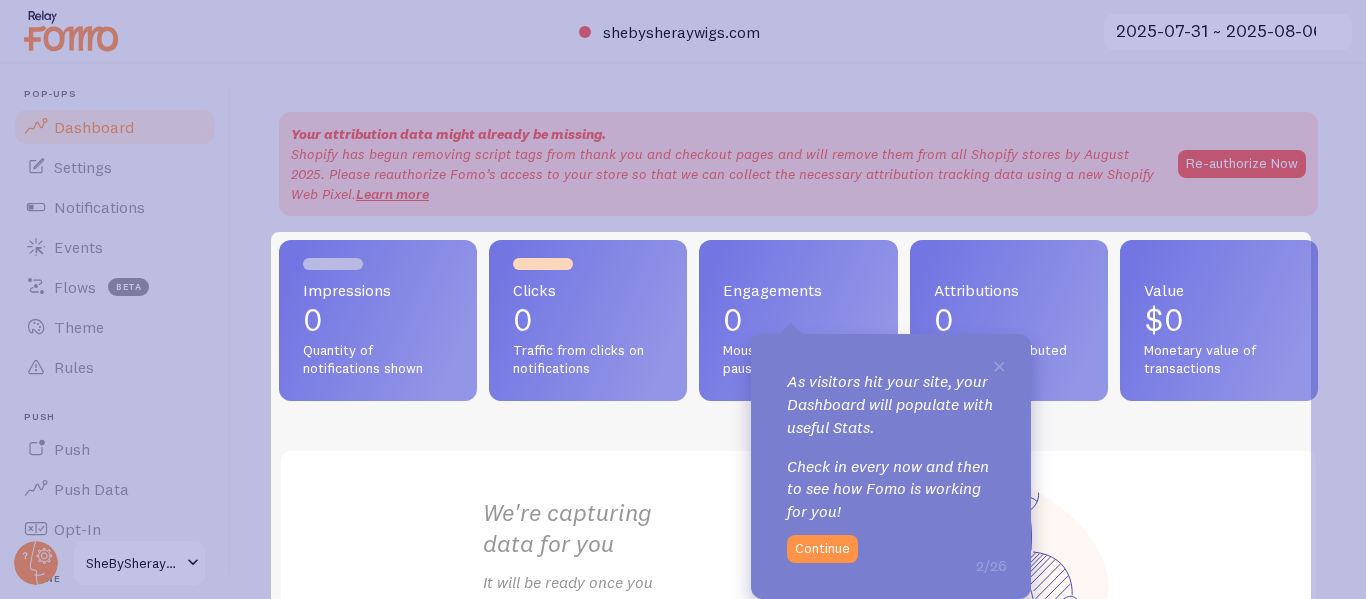 scroll, scrollTop: 0, scrollLeft: 0, axis: both 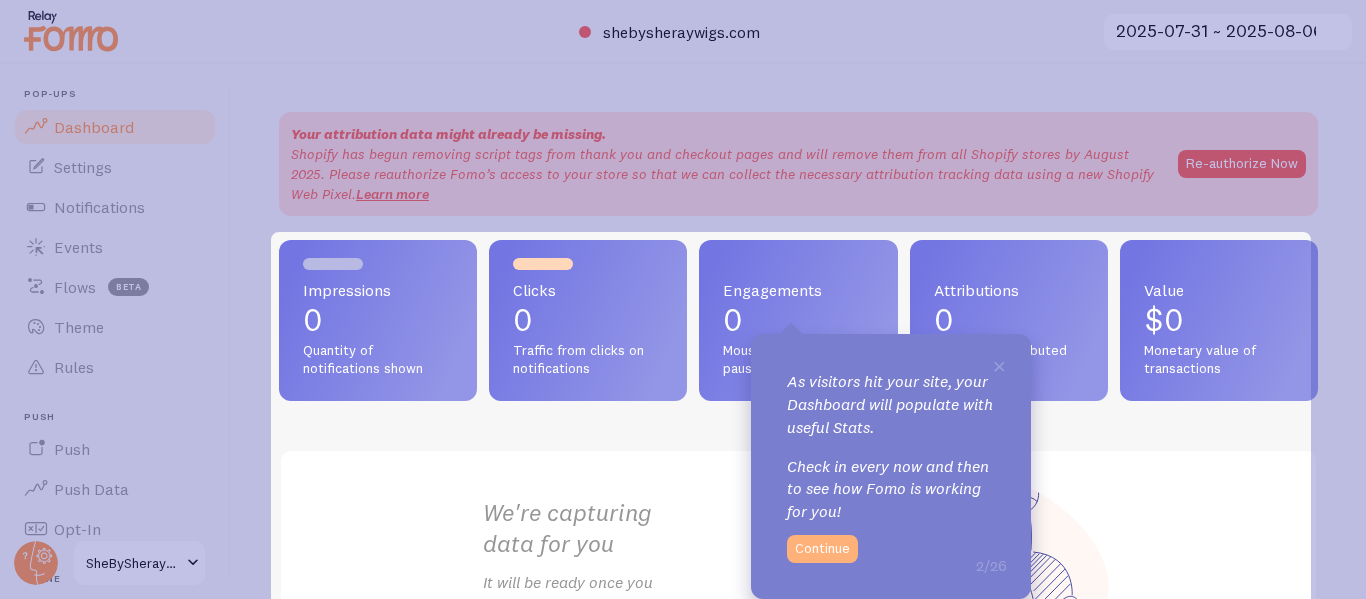 click on "Continue" at bounding box center [822, 549] 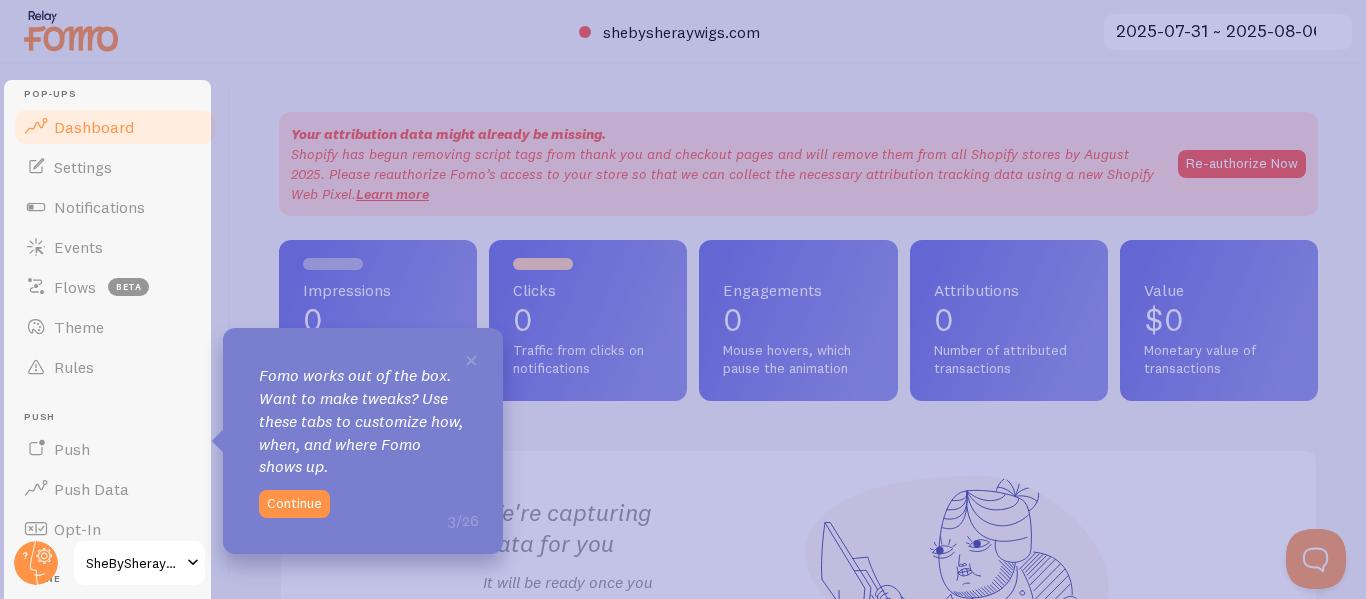 scroll, scrollTop: 0, scrollLeft: 0, axis: both 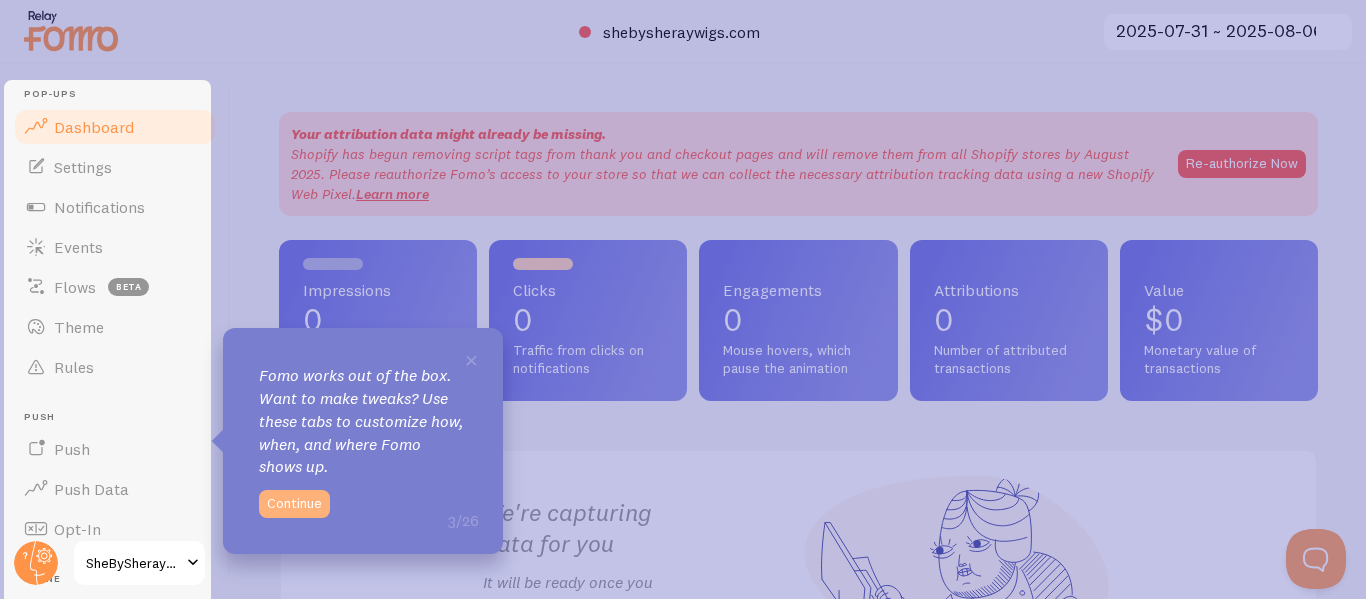 click on "Continue" at bounding box center (294, 504) 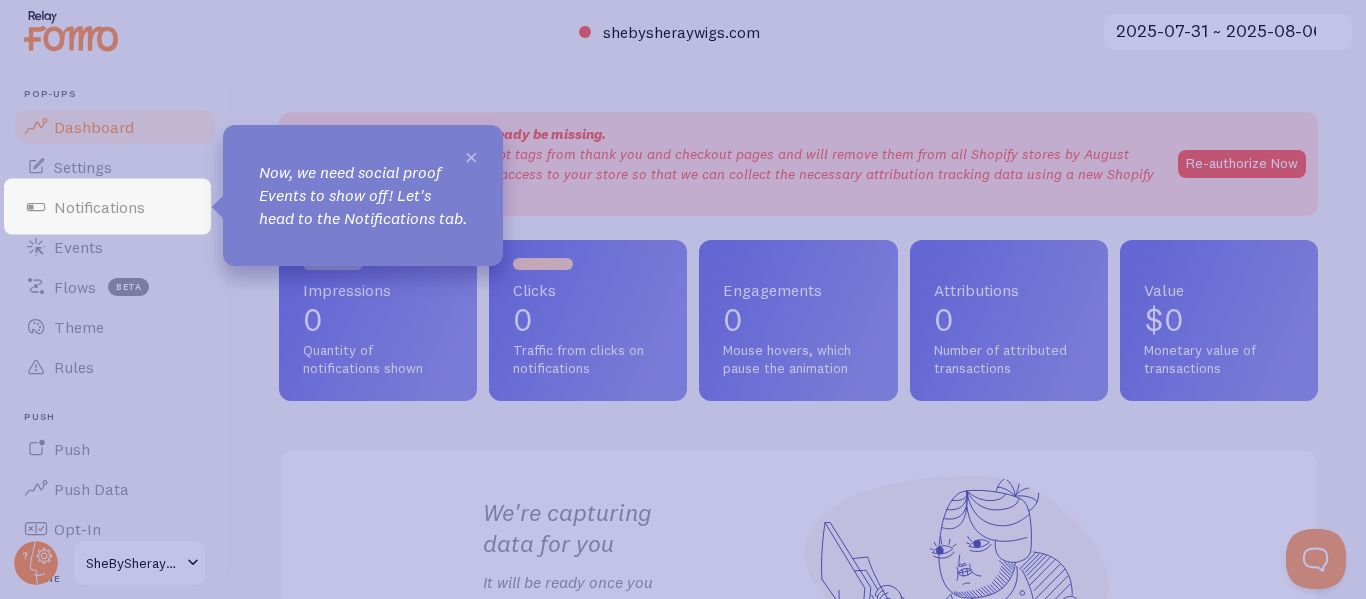 click on "×" at bounding box center [471, 156] 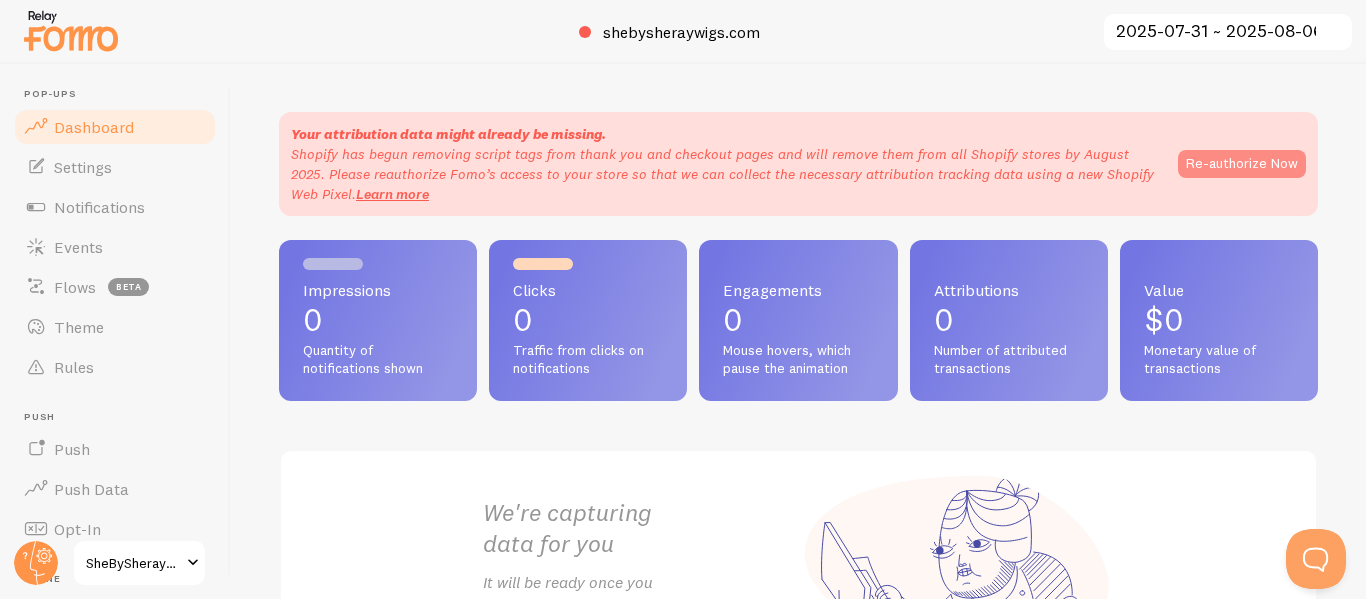 click on "Re-authorize Now" at bounding box center (1242, 164) 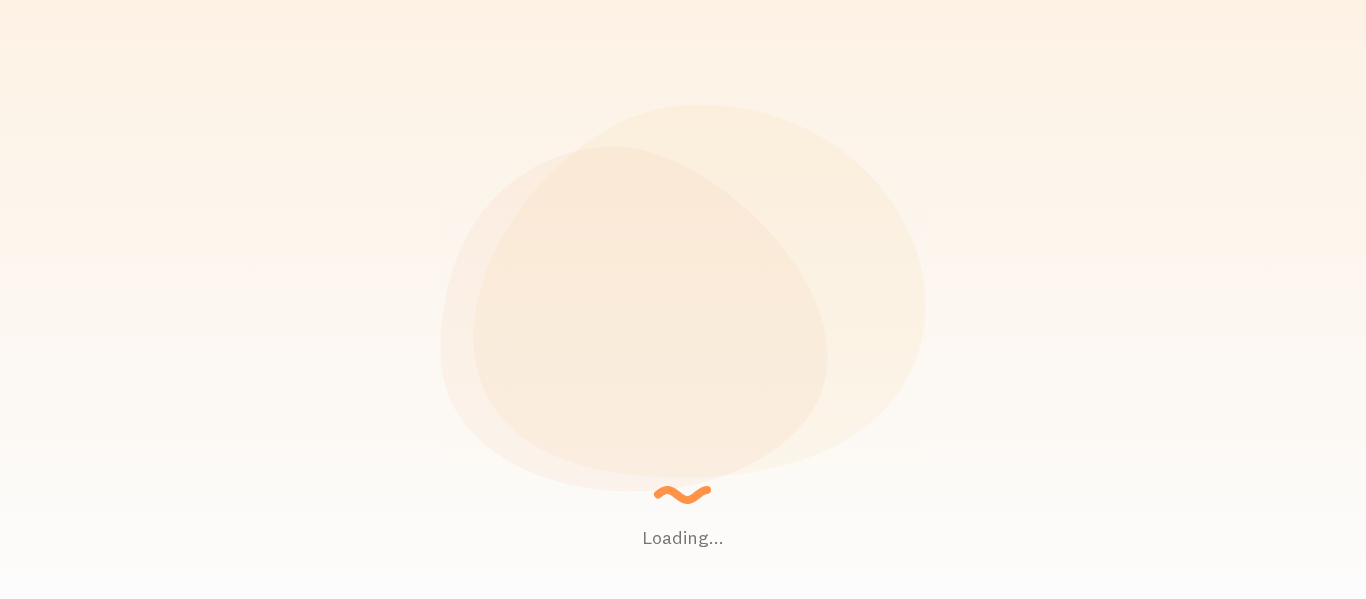 scroll, scrollTop: 0, scrollLeft: 0, axis: both 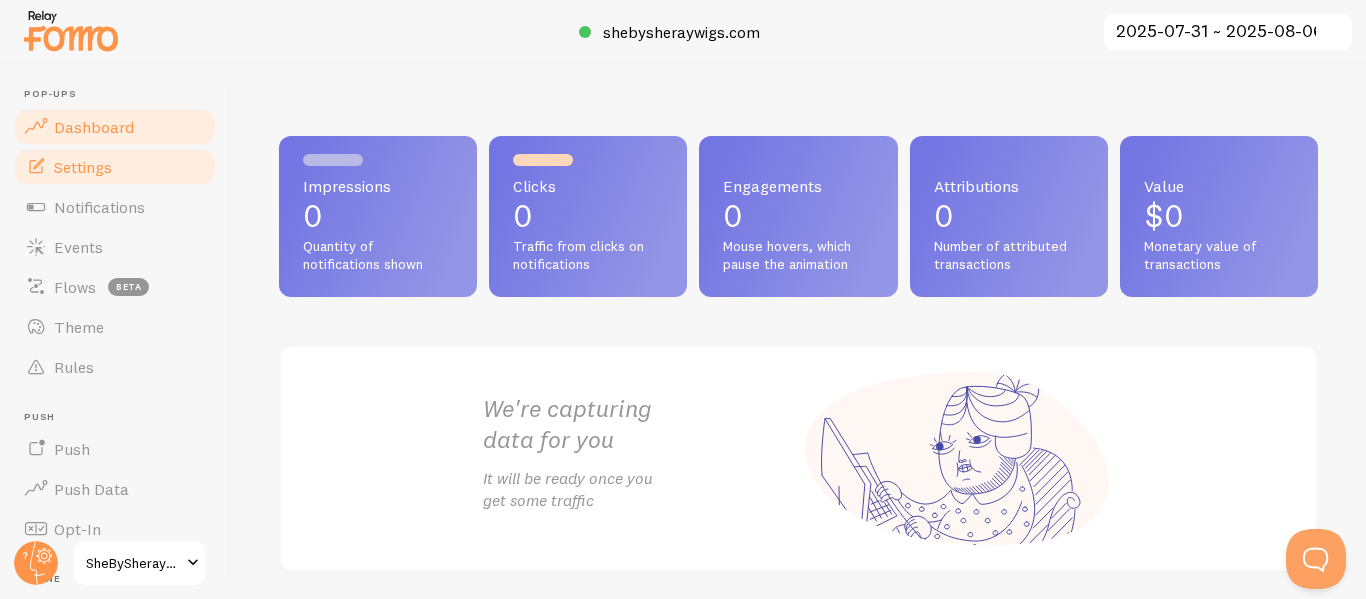 click on "Settings" at bounding box center [83, 167] 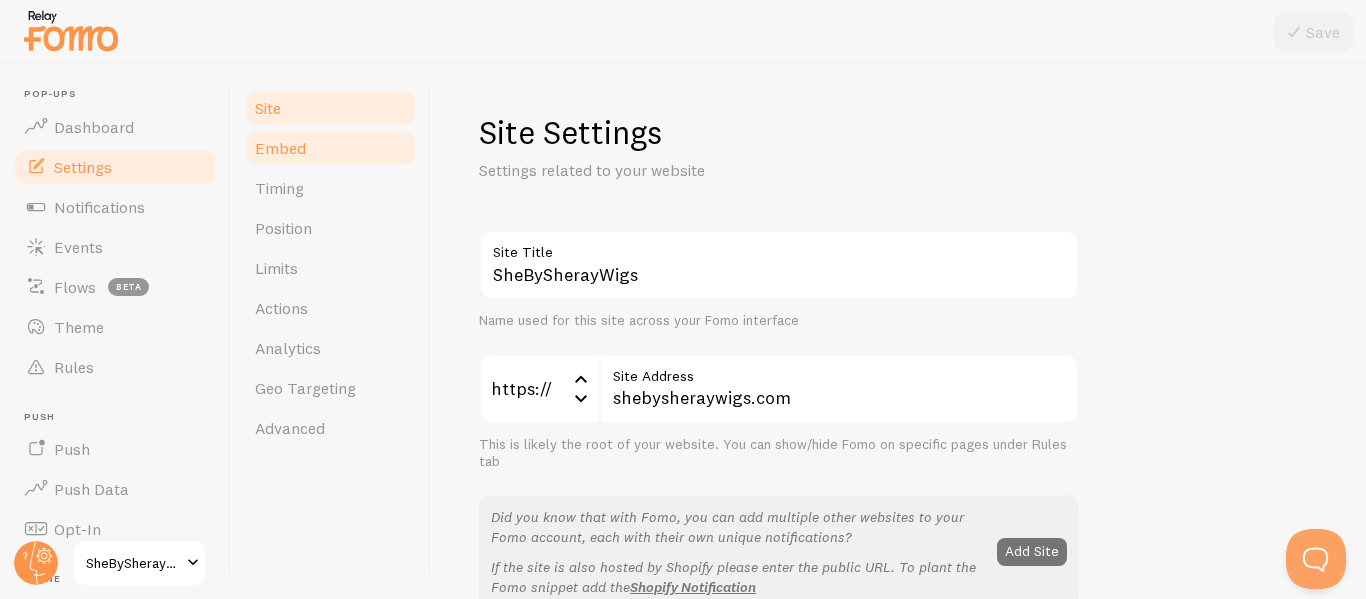 click on "Embed" at bounding box center [280, 148] 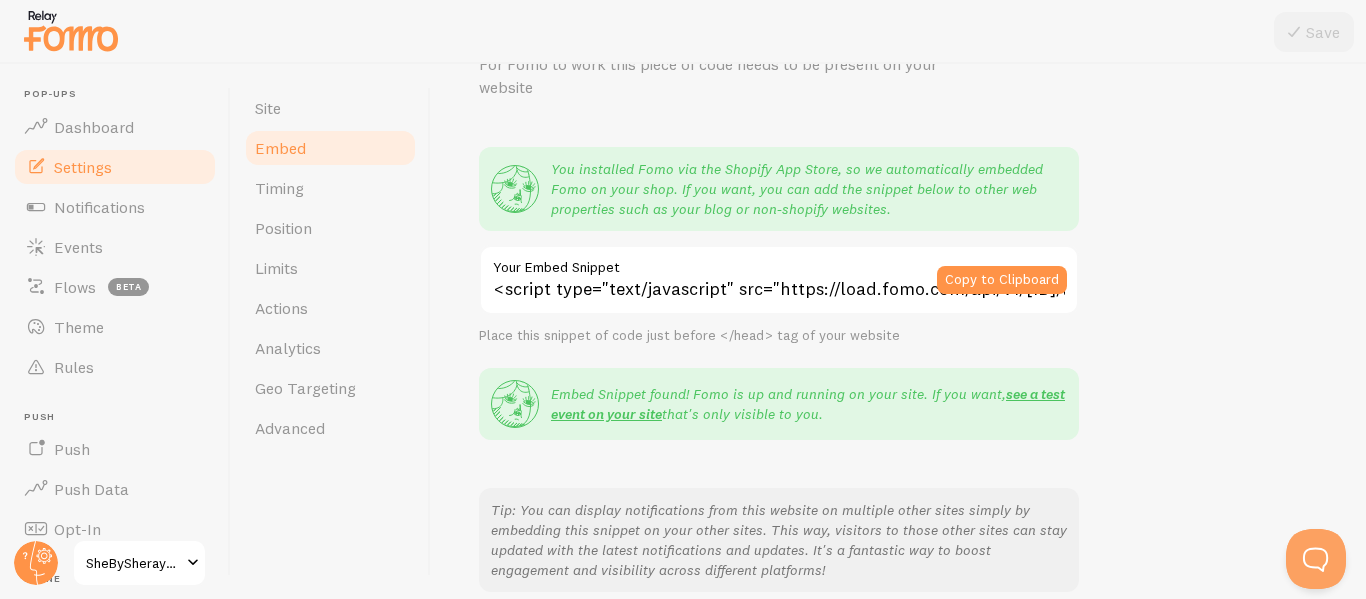 scroll, scrollTop: 107, scrollLeft: 0, axis: vertical 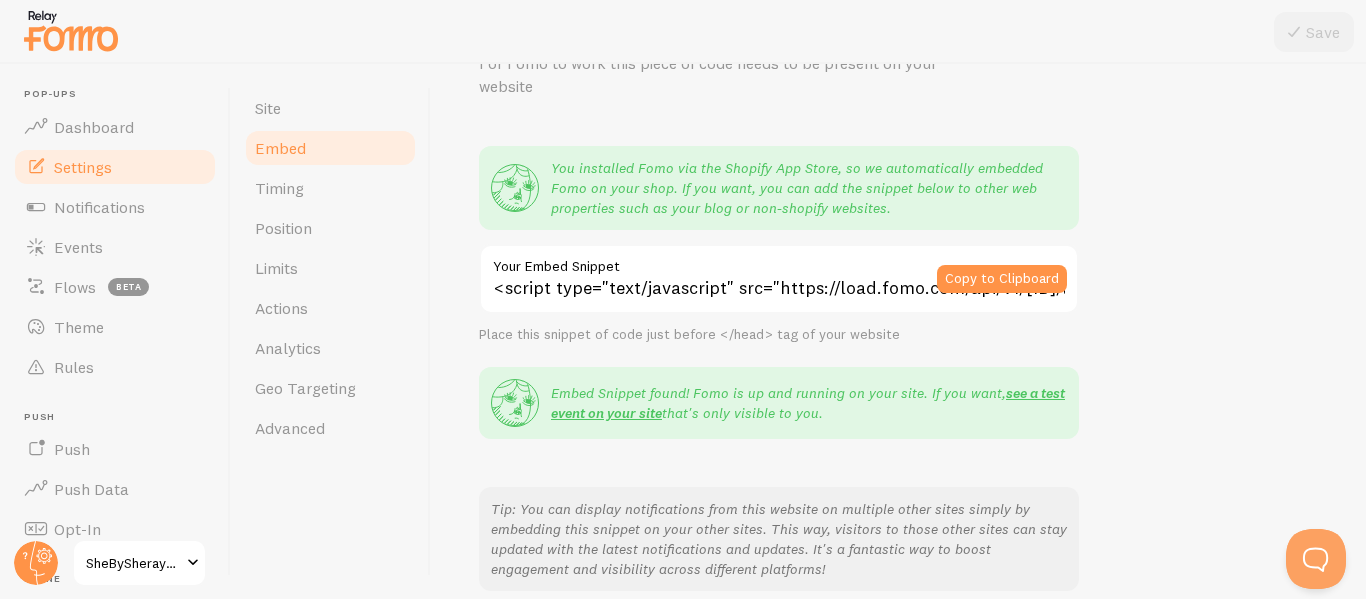 click on "Embed Snippet   For Fomo to work this piece of code needs to be present on your website                 You installed Fomo via the Shopify App Store, so we automatically embedded Fomo on your shop. If you want, you can add the snippet below to other web properties such as your blog or non-shopify websites.       <script type="text/javascript" src="https://load.fomo.com/api/v1/[ID]/load.js" async></script>   Your Embed Snippet
Copy to Clipboard
Place this snippet of code just before </head> tag of your website                 Embed Snippet found! Fomo is up and running on your site. If you want,  see a test event on your site  that's only visible to you.                 Instructions   For eCommerce Sites
If you are running an eCommerce store - we got you covered.
Select the platform you're using for next steps.
Shopify   Ecommerce sales   Cratejoy   Subscription boxes   3dcart   Shopping cart software   Magento   Enterprise ecommerce" at bounding box center (898, 437) 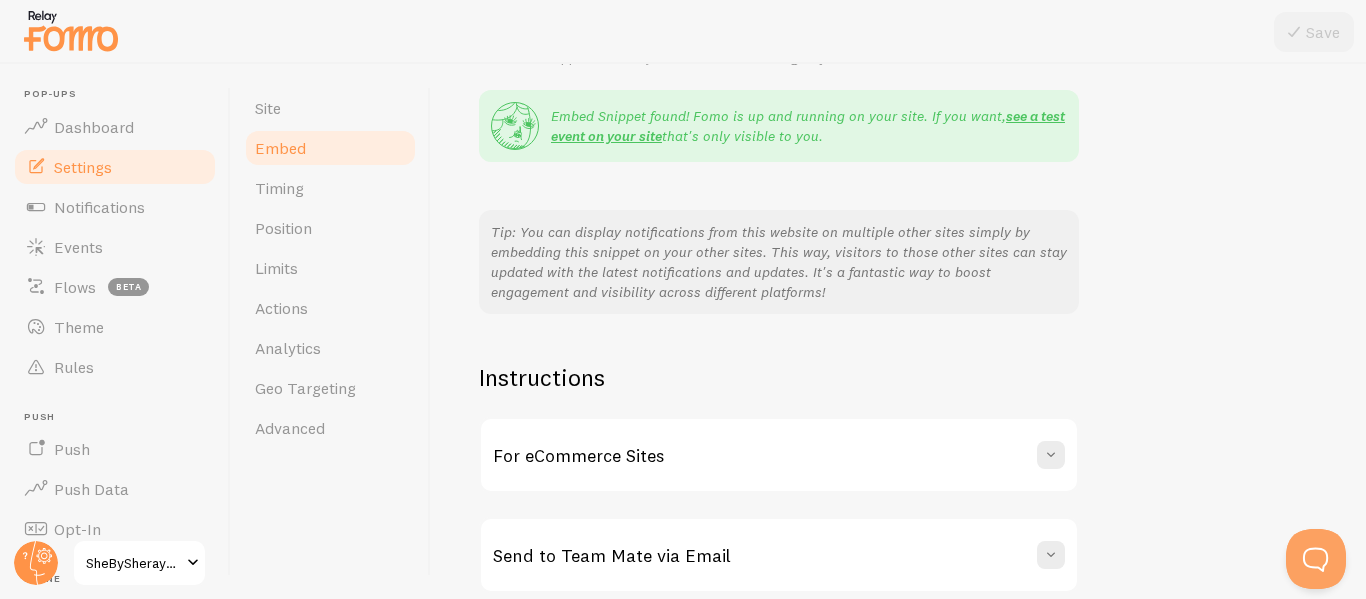 scroll, scrollTop: 385, scrollLeft: 0, axis: vertical 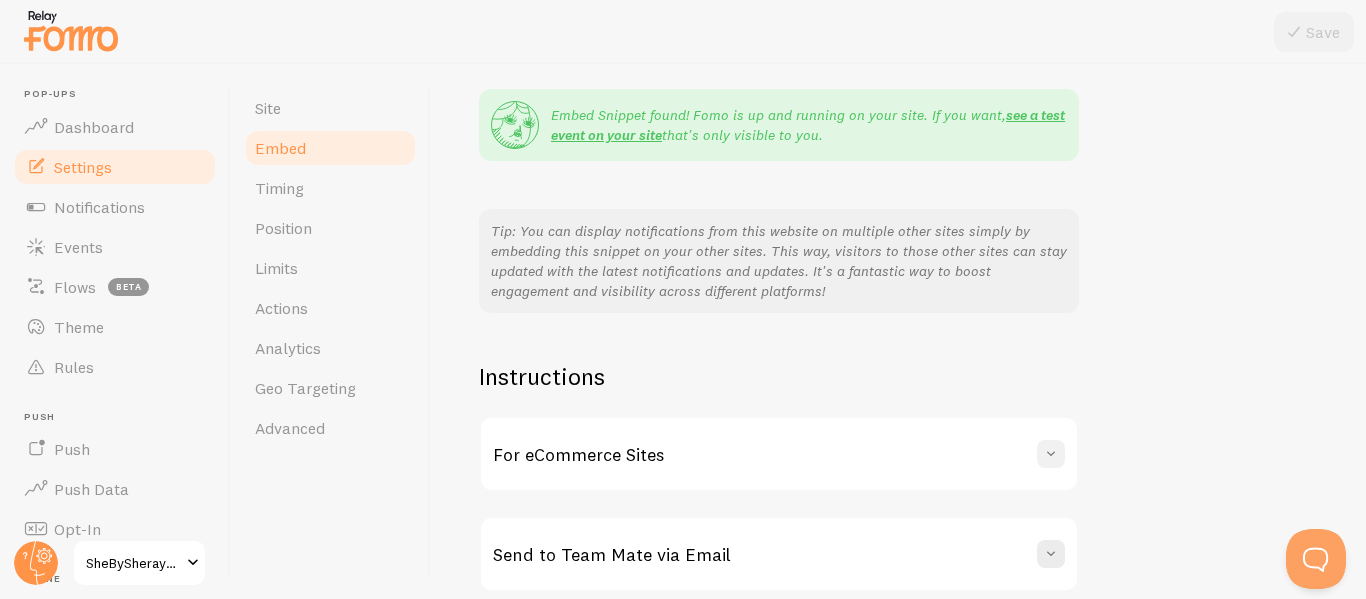 click at bounding box center (1051, 454) 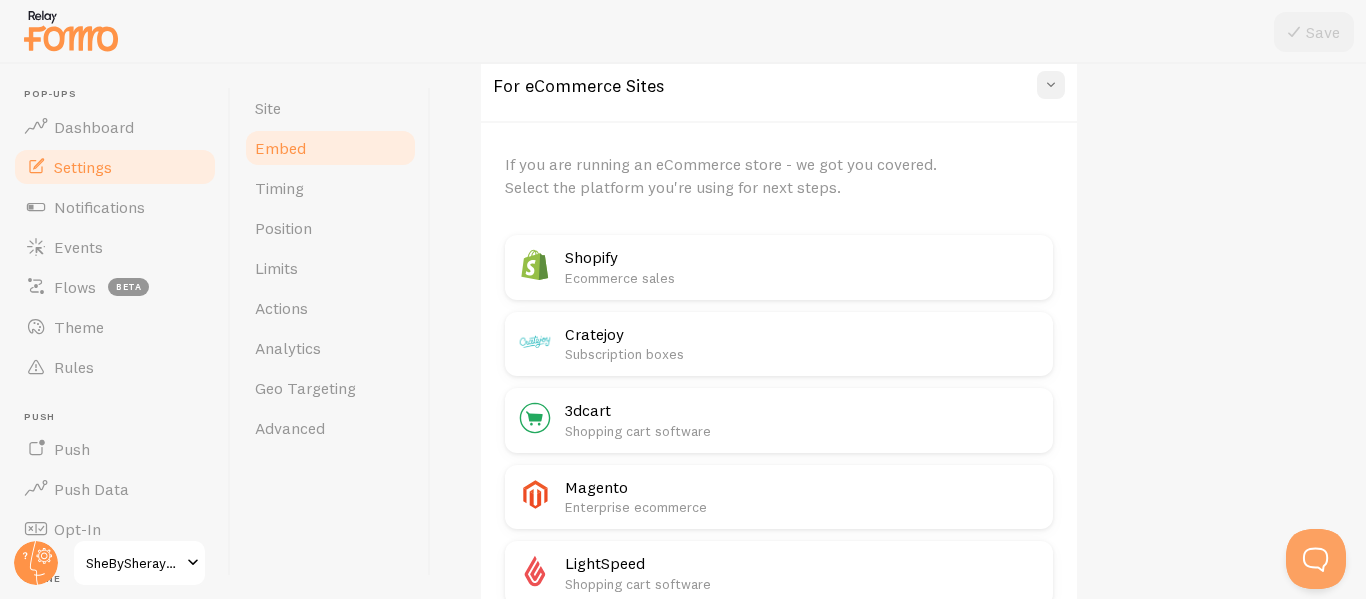 scroll, scrollTop: 757, scrollLeft: 0, axis: vertical 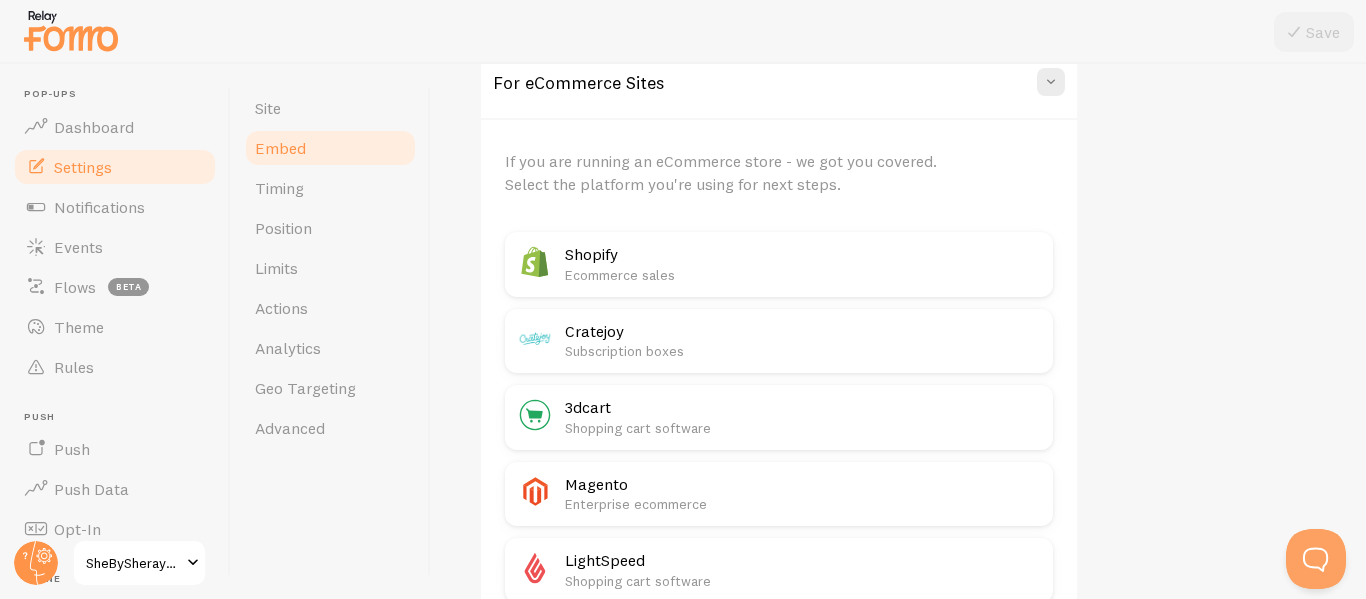 click on "Shopify   Ecommerce sales" at bounding box center [779, 264] 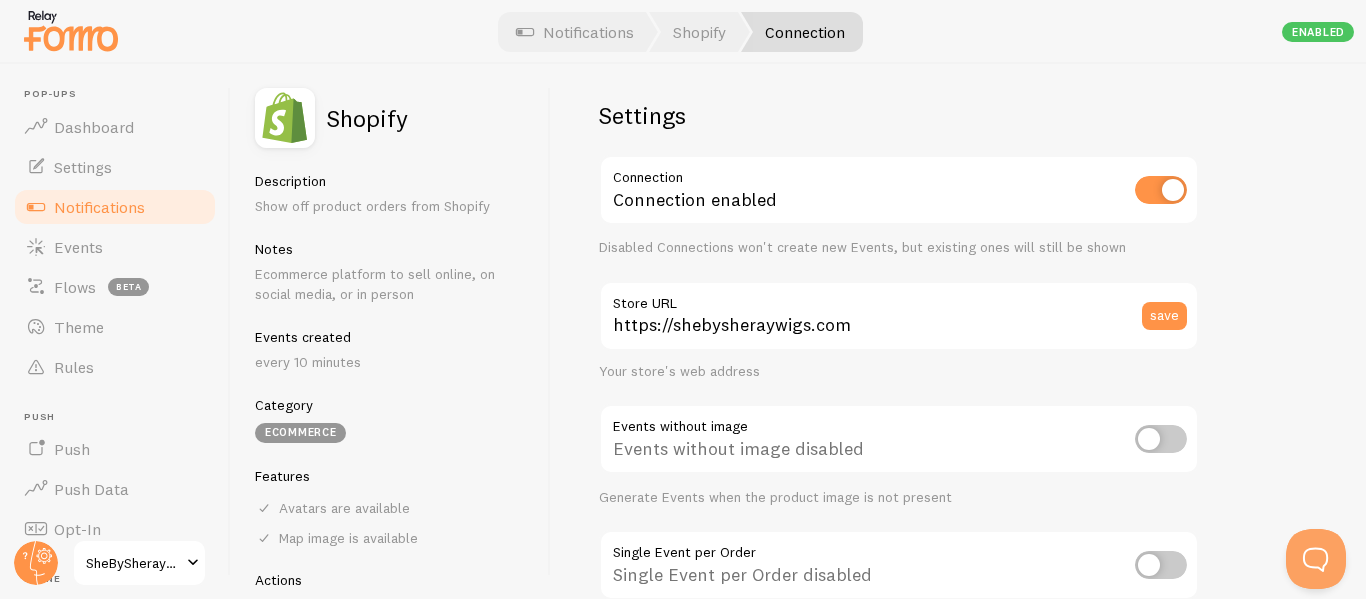 scroll, scrollTop: 4, scrollLeft: 0, axis: vertical 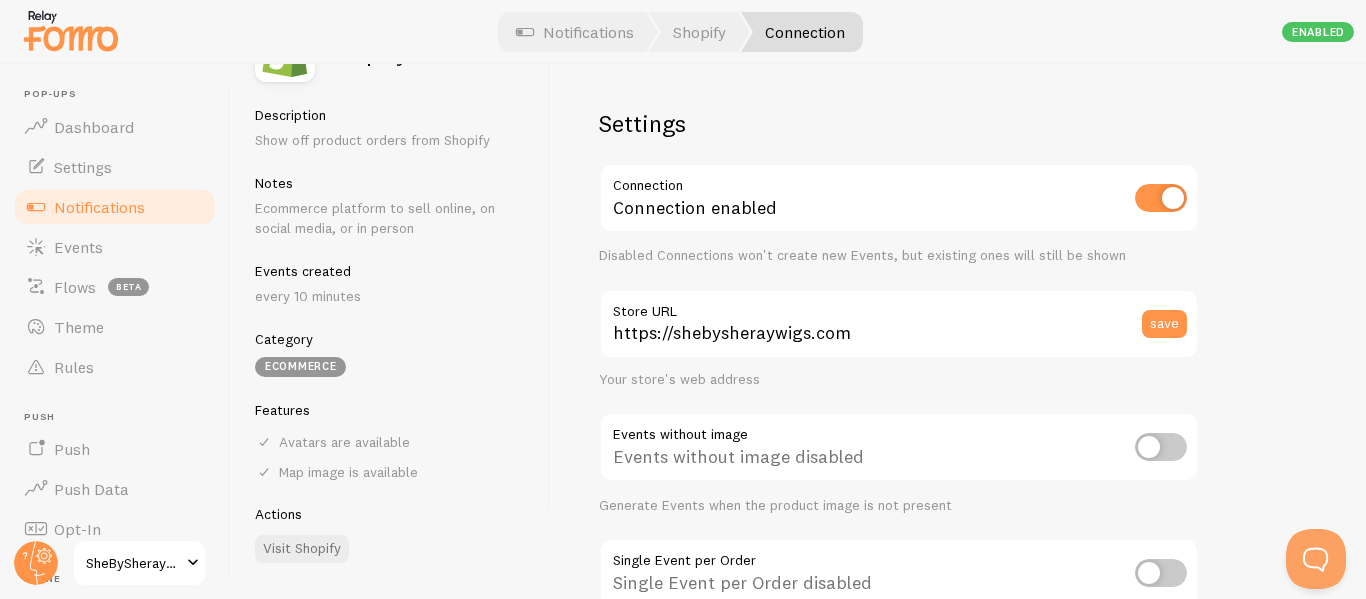 click at bounding box center (1161, 447) 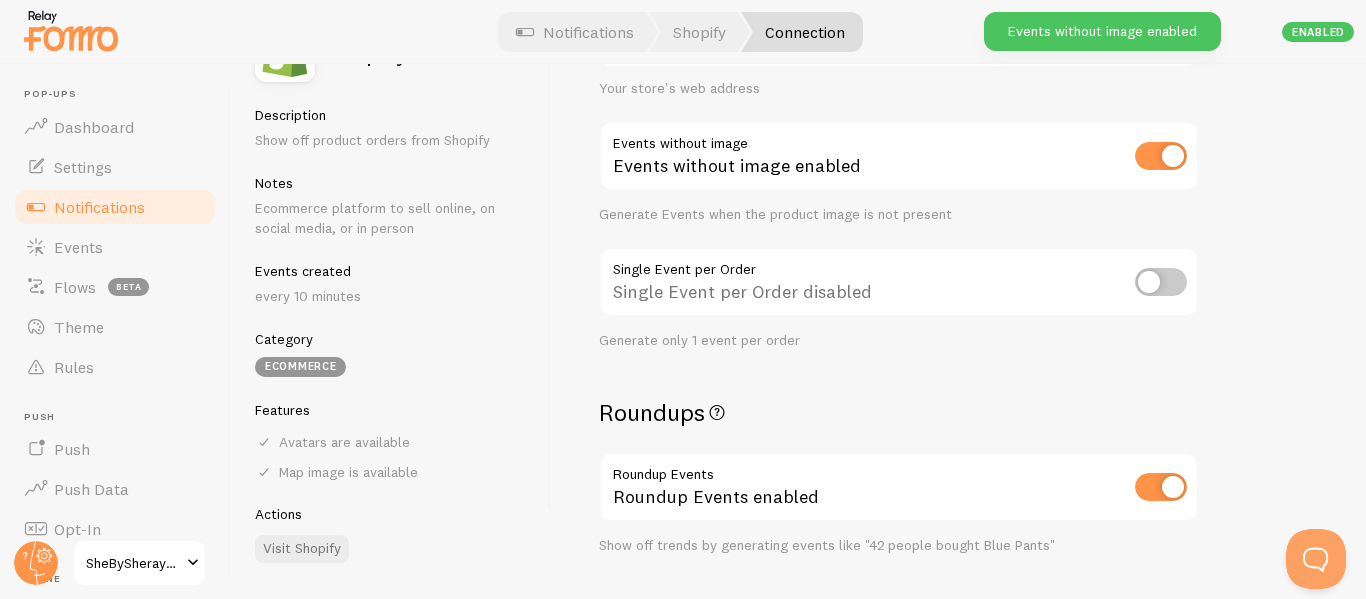 scroll, scrollTop: 304, scrollLeft: 0, axis: vertical 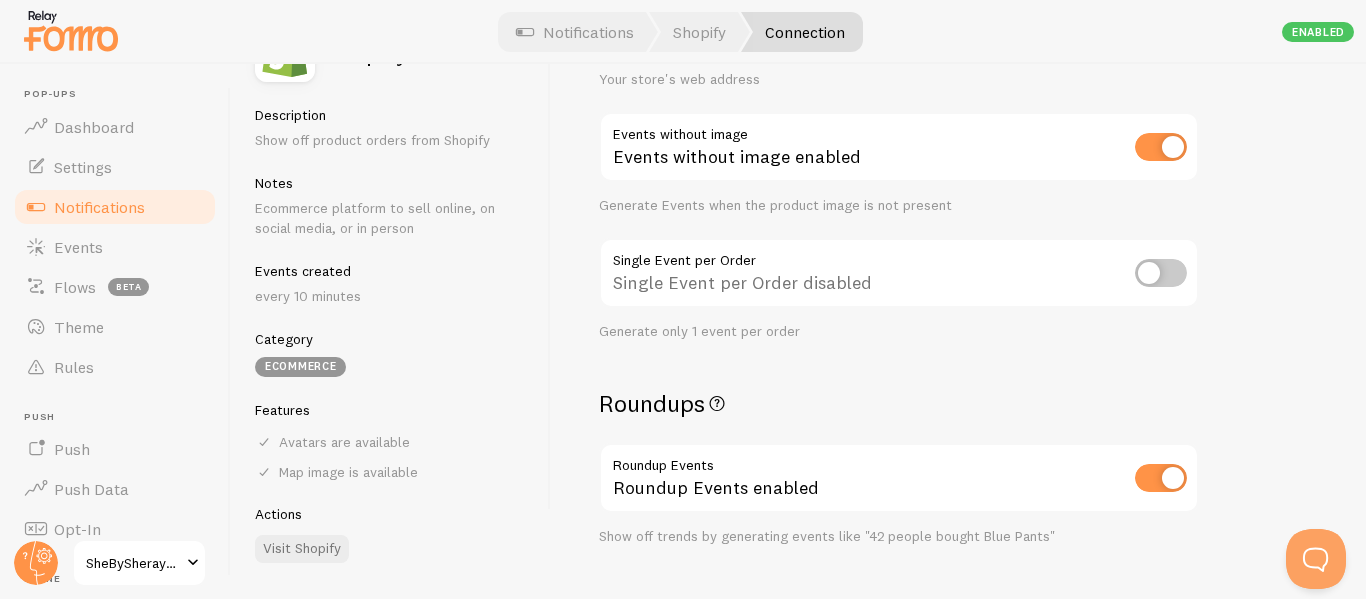 click on "Single Event per Order disabled" at bounding box center (899, 274) 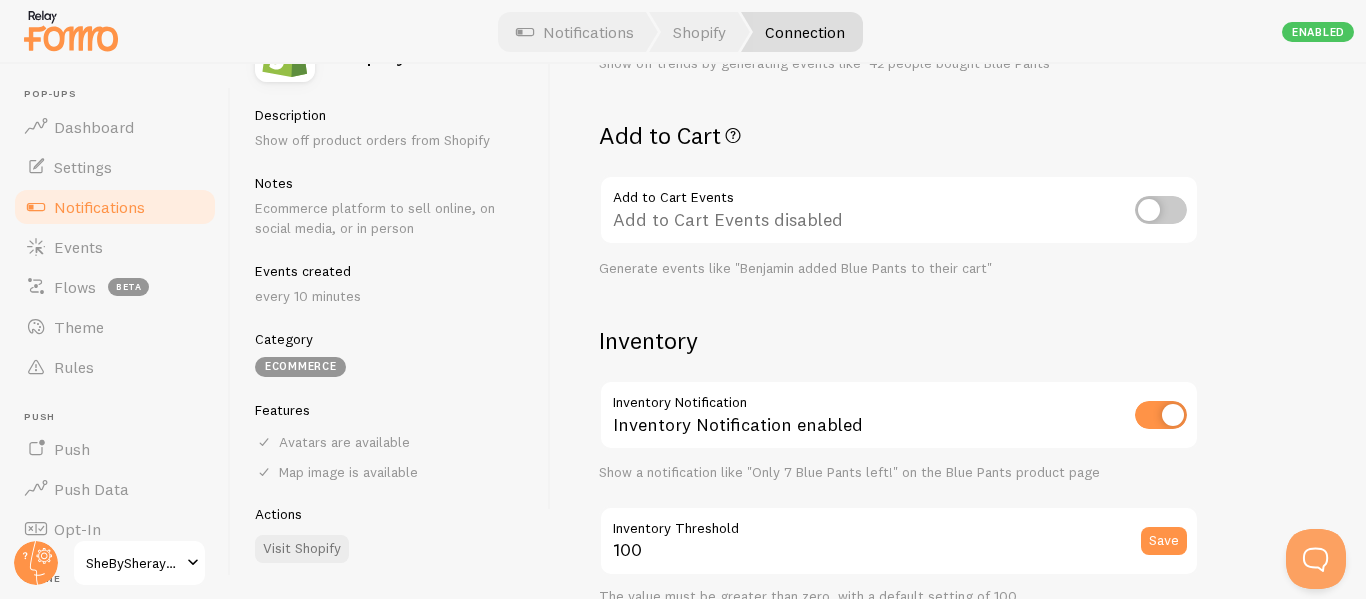 scroll, scrollTop: 778, scrollLeft: 0, axis: vertical 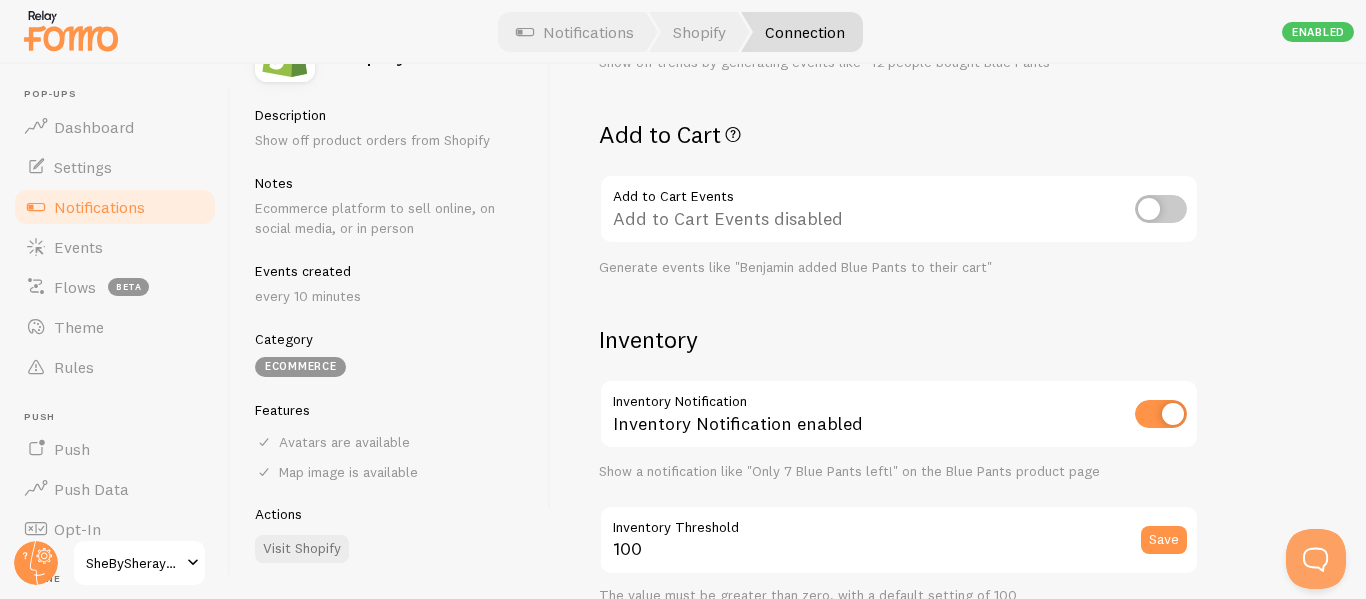click at bounding box center (1161, 209) 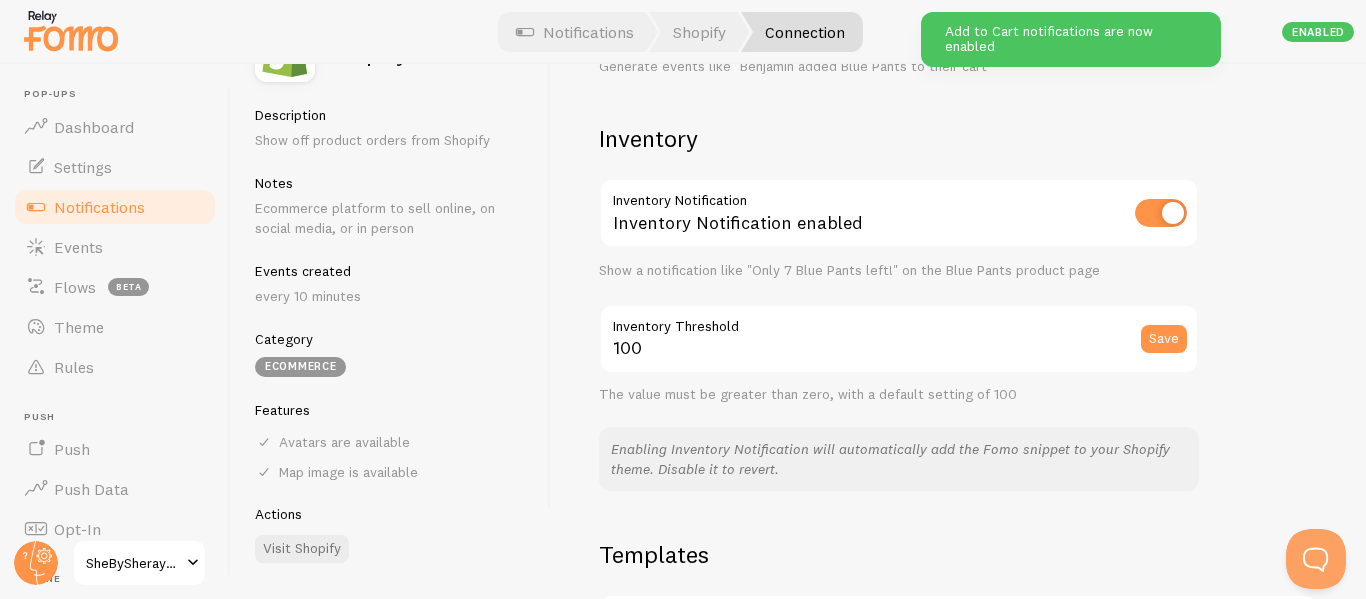 scroll, scrollTop: 999, scrollLeft: 0, axis: vertical 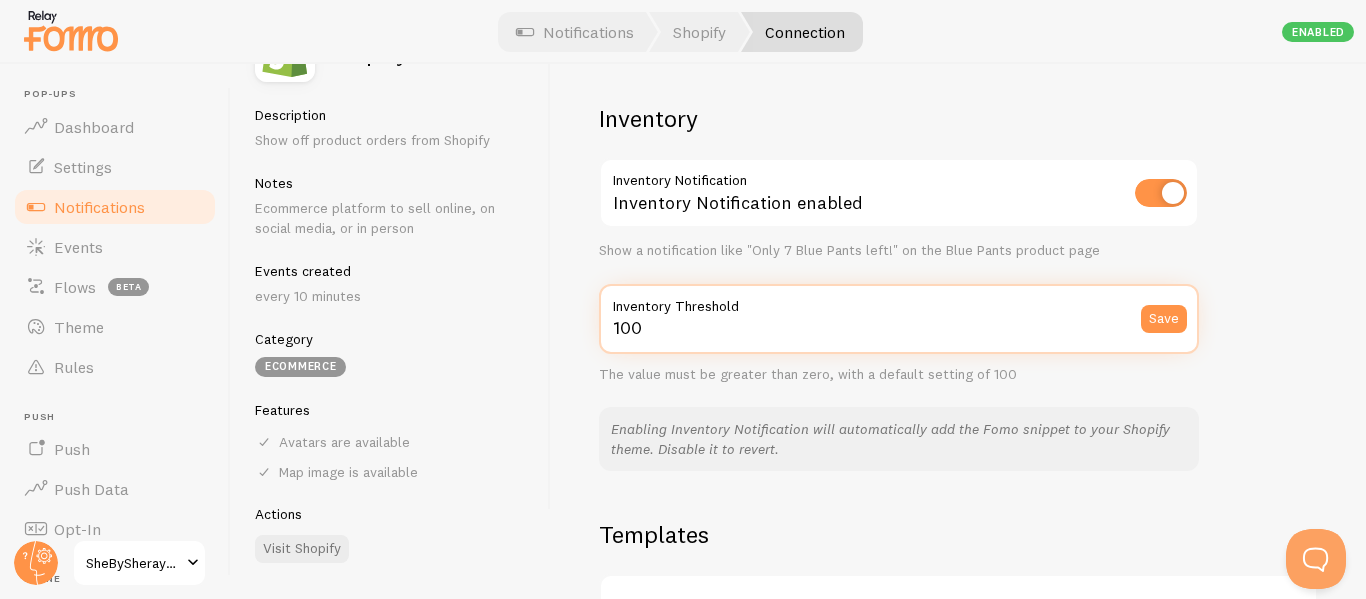 click on "100" at bounding box center (899, 319) 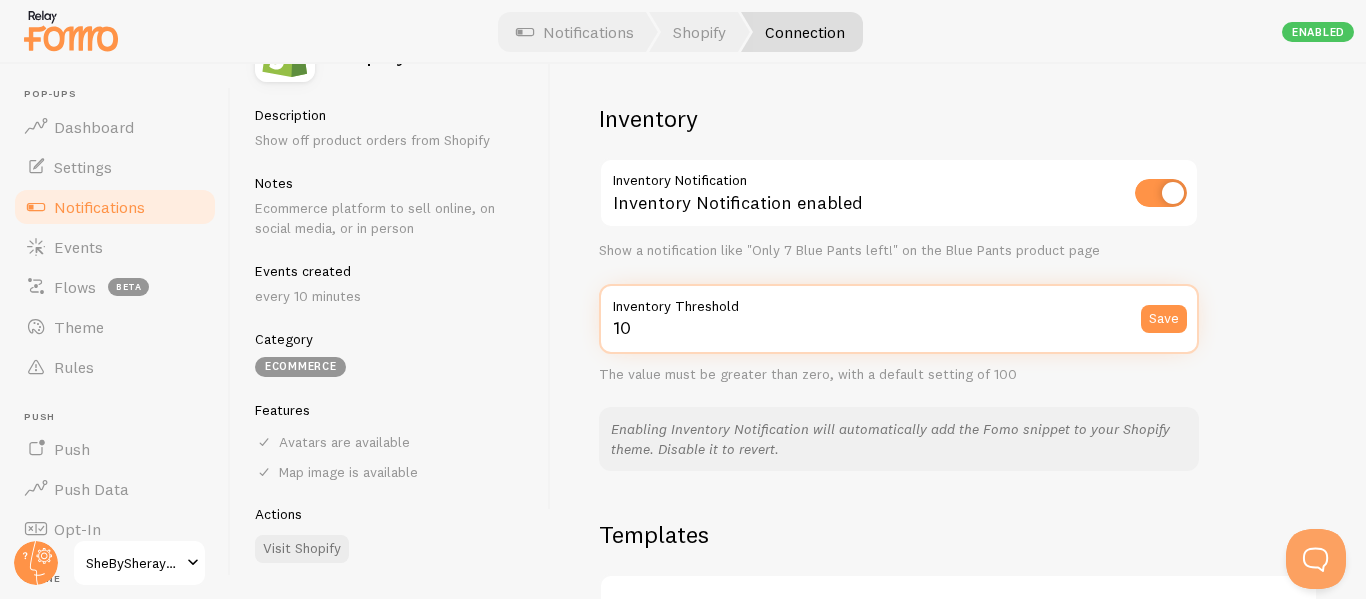 click on "10" at bounding box center (899, 319) 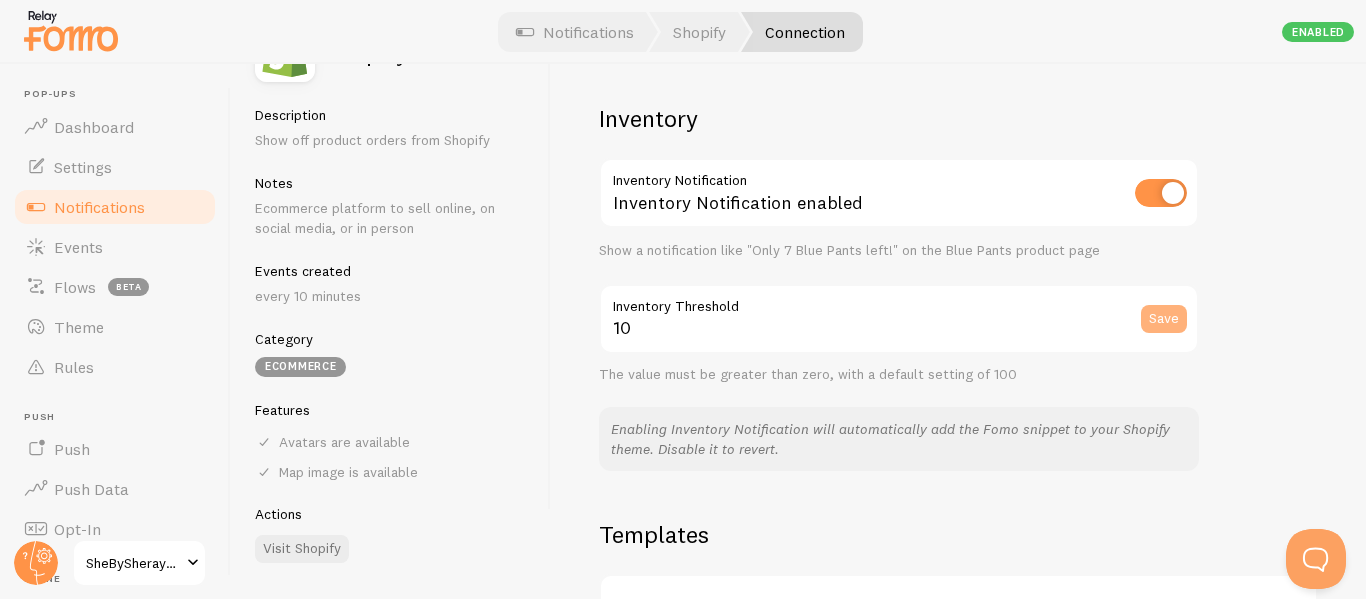 click on "Save" at bounding box center [1164, 319] 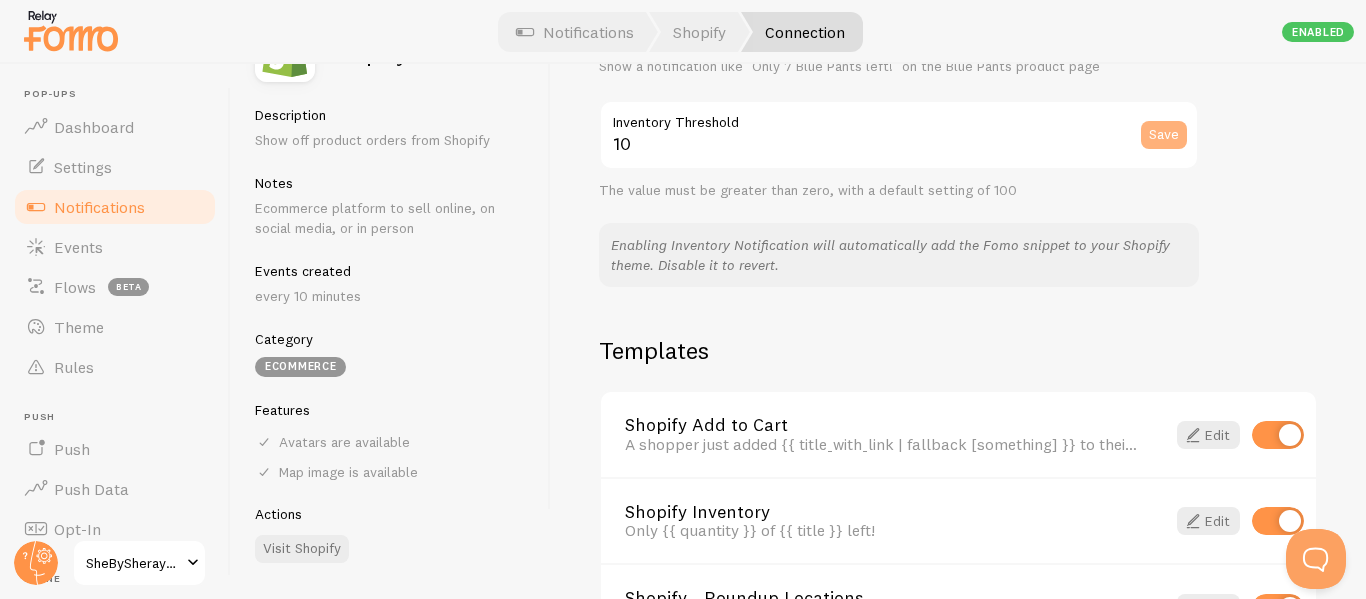 scroll, scrollTop: 1177, scrollLeft: 0, axis: vertical 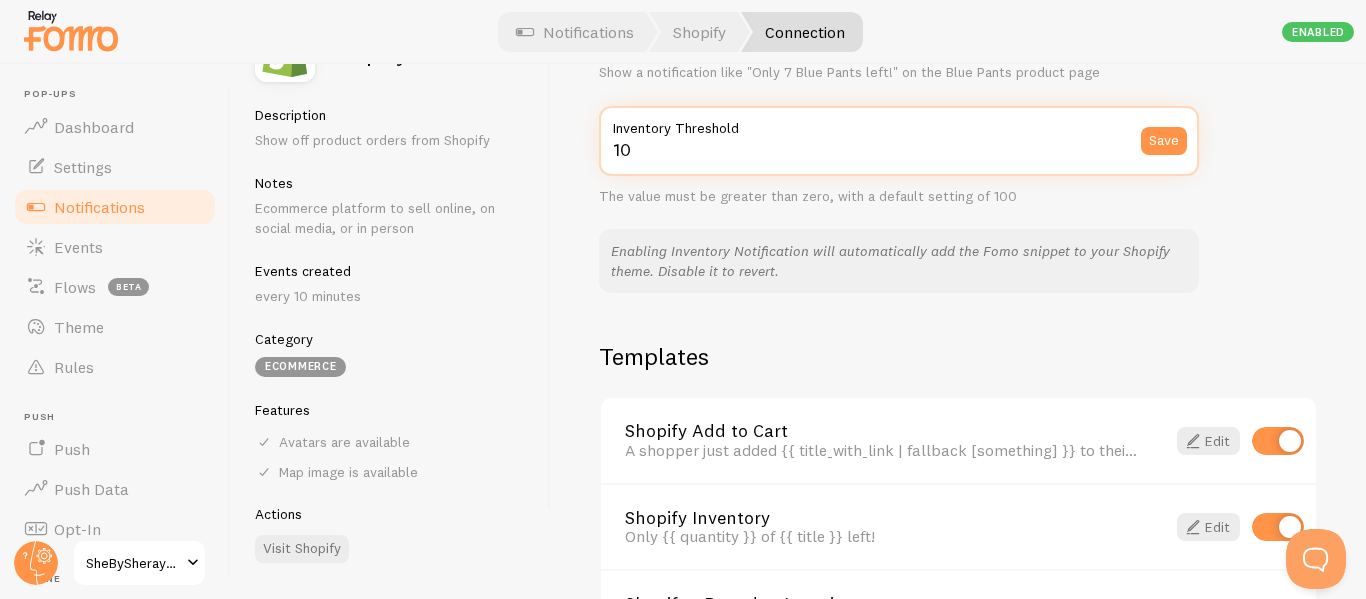 click on "10" at bounding box center [899, 141] 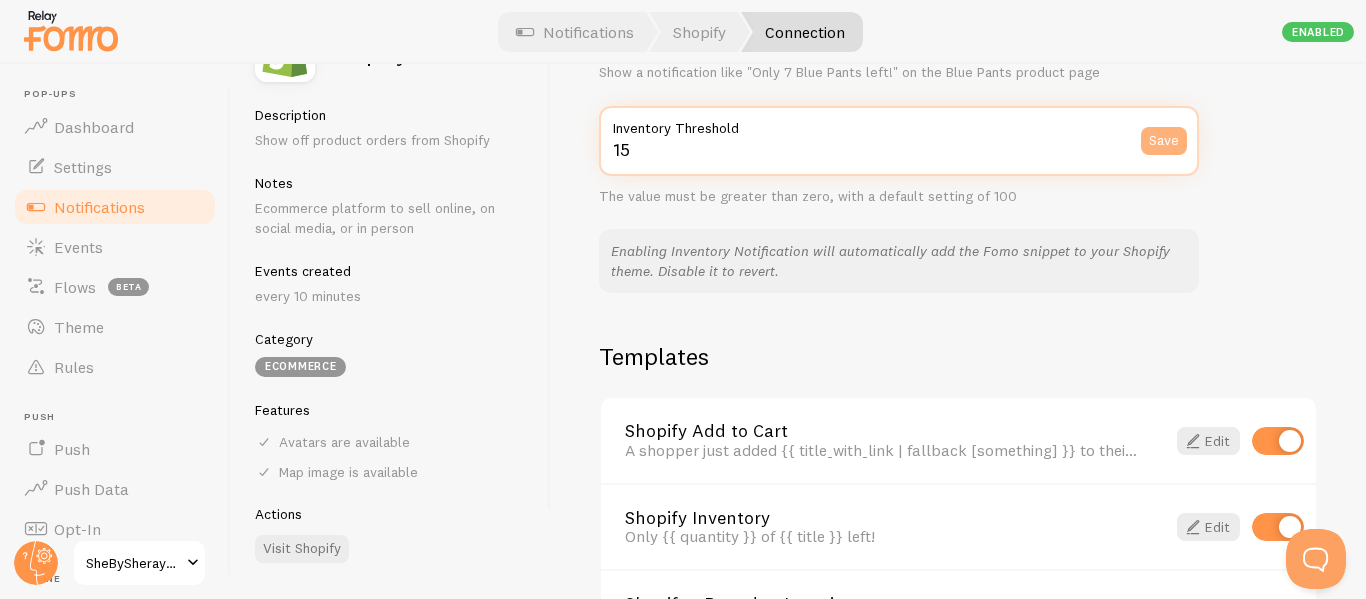 type on "15" 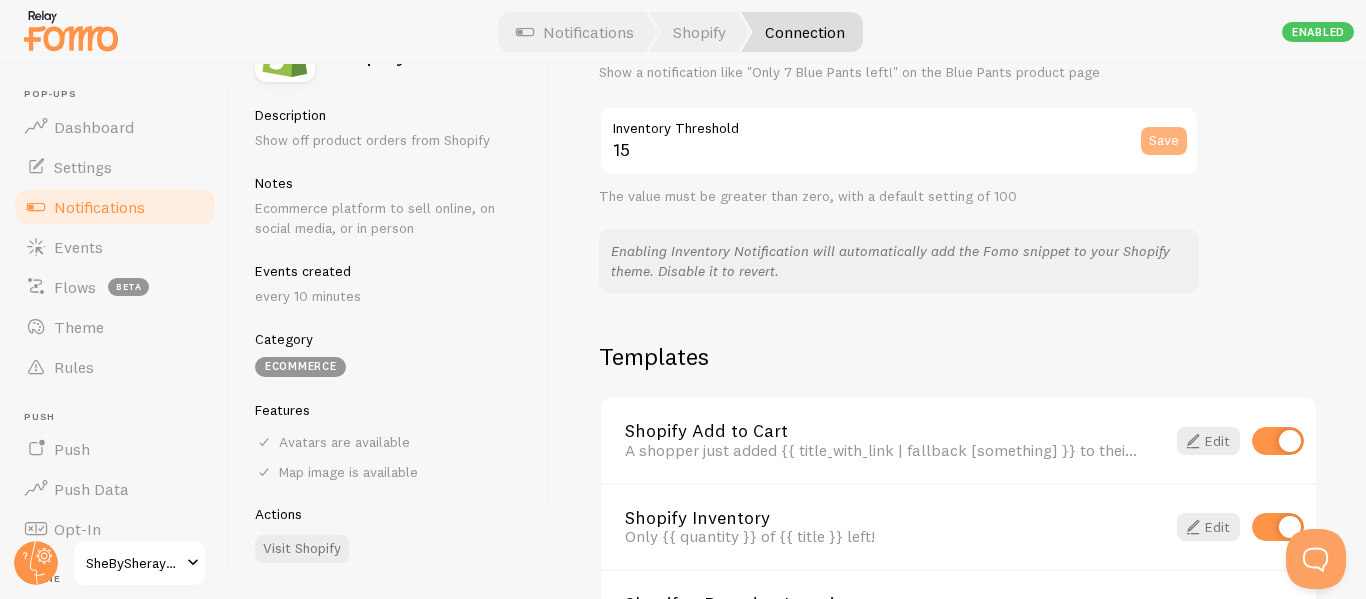 click on "Save" at bounding box center [1164, 141] 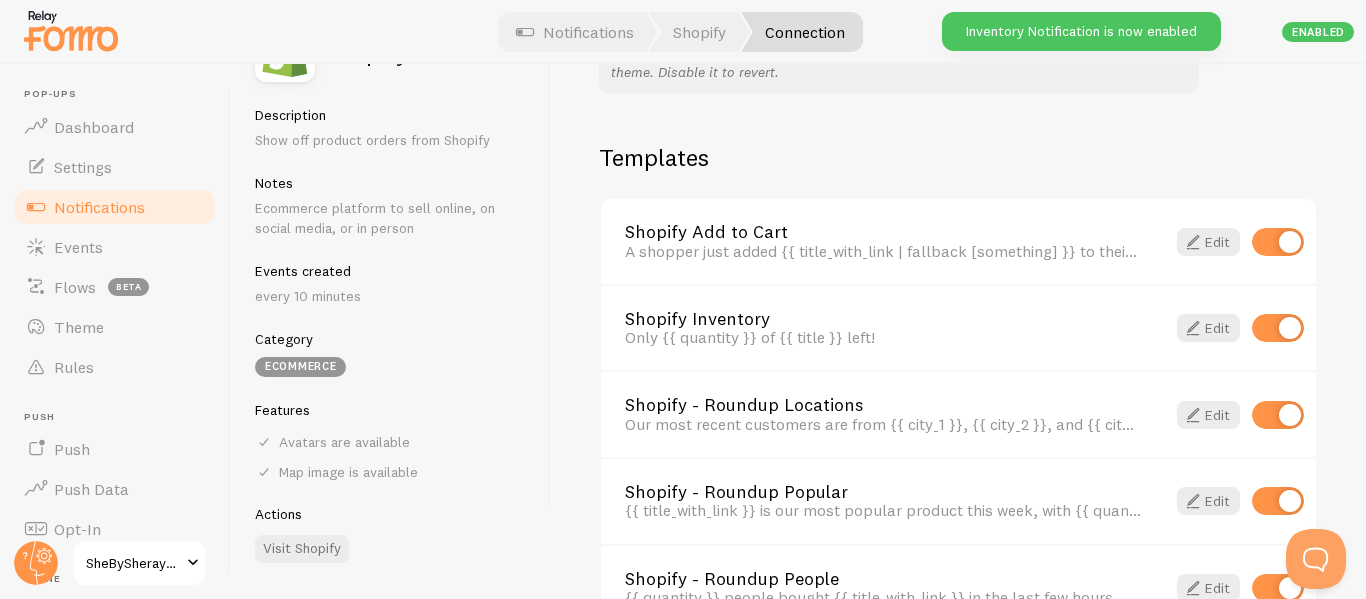 scroll, scrollTop: 1409, scrollLeft: 0, axis: vertical 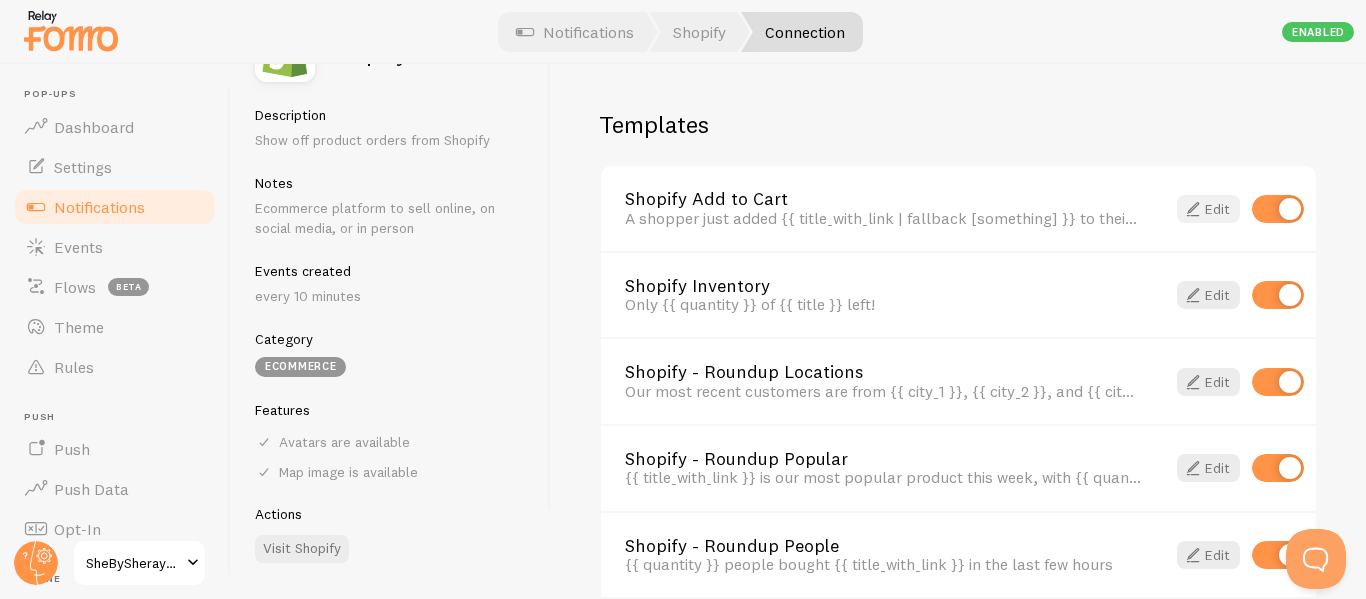 click on "Edit" at bounding box center (1208, 209) 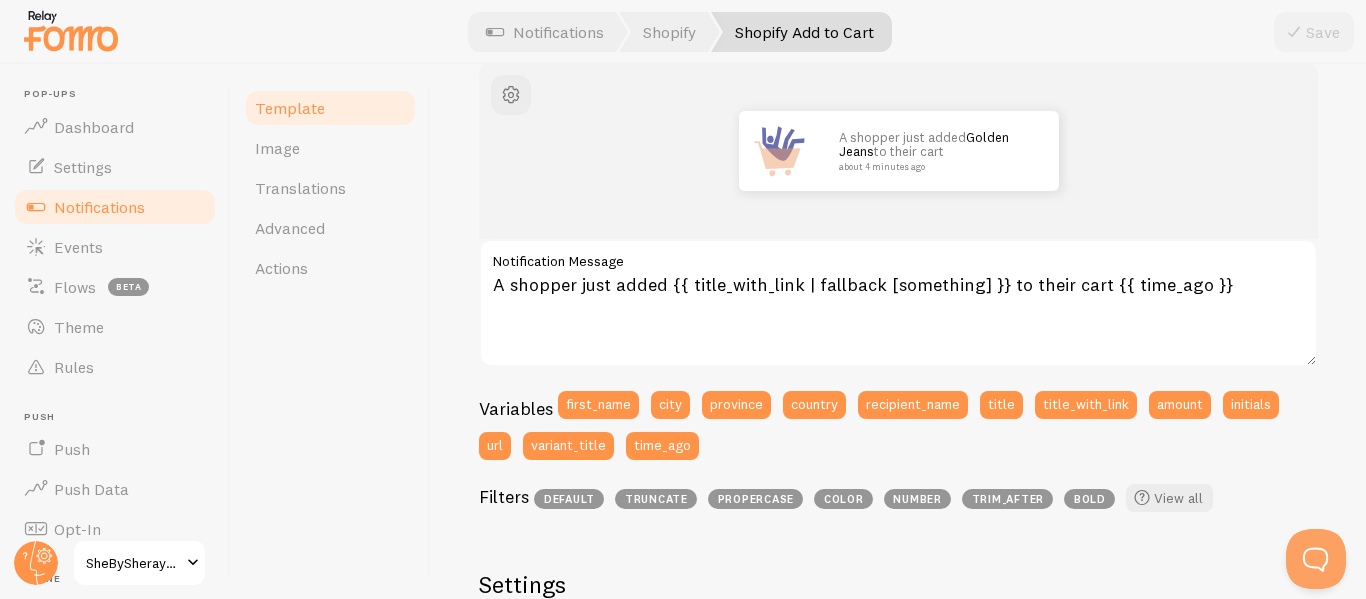 scroll, scrollTop: 0, scrollLeft: 0, axis: both 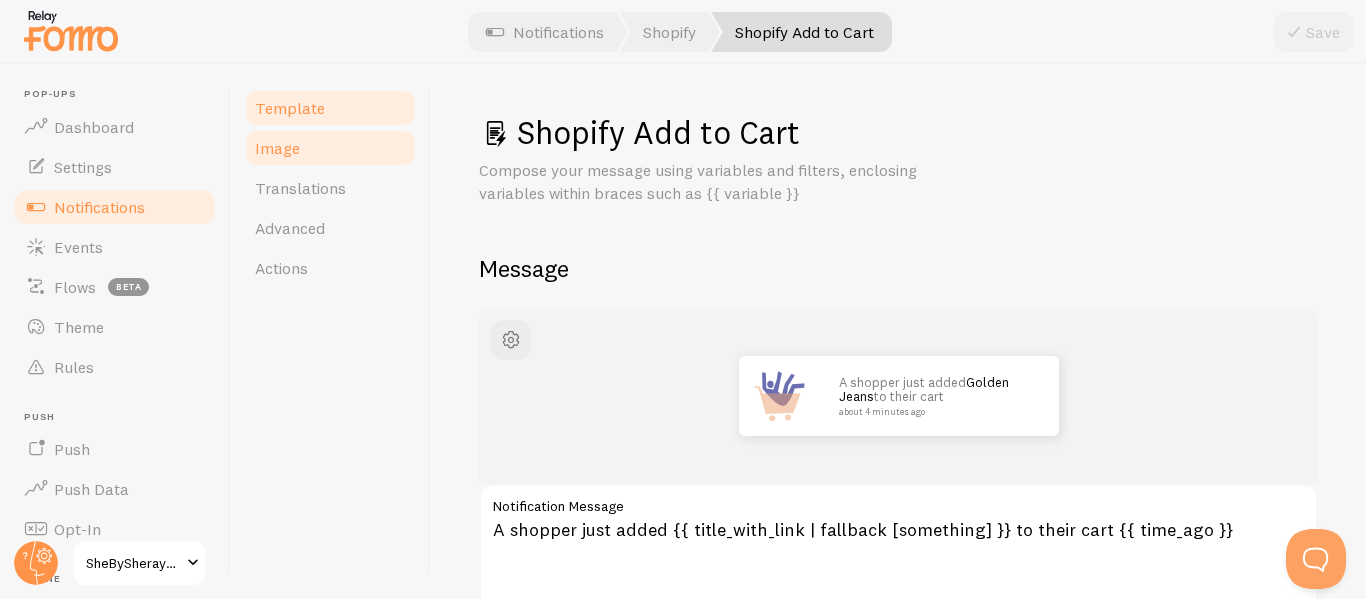 click on "Image" at bounding box center (277, 148) 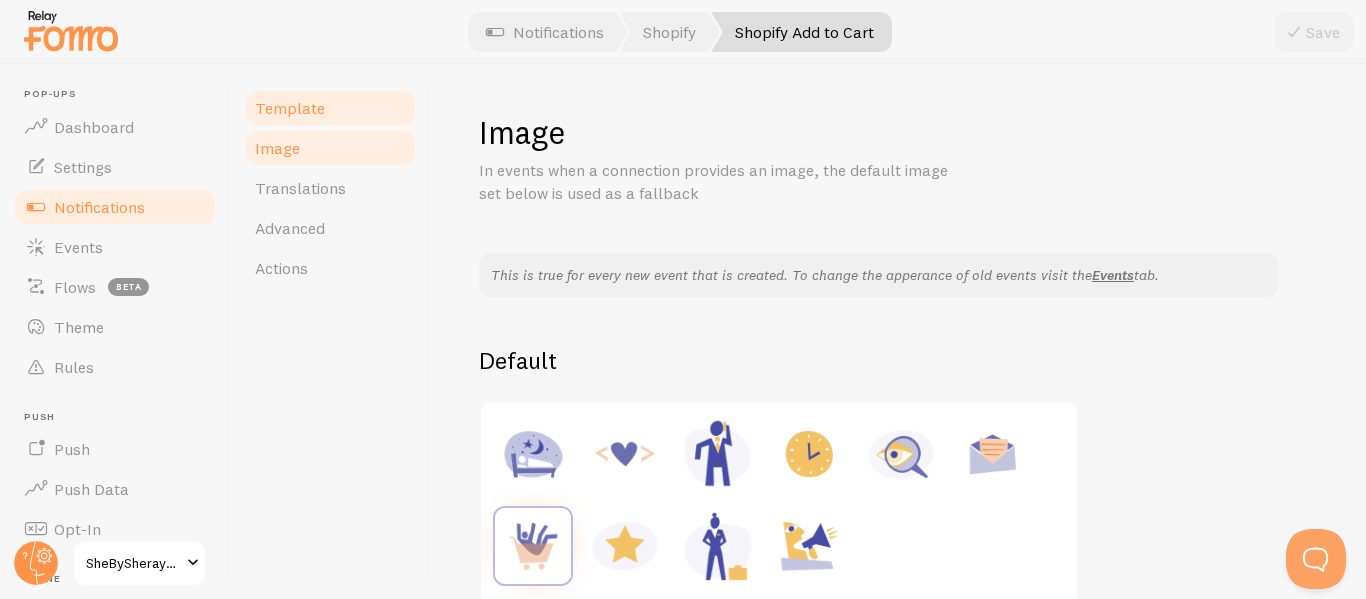 click on "Template" at bounding box center [290, 108] 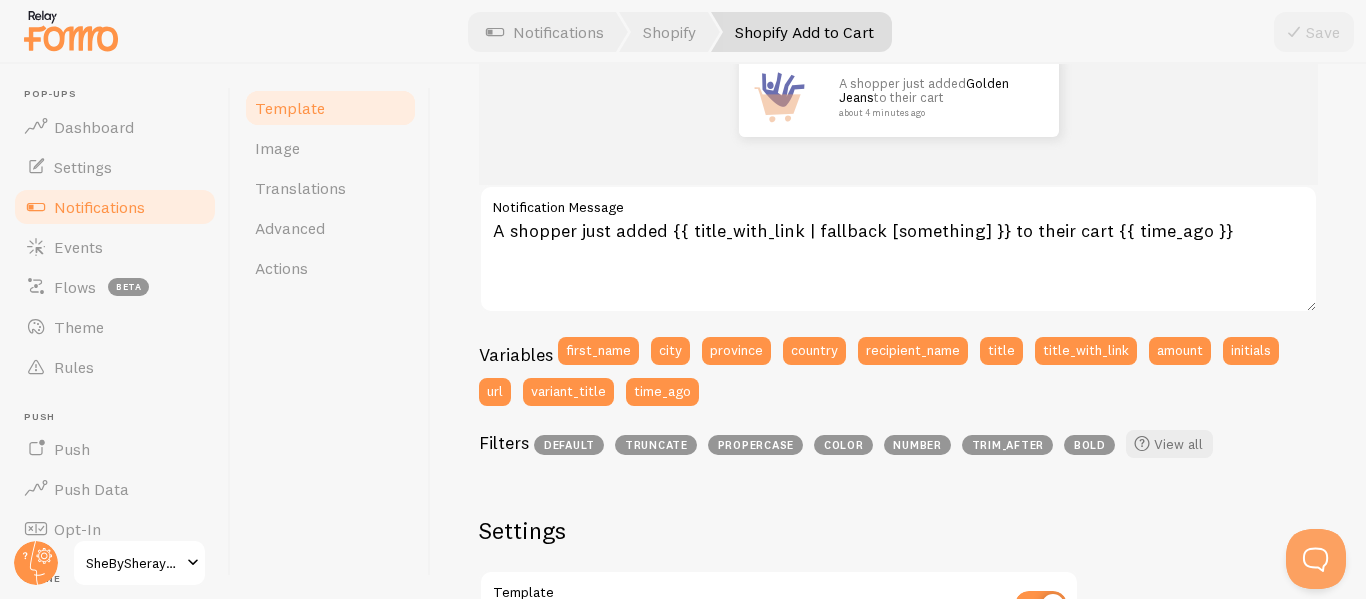 scroll, scrollTop: 292, scrollLeft: 0, axis: vertical 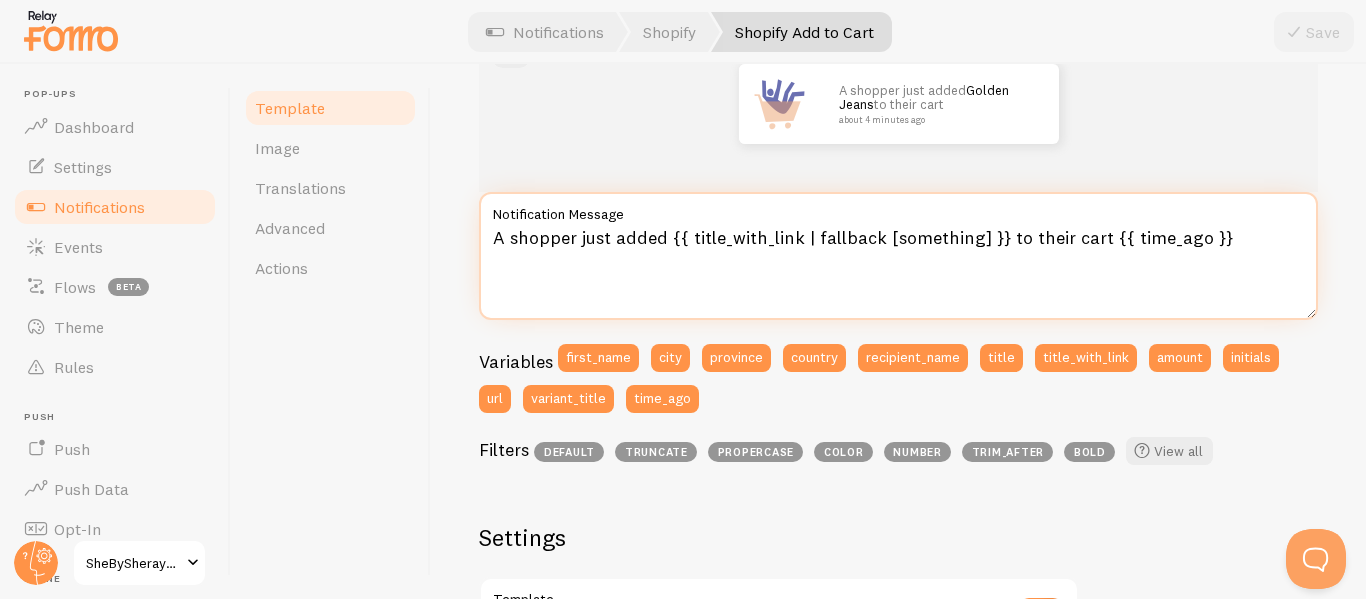 drag, startPoint x: 1218, startPoint y: 233, endPoint x: 654, endPoint y: 185, distance: 566.0389 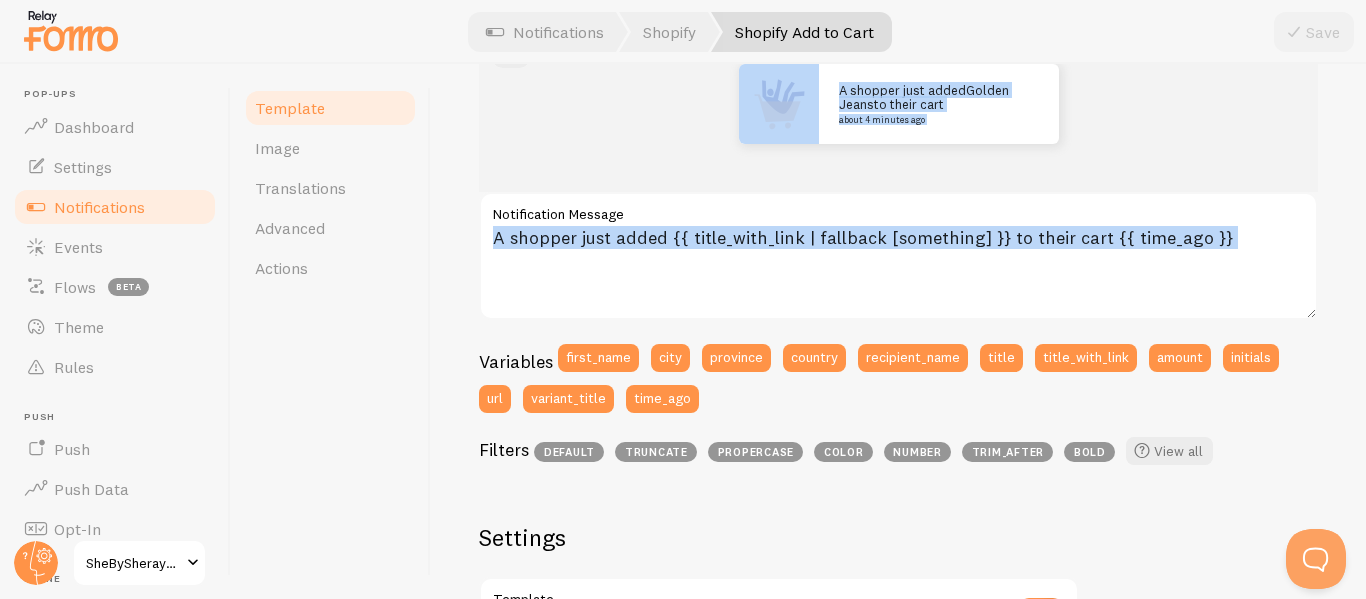 drag, startPoint x: 654, startPoint y: 185, endPoint x: 481, endPoint y: 225, distance: 177.56407 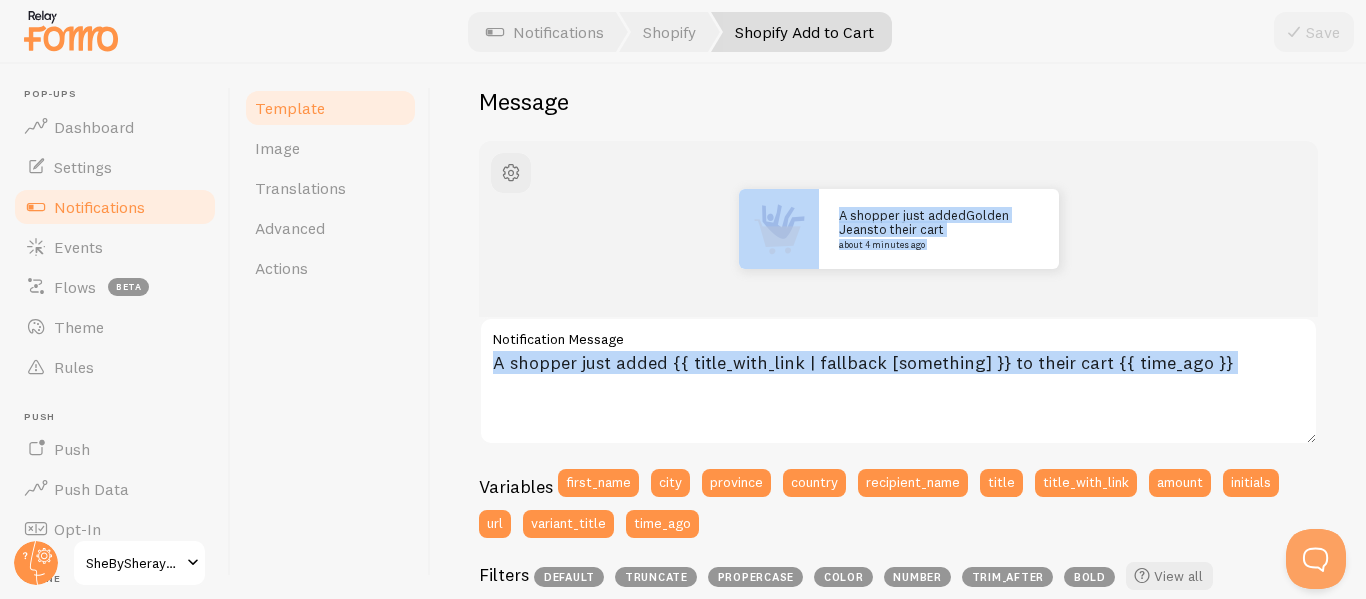 scroll, scrollTop: 0, scrollLeft: 0, axis: both 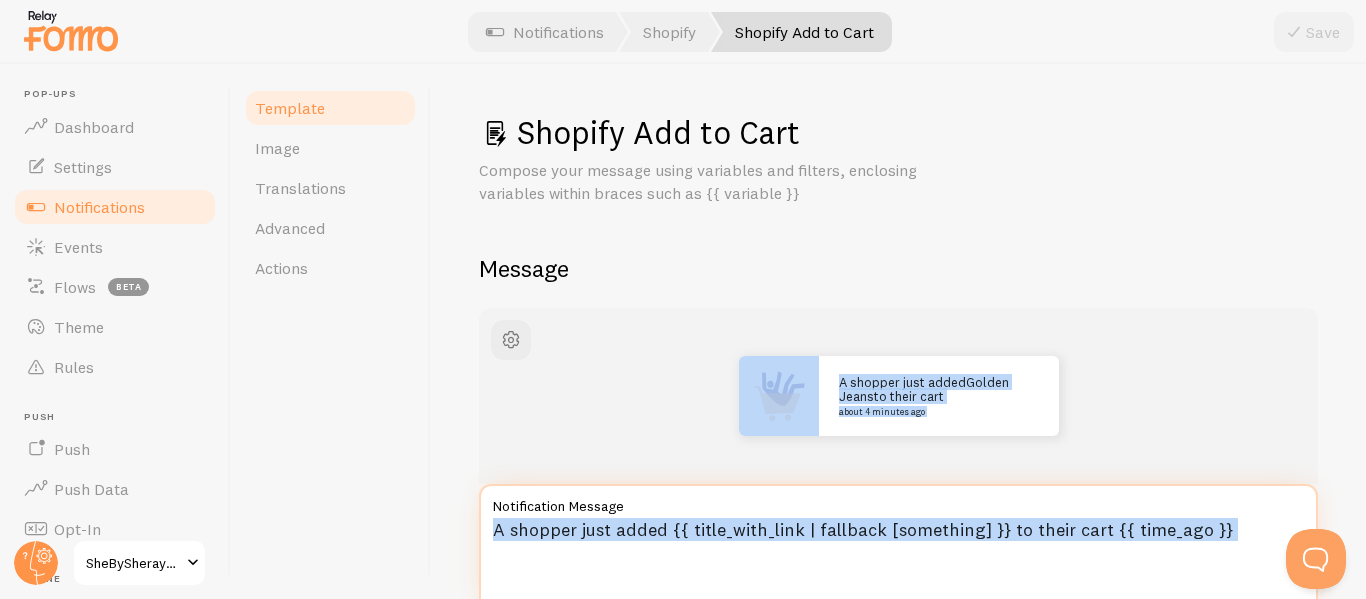 click on "A shopper just added {{ title_with_link | fallback [something] }} to their cart {{ time_ago }}" at bounding box center (898, 548) 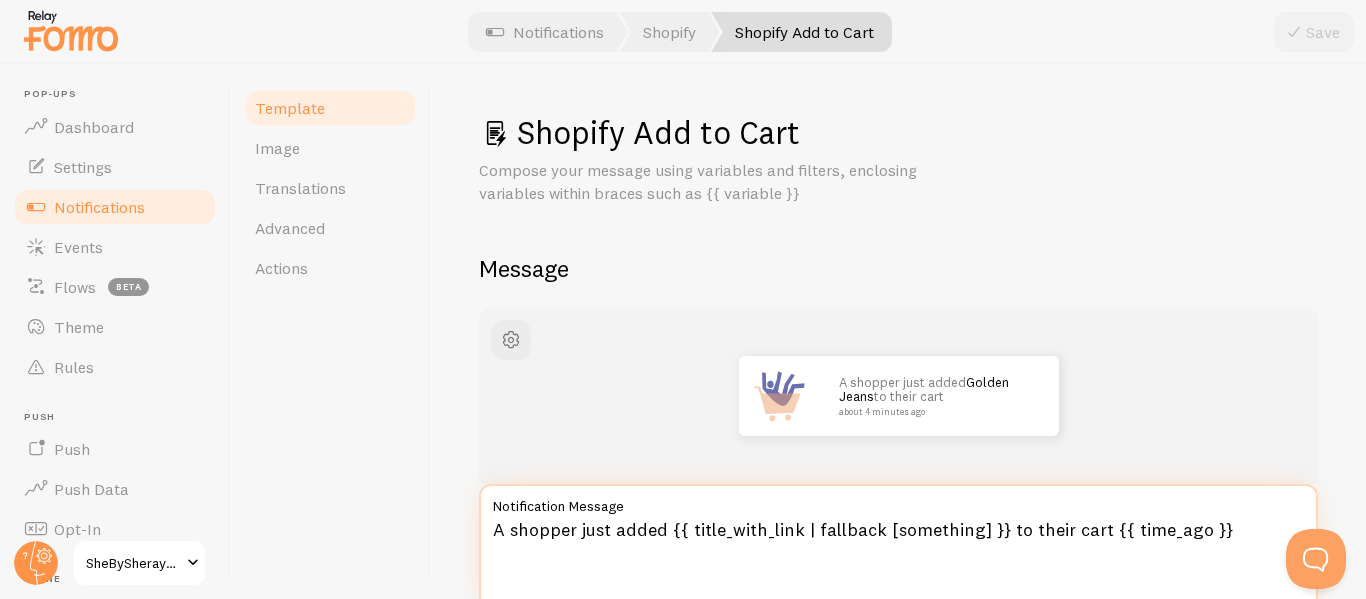 click on "A shopper just added {{ title_with_link | fallback [something] }} to their cart {{ time_ago }}" at bounding box center (898, 548) 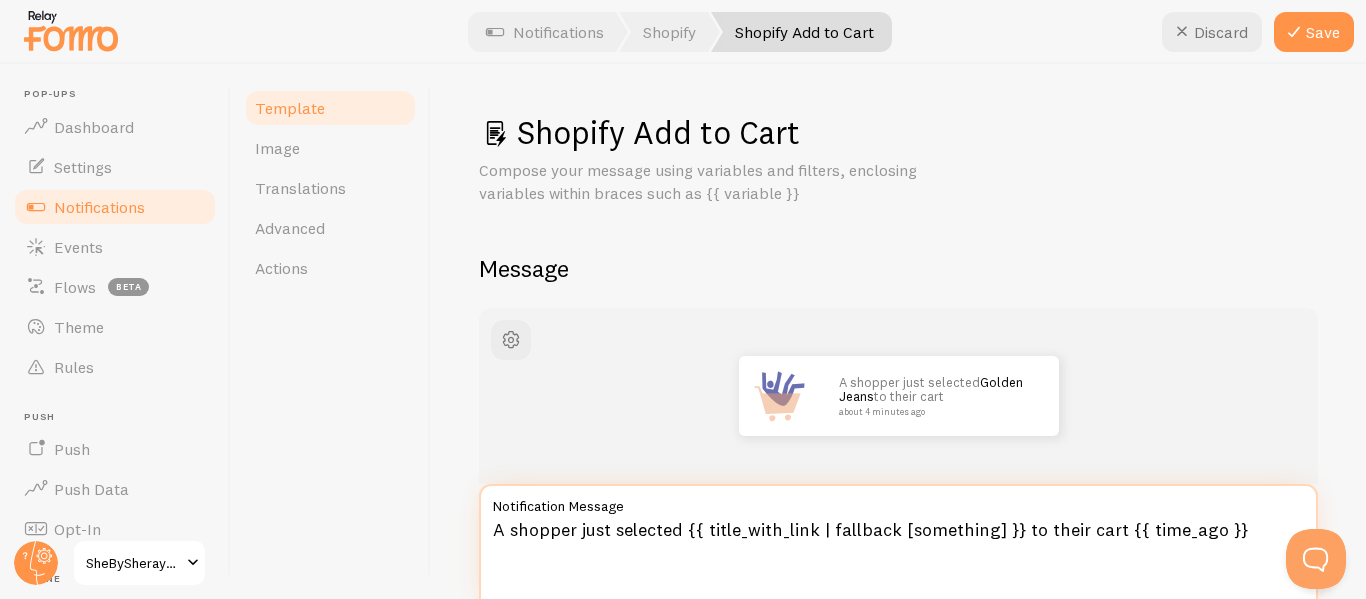 drag, startPoint x: 904, startPoint y: 530, endPoint x: 988, endPoint y: 534, distance: 84.095184 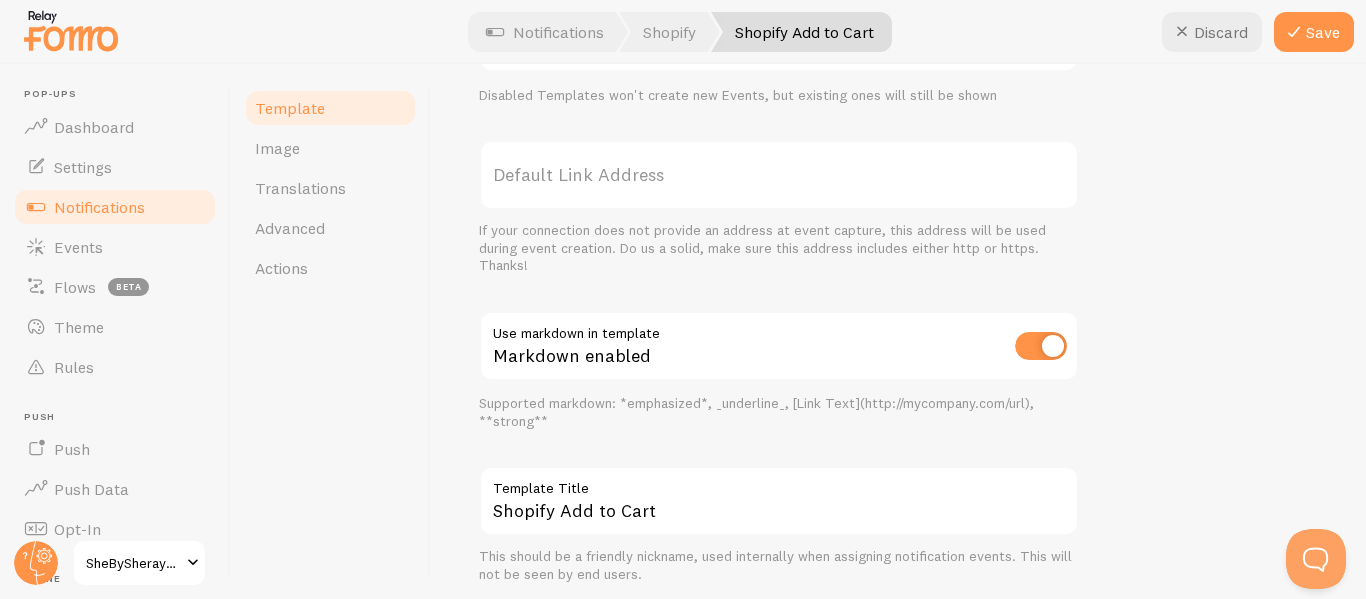 scroll, scrollTop: 935, scrollLeft: 0, axis: vertical 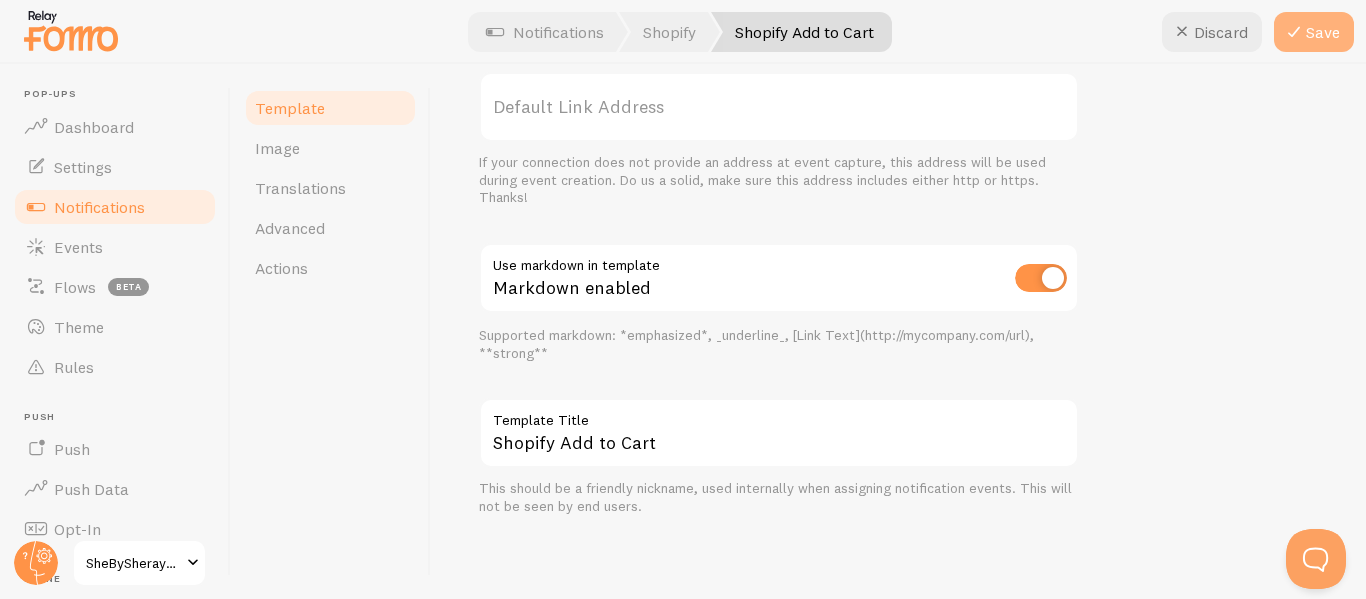 type on "A shopper just selected {{ title_with_link | fallback [a She By Sheray favorite] }} to their cart {{ time_ago }}" 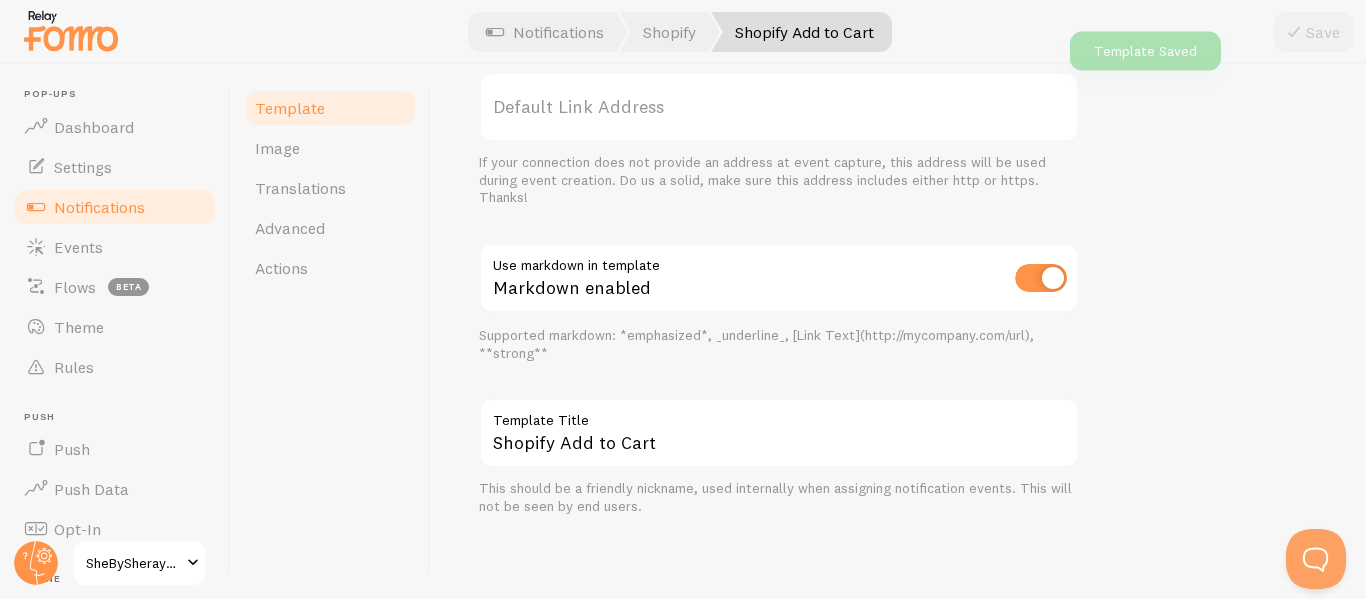 scroll, scrollTop: 886, scrollLeft: 0, axis: vertical 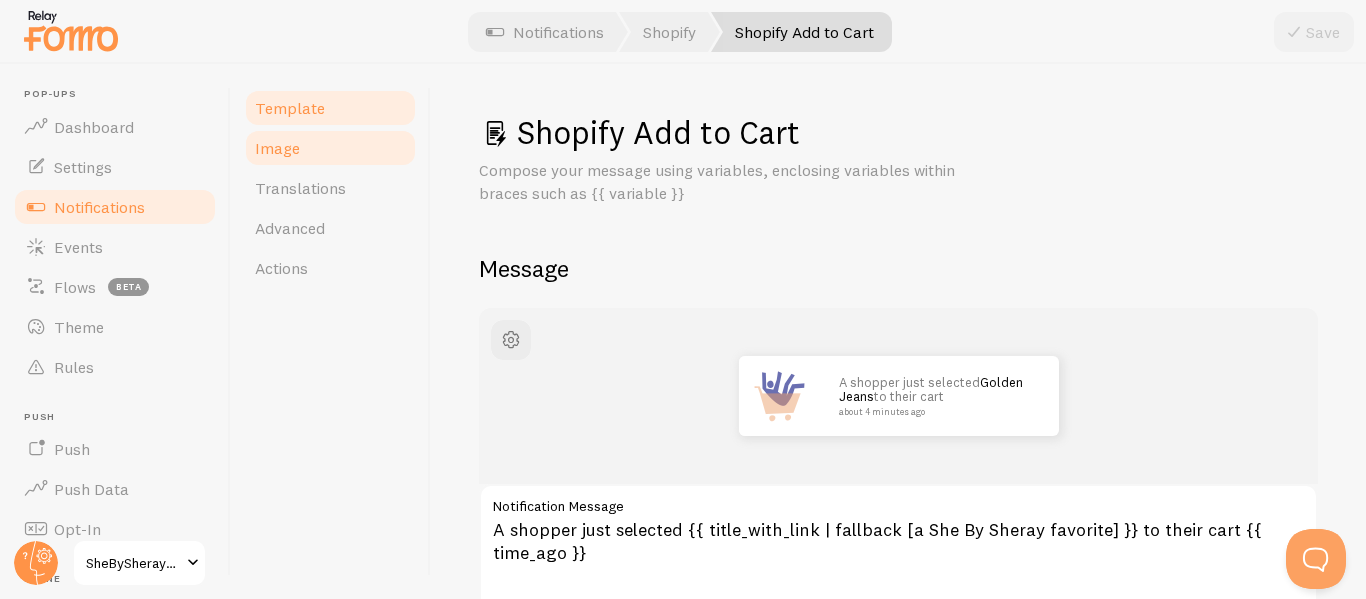 click on "Image" at bounding box center [277, 148] 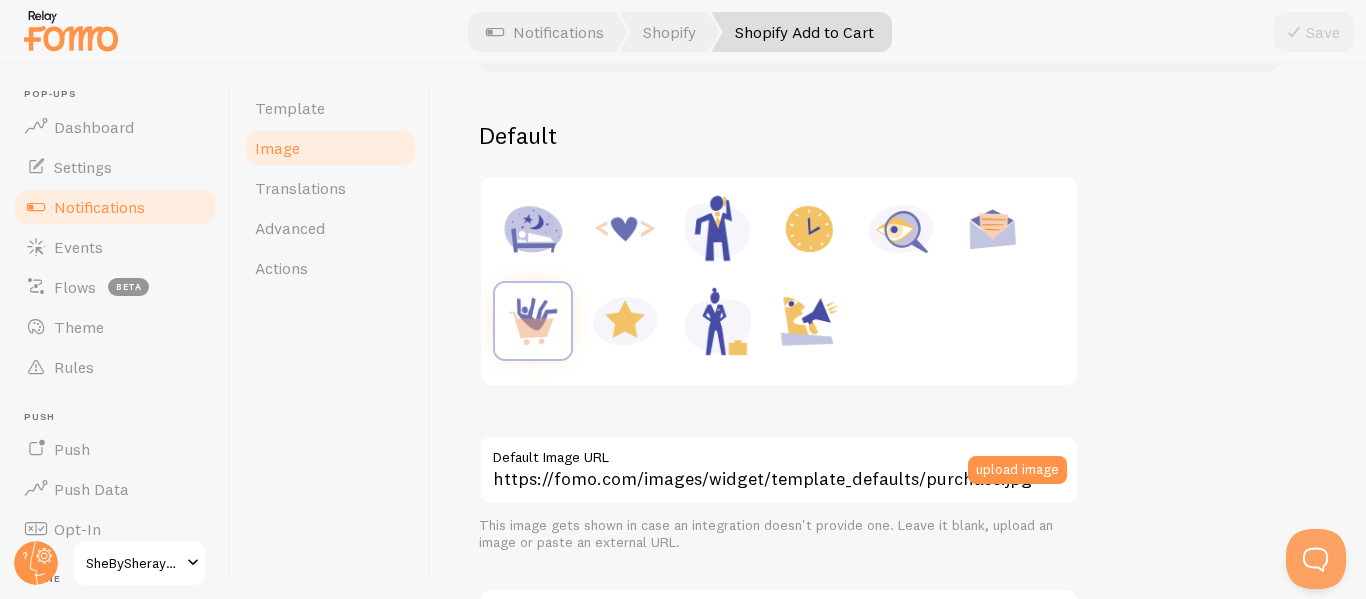 scroll, scrollTop: 297, scrollLeft: 0, axis: vertical 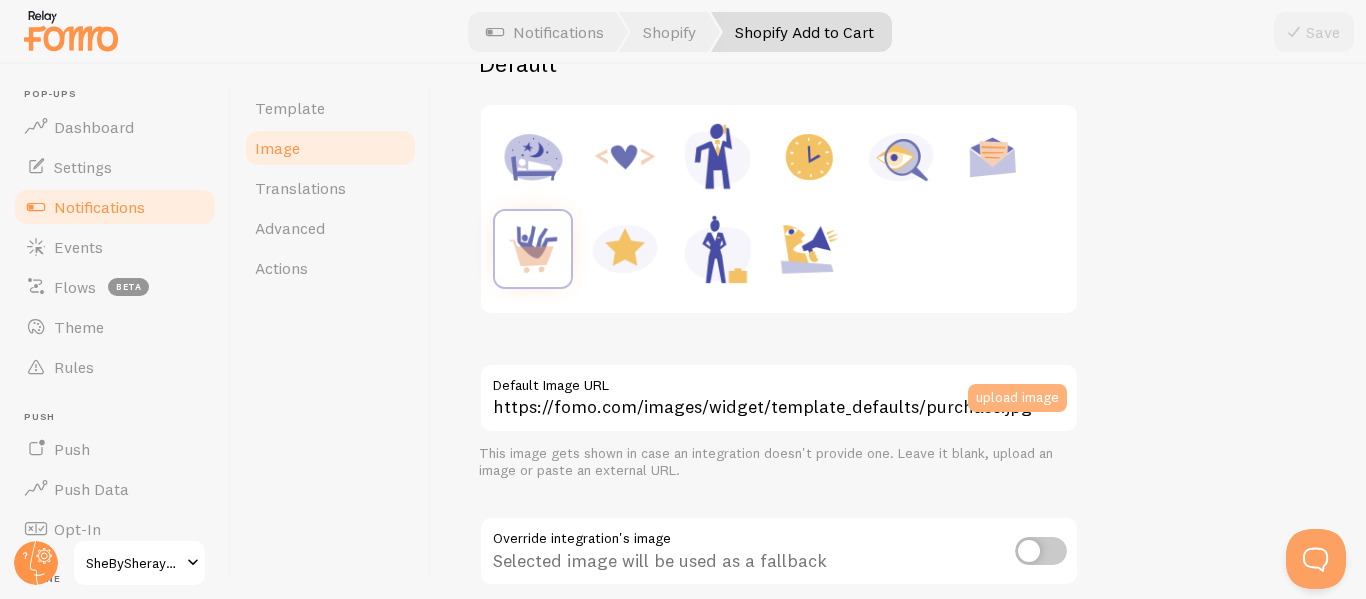 click on "upload image" at bounding box center (1017, 398) 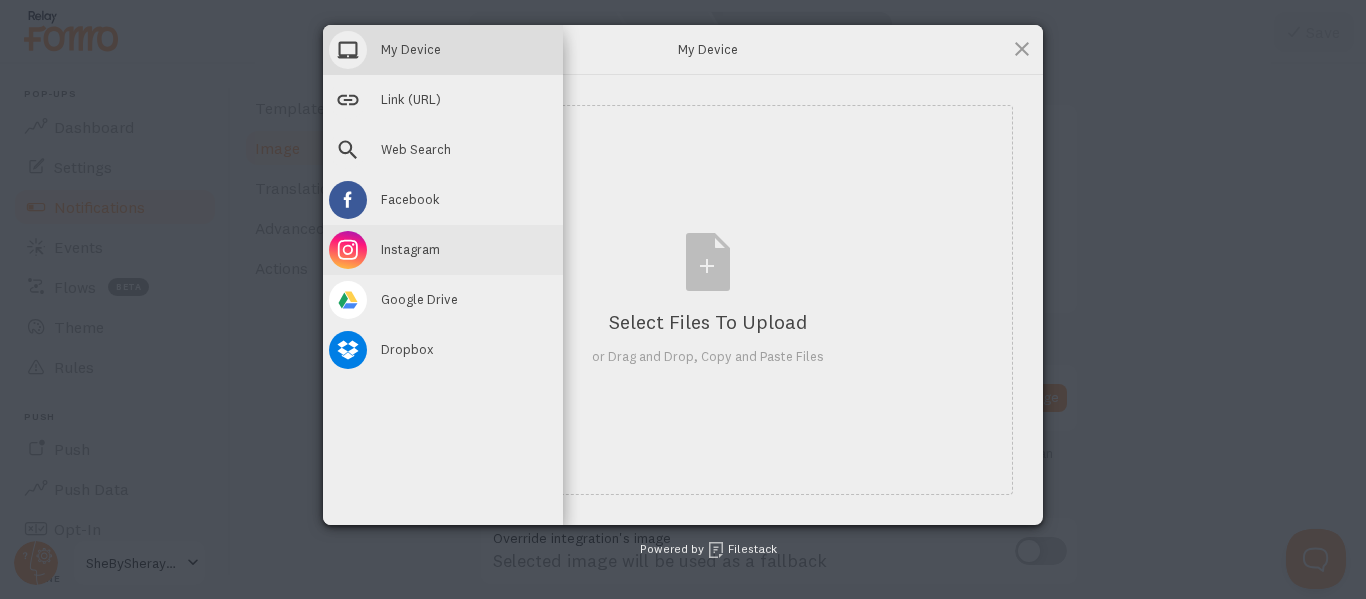 click on "Instagram" at bounding box center [443, 250] 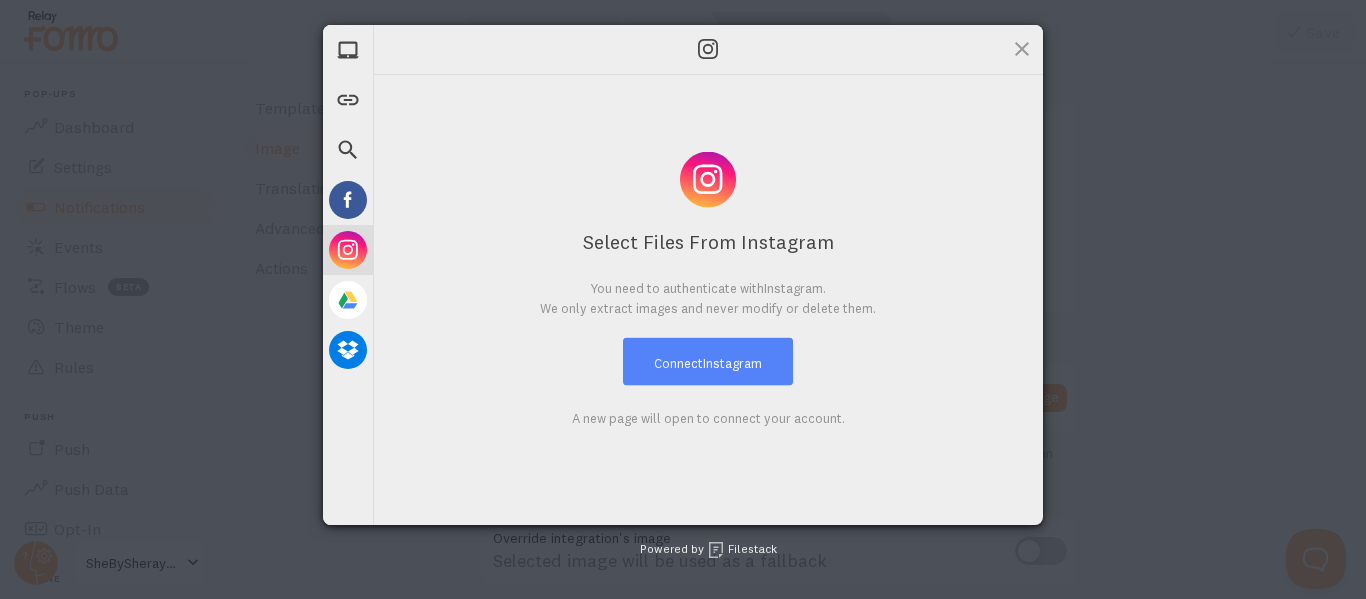 click on "Connect  Instagram" at bounding box center [708, 362] 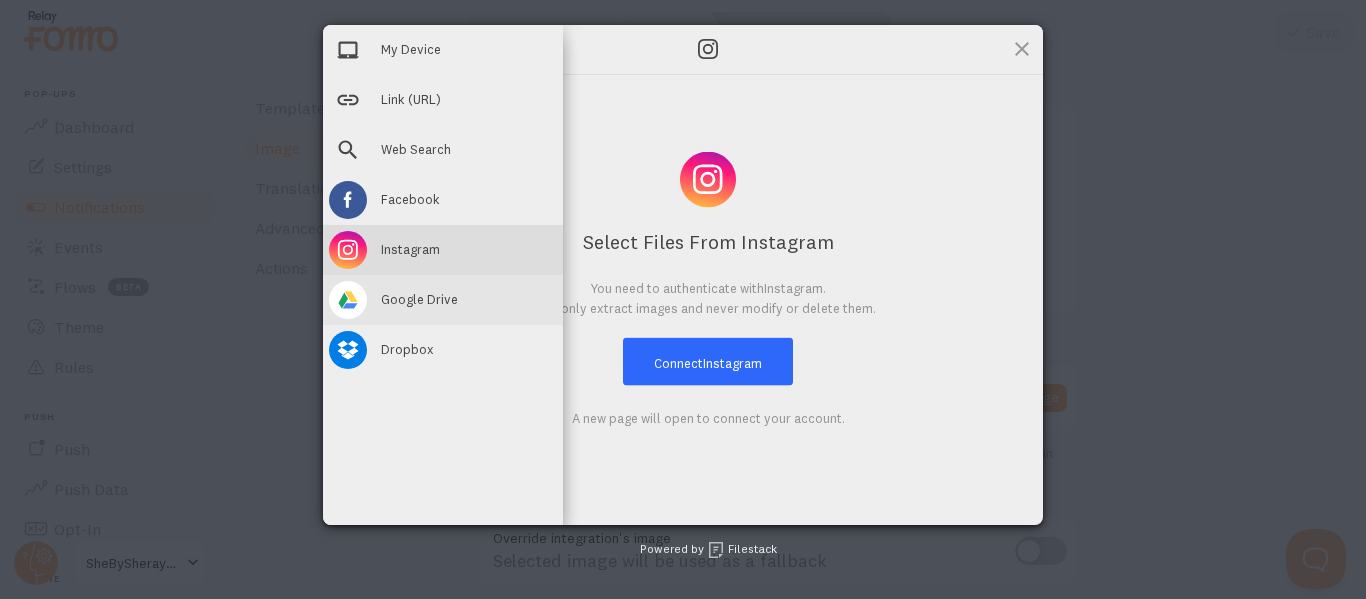 click on "Google Drive" at bounding box center (419, 299) 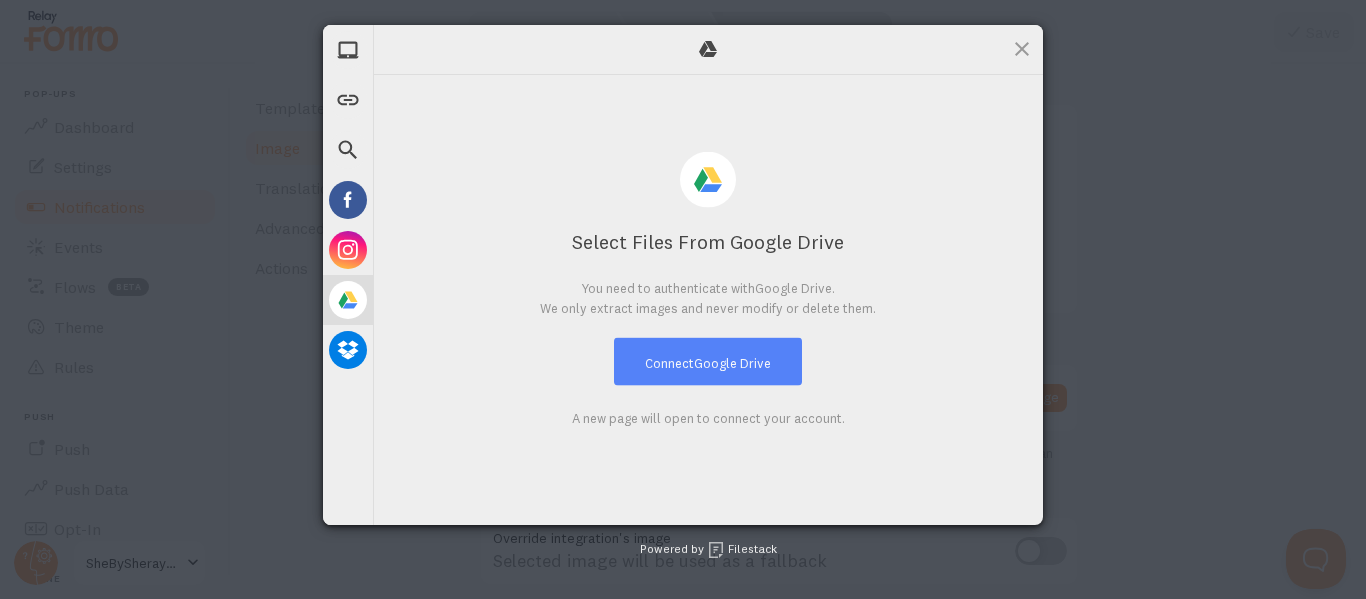 click on "Connect  Google Drive" at bounding box center [708, 362] 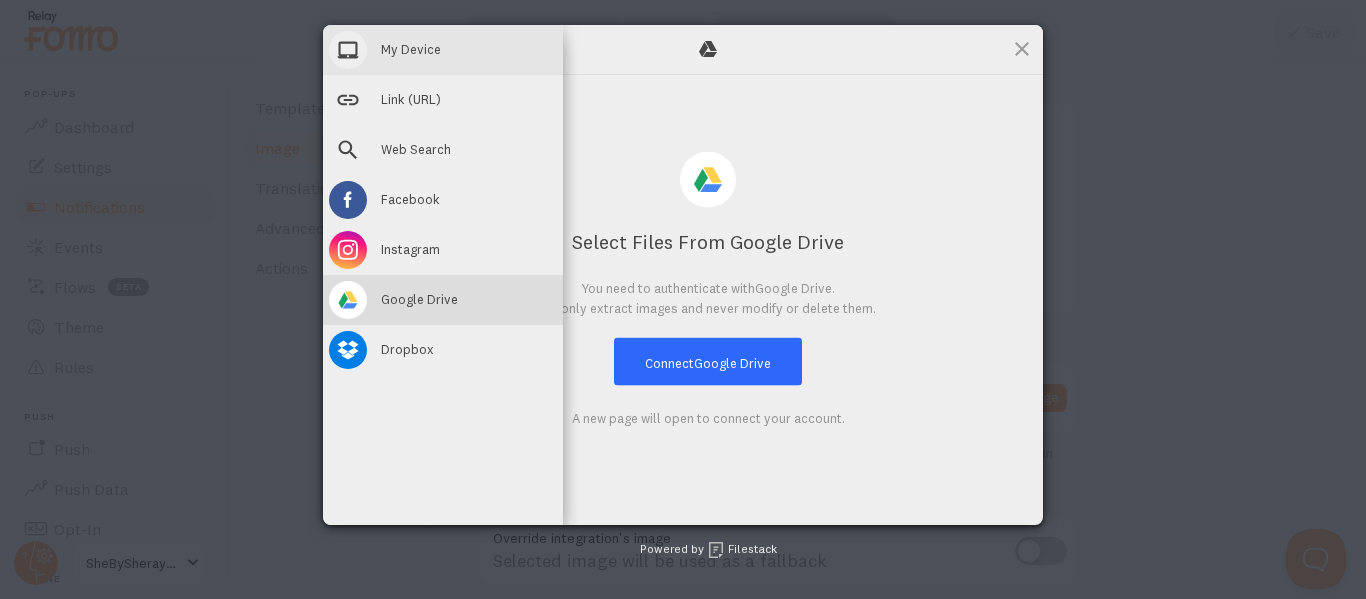 click on "My Device" at bounding box center [411, 49] 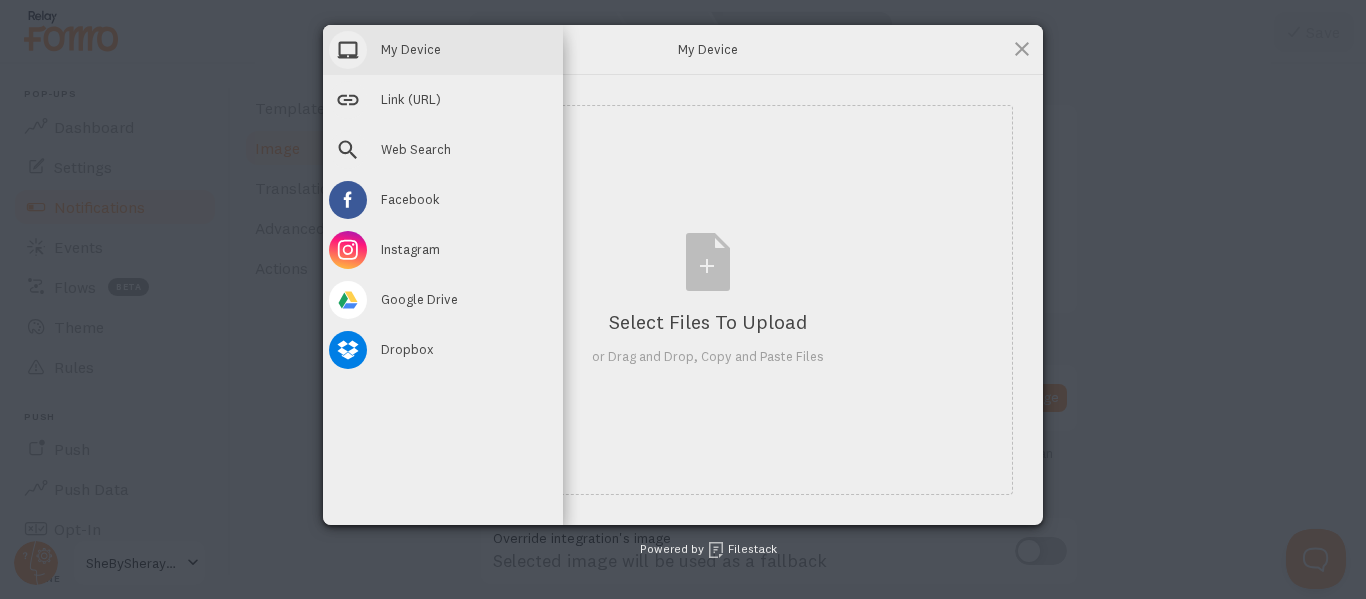 click on "My Device" at bounding box center (411, 49) 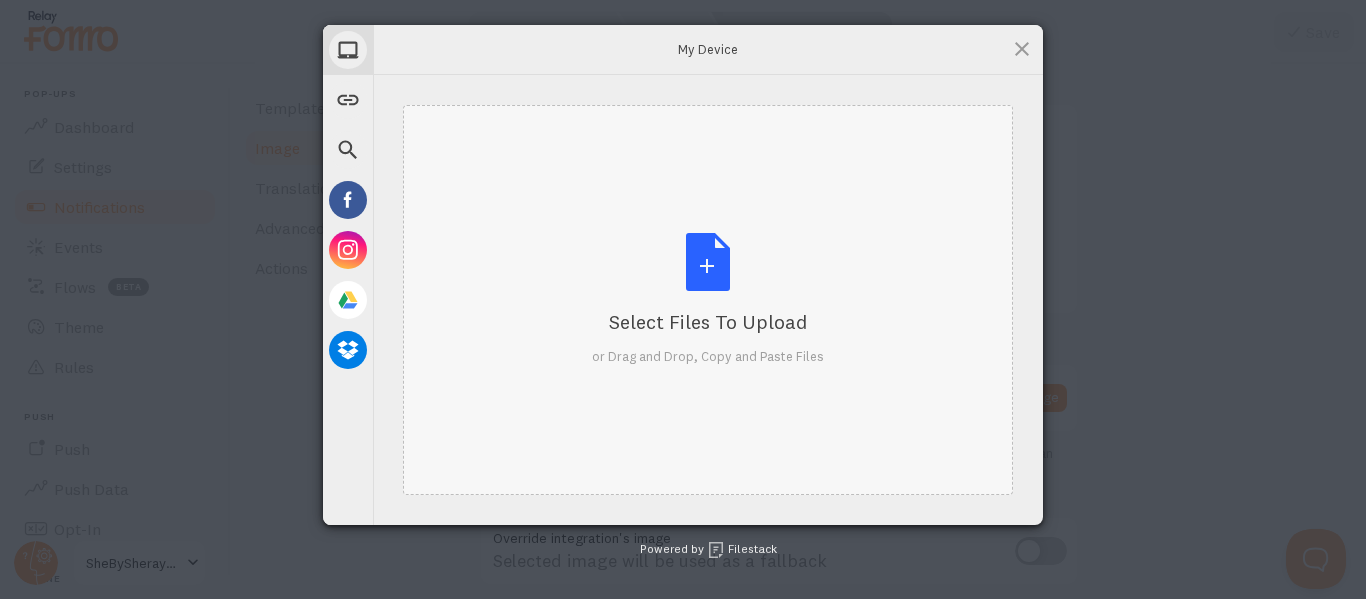 click on "Select Files to Upload     or Drag and Drop, Copy and Paste Files" at bounding box center [708, 299] 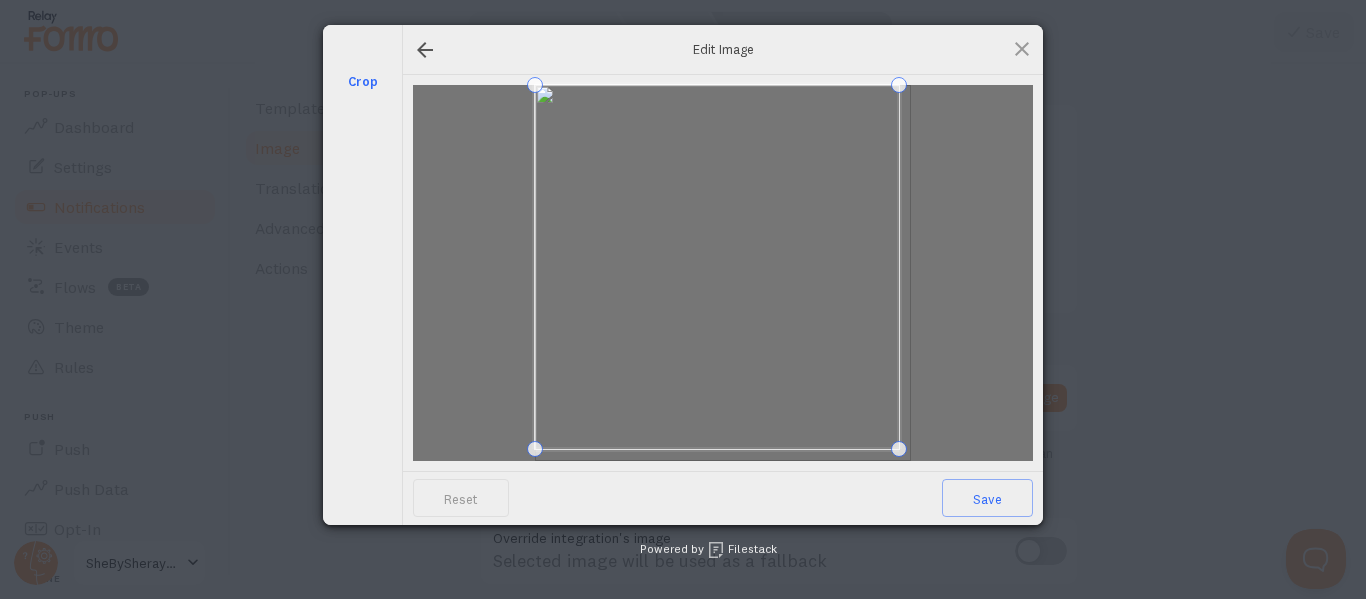 click at bounding box center (723, 273) 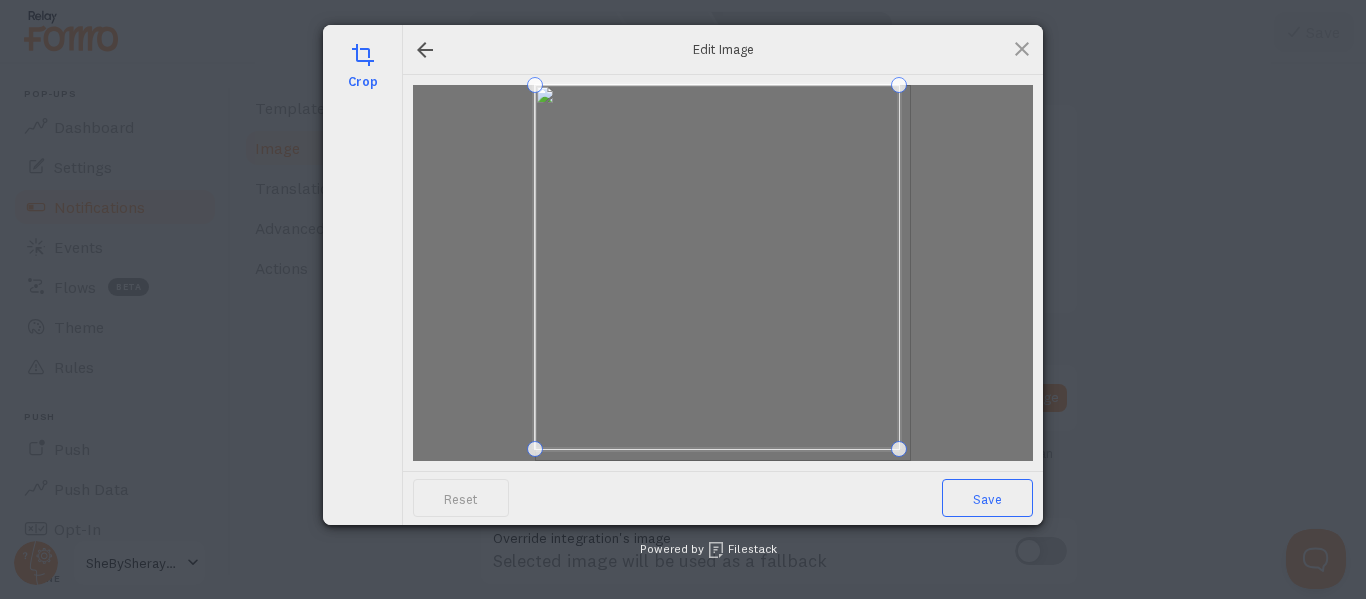 click on "Save" at bounding box center (987, 498) 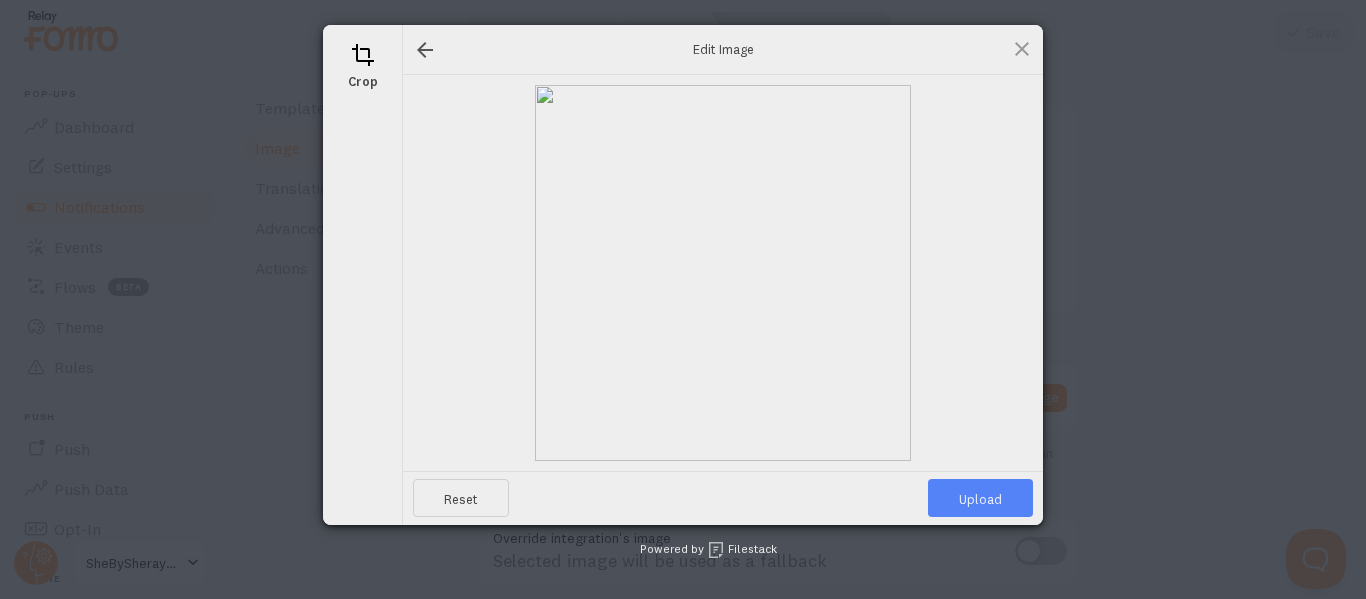 click on "Upload" at bounding box center [980, 498] 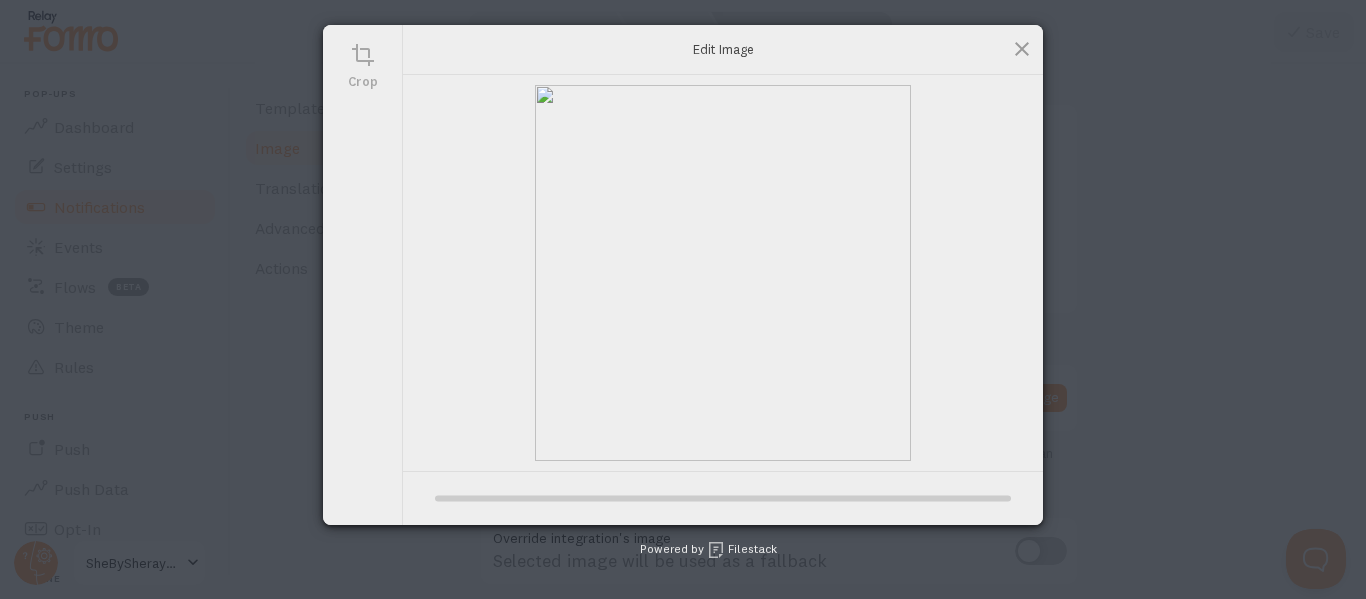 type on "https://process.filestackapi.com/ApqhzE1ldTzuKSj33adqez/resize=width:170,height:170/https://cdn.filestackcontent.com/4YT2QlJgTWsJZh6OjFAw" 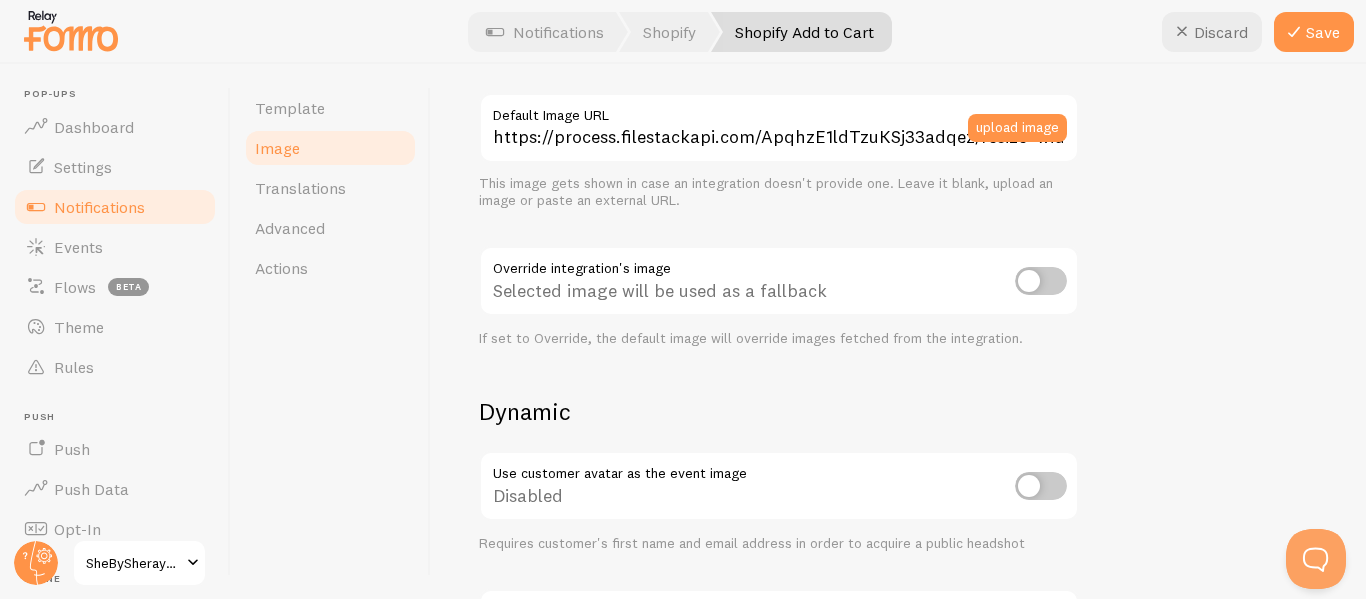 scroll, scrollTop: 570, scrollLeft: 0, axis: vertical 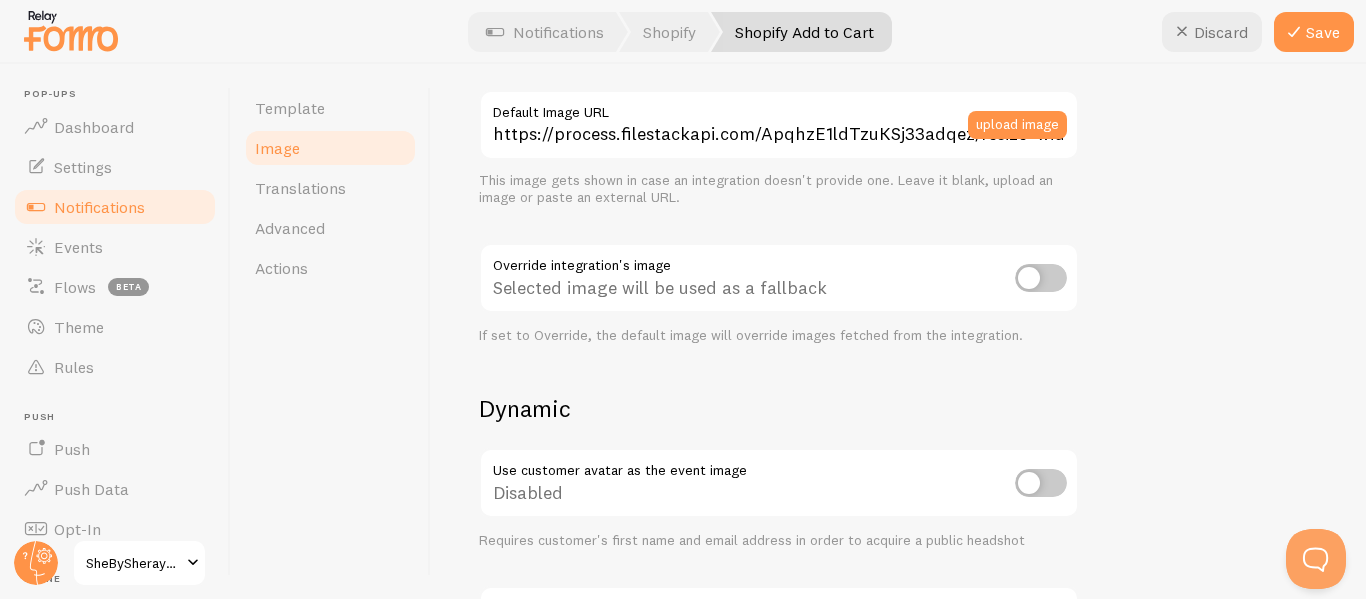 click at bounding box center [1041, 278] 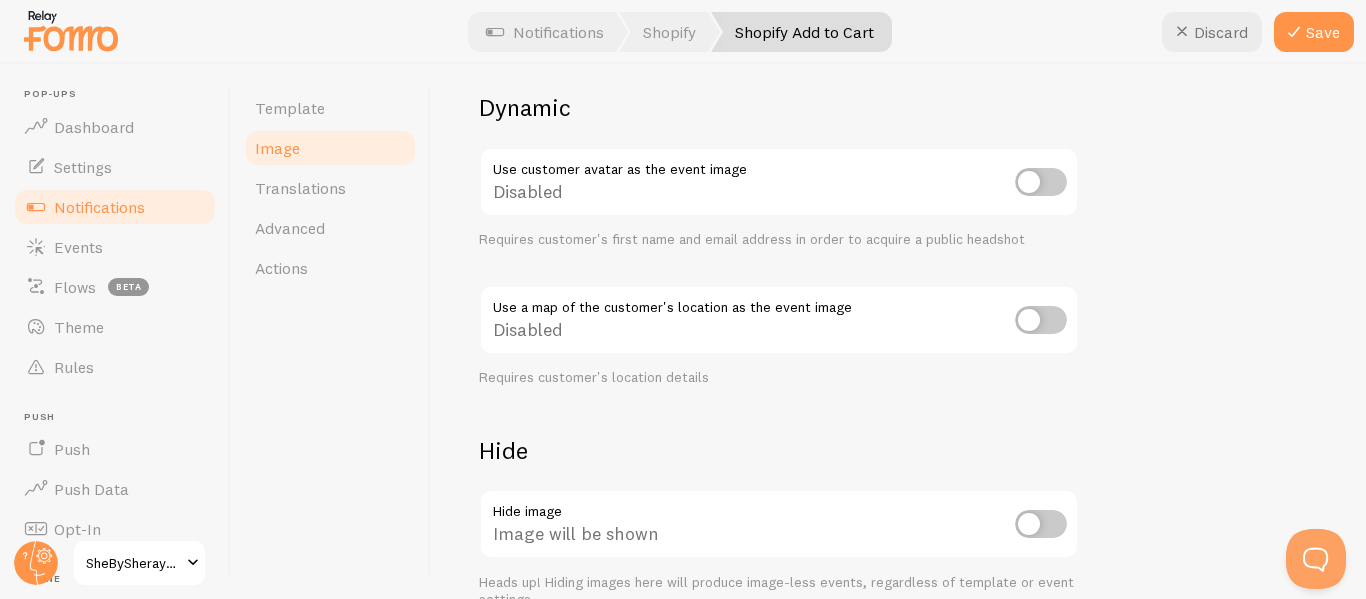 scroll, scrollTop: 856, scrollLeft: 0, axis: vertical 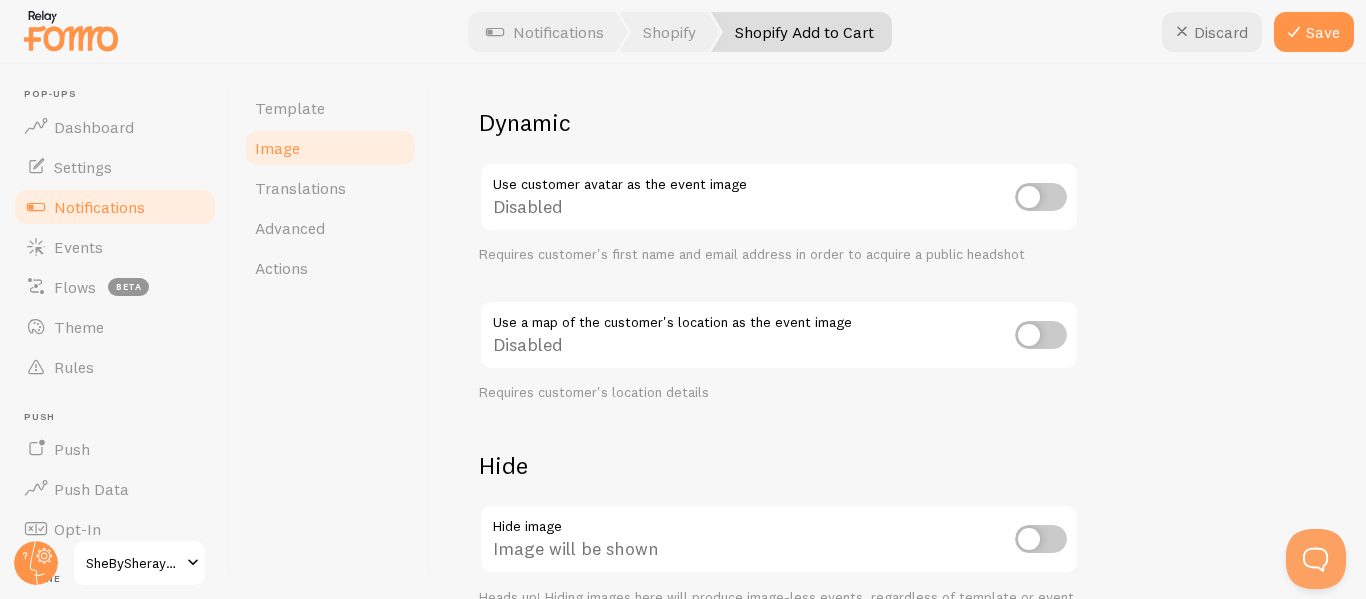drag, startPoint x: 1362, startPoint y: 476, endPoint x: 830, endPoint y: 447, distance: 532.78986 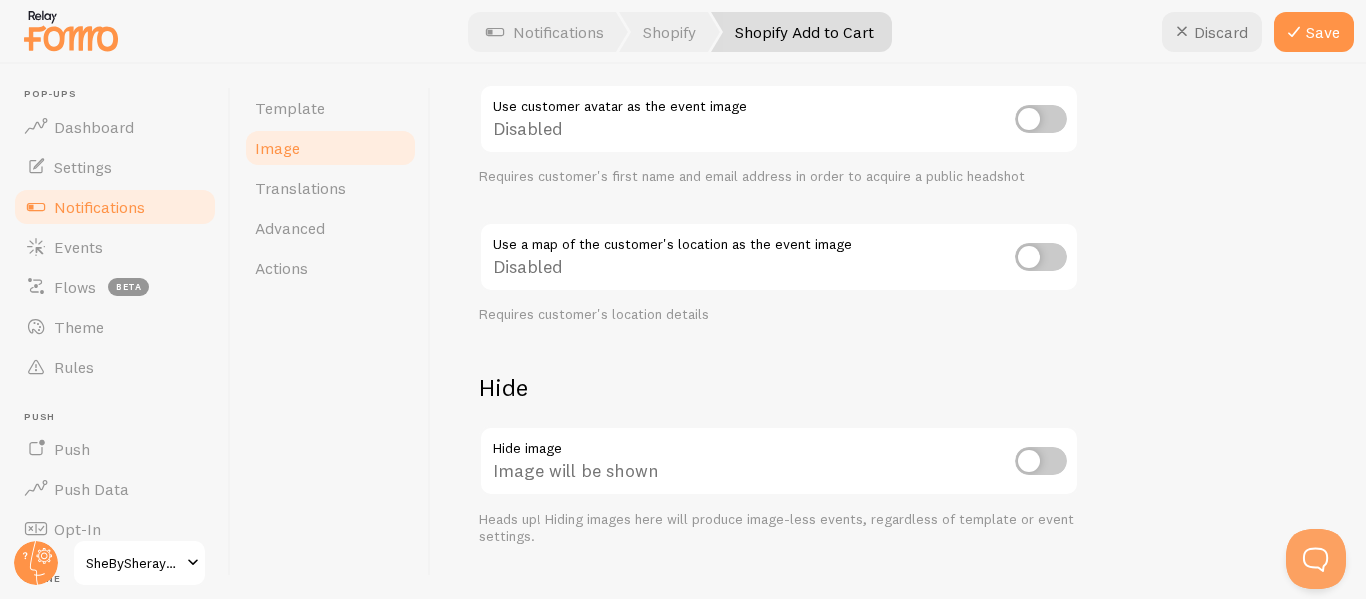 scroll, scrollTop: 977, scrollLeft: 0, axis: vertical 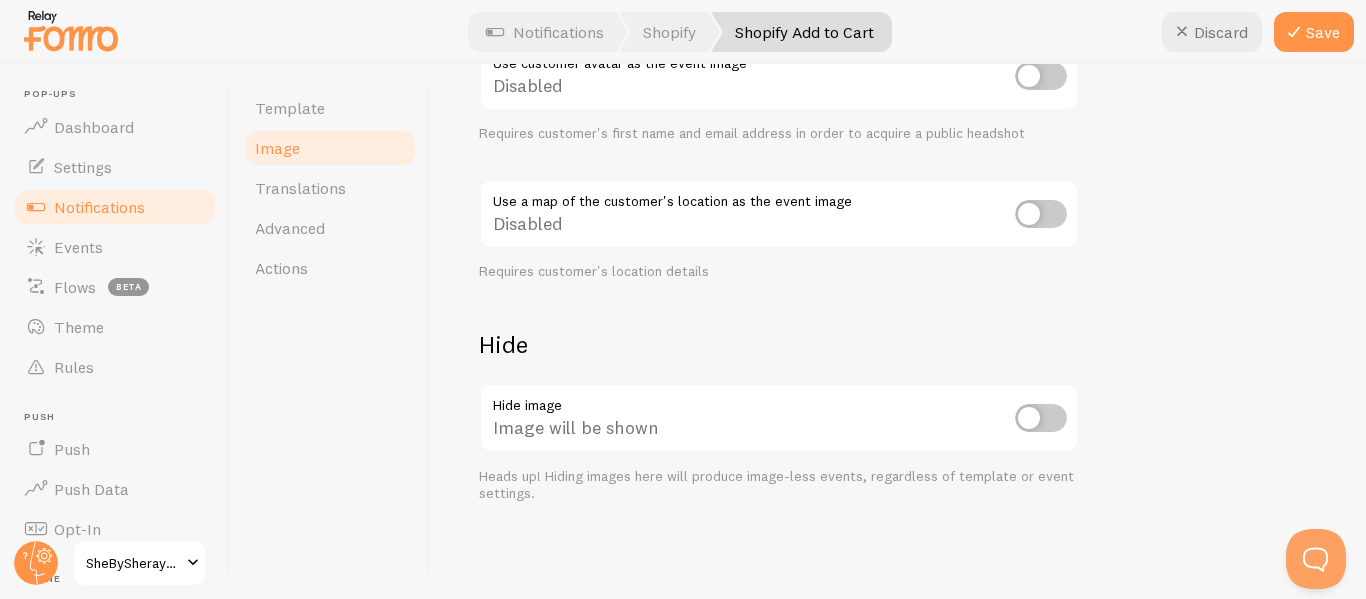 click at bounding box center (1041, 418) 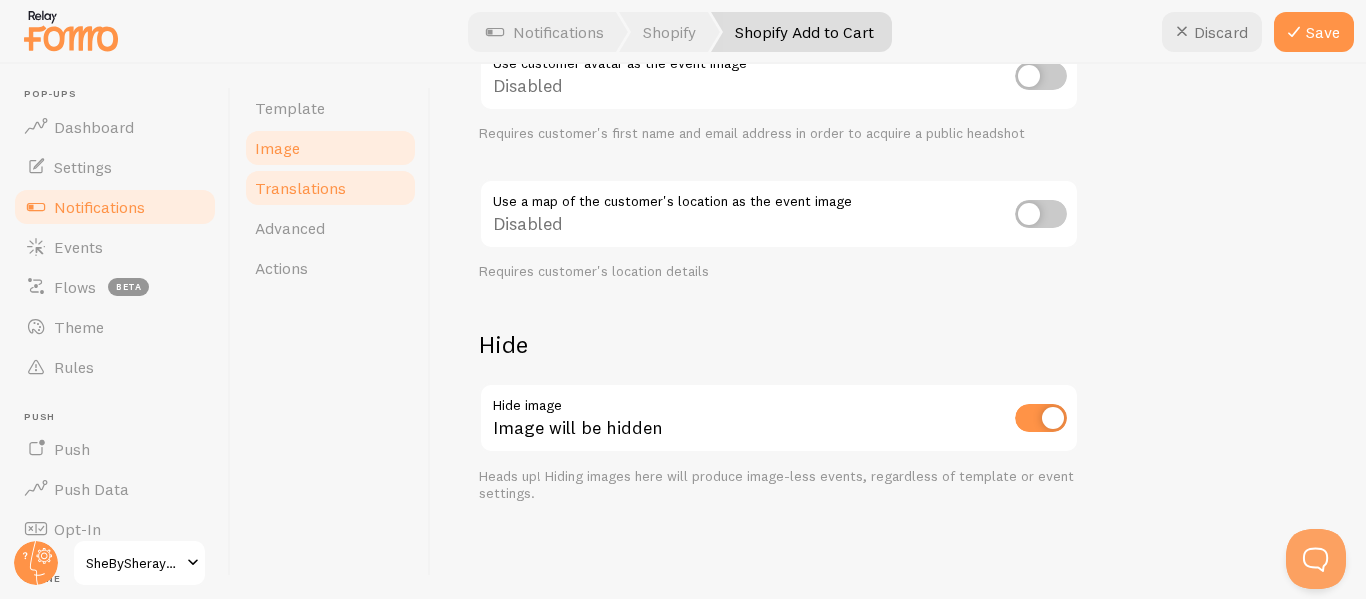 click on "Translations" at bounding box center (300, 188) 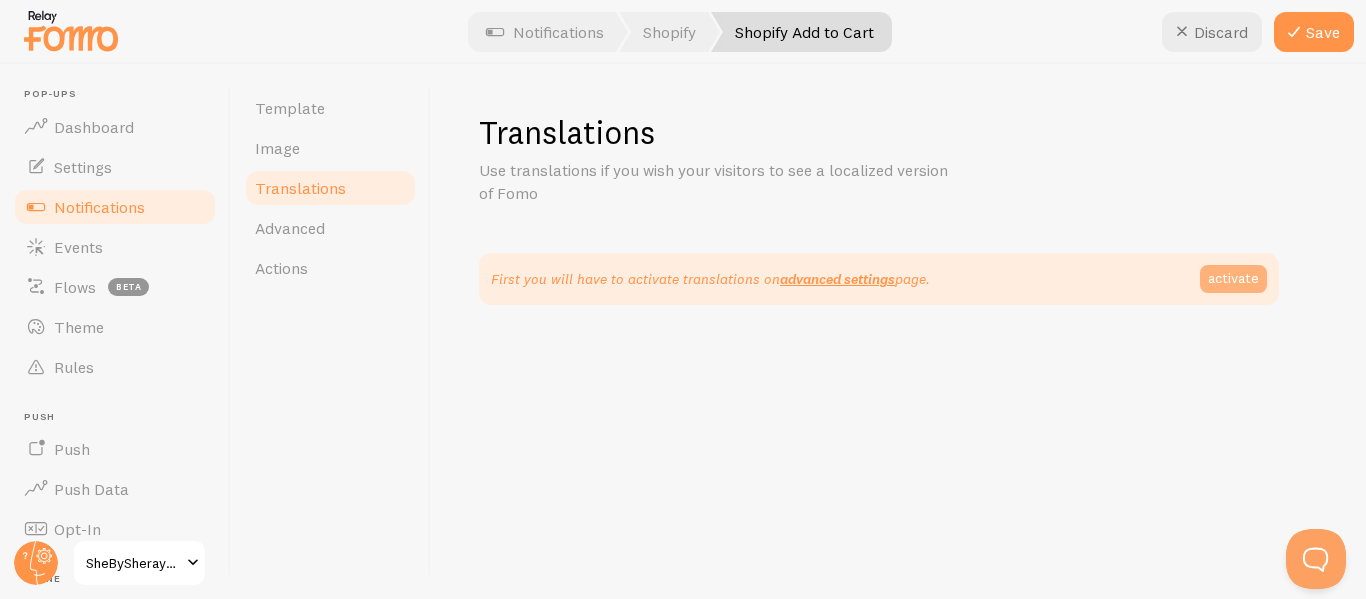 click on "activate" at bounding box center (1233, 279) 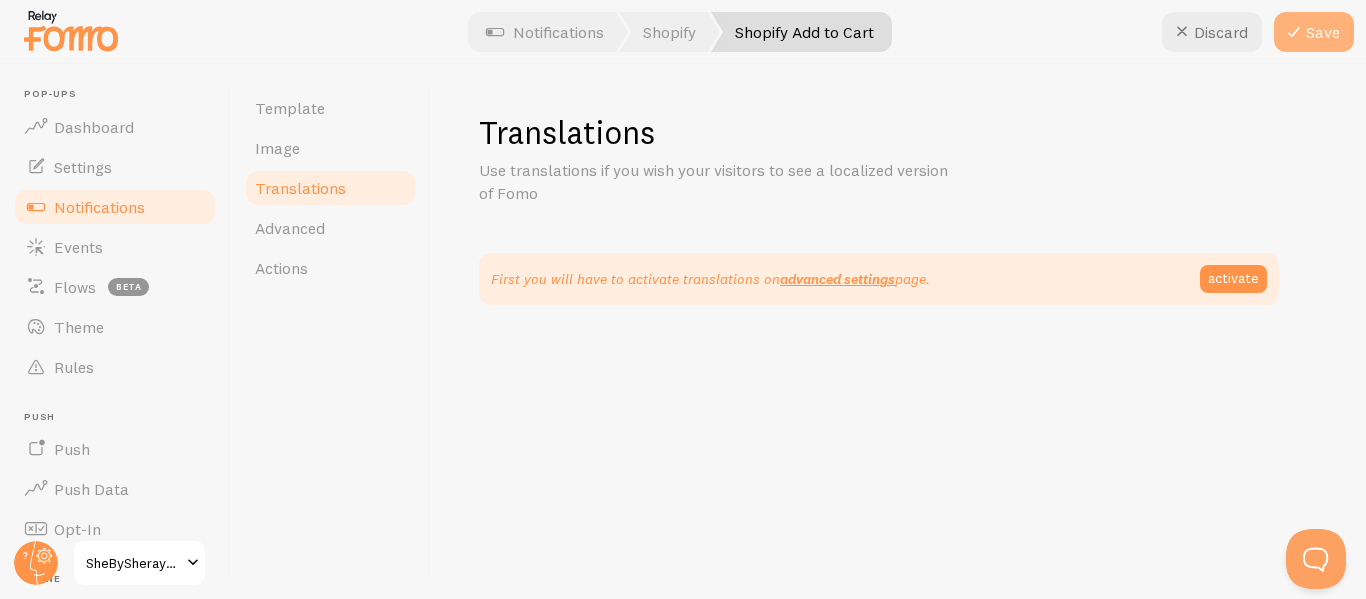 click on "Save" at bounding box center [1314, 32] 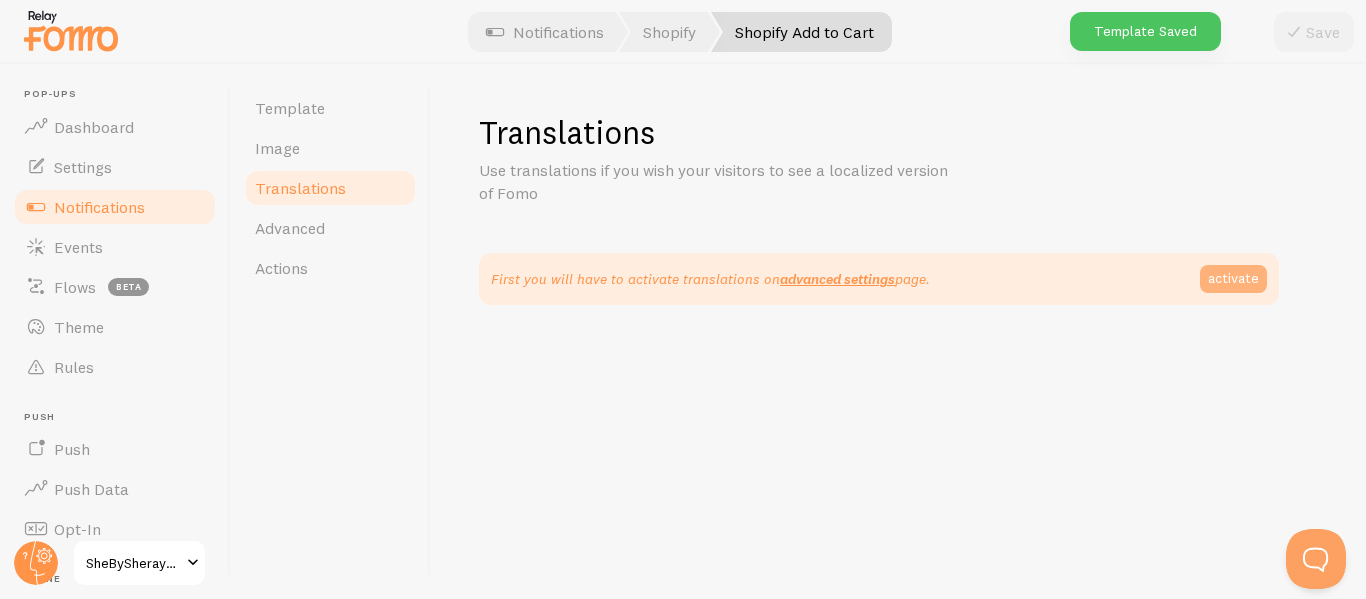 click on "activate" at bounding box center (1233, 279) 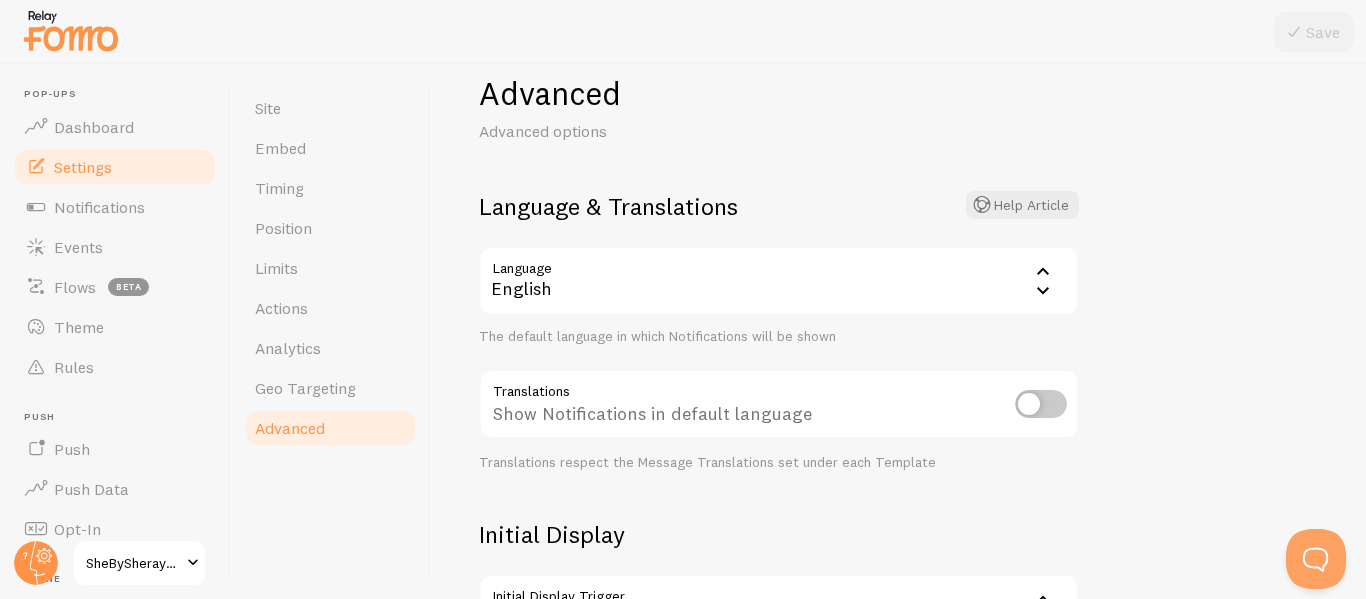 scroll, scrollTop: 41, scrollLeft: 0, axis: vertical 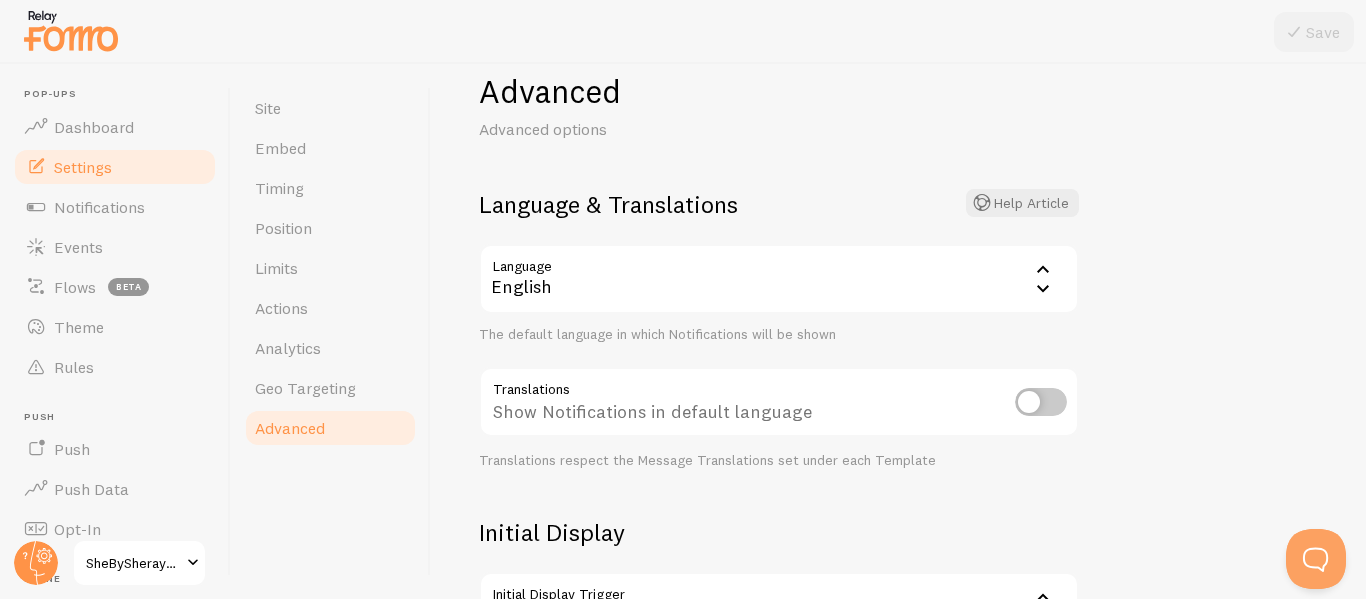 click at bounding box center [1041, 402] 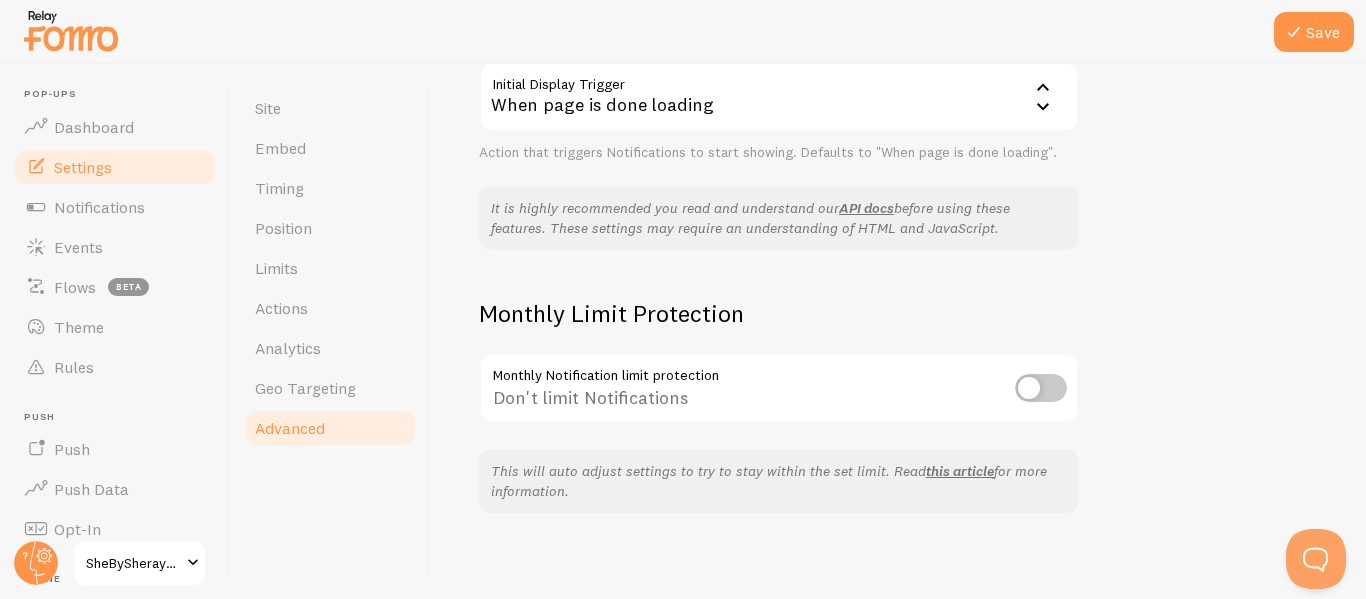 scroll, scrollTop: 561, scrollLeft: 0, axis: vertical 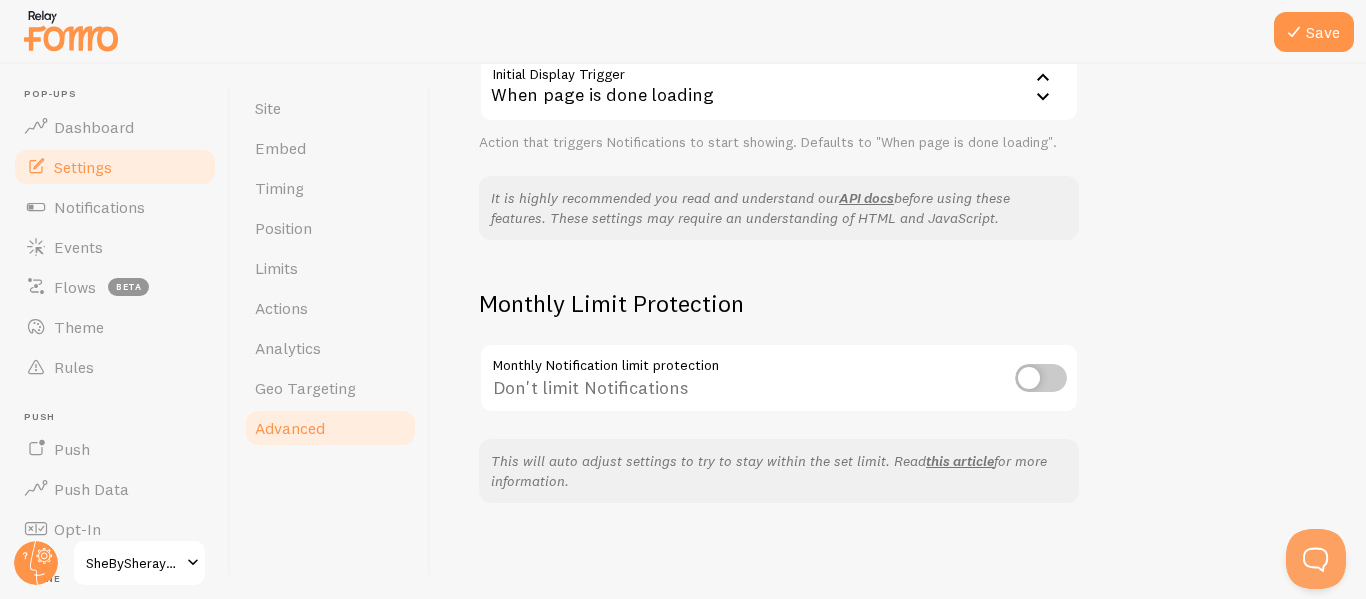 click at bounding box center (1041, 378) 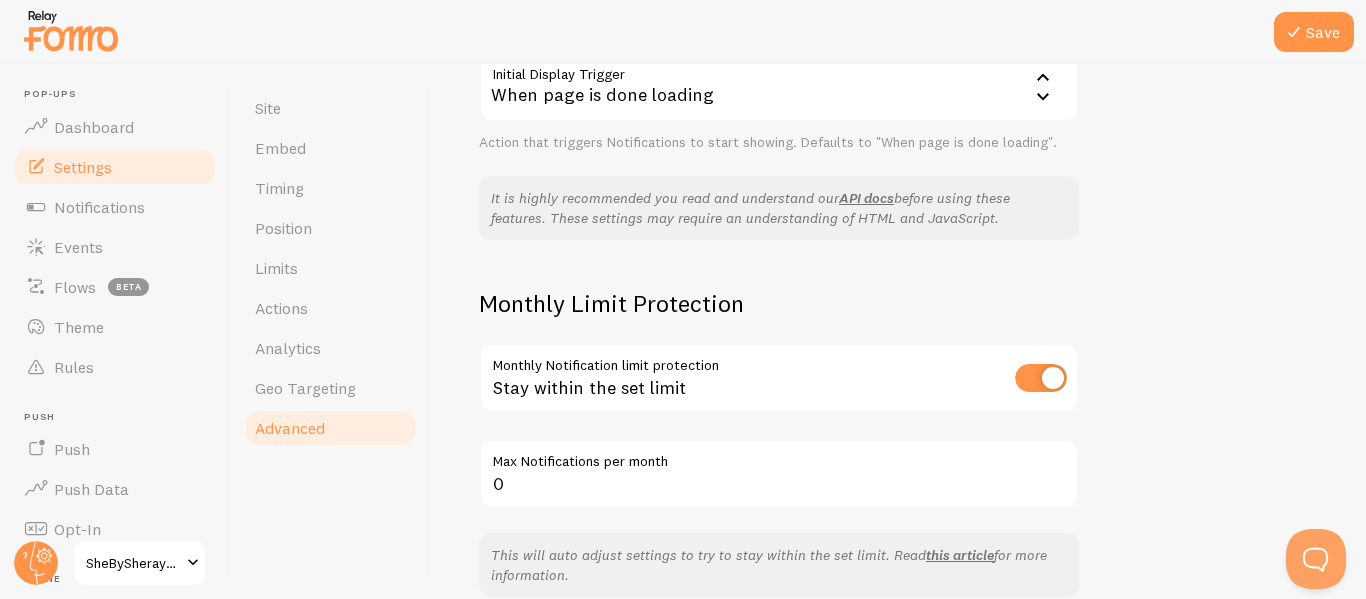 click at bounding box center (1041, 378) 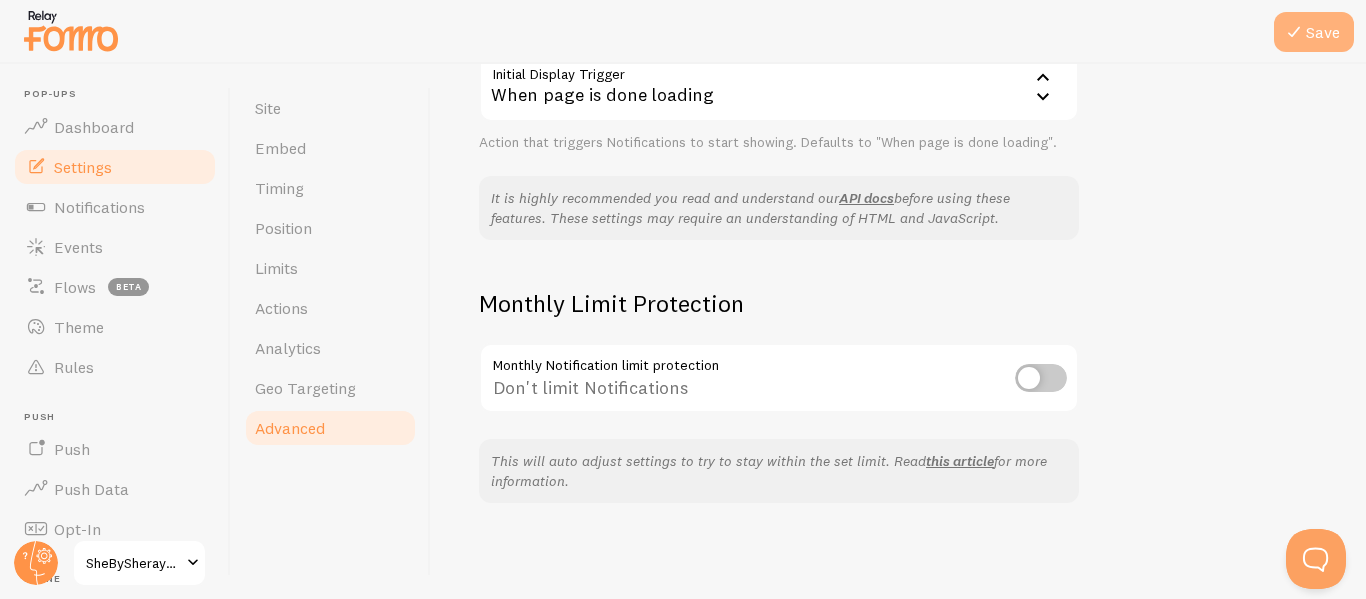 click on "Save" at bounding box center (1314, 32) 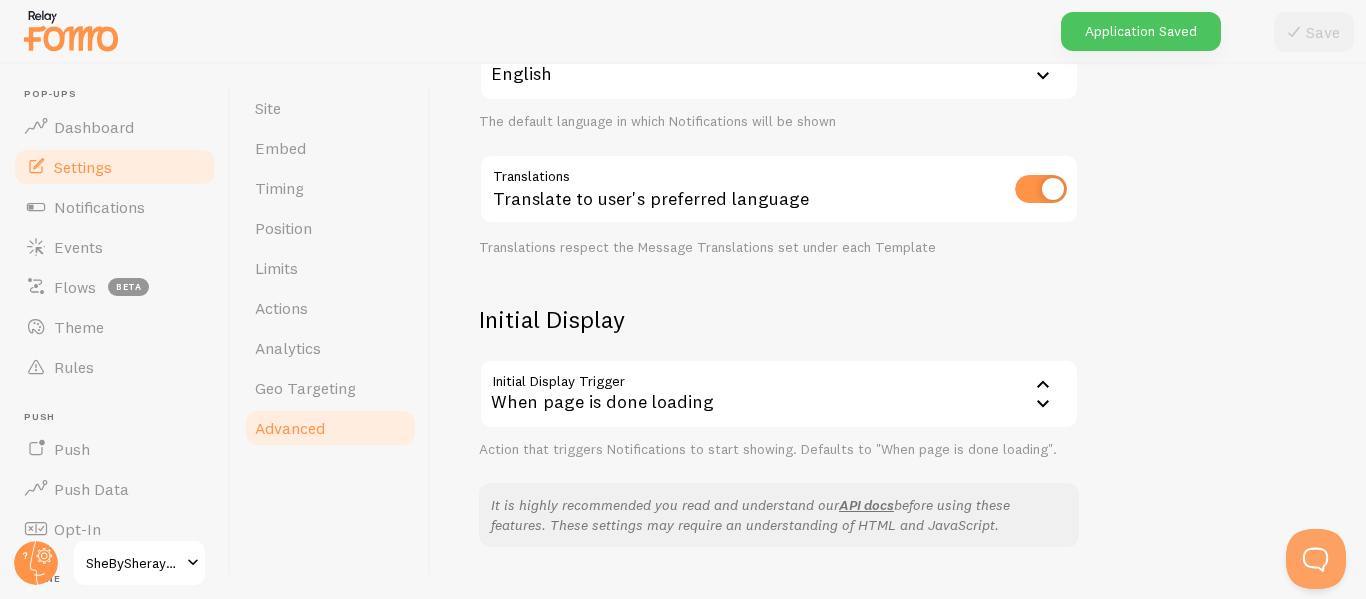 scroll, scrollTop: 0, scrollLeft: 0, axis: both 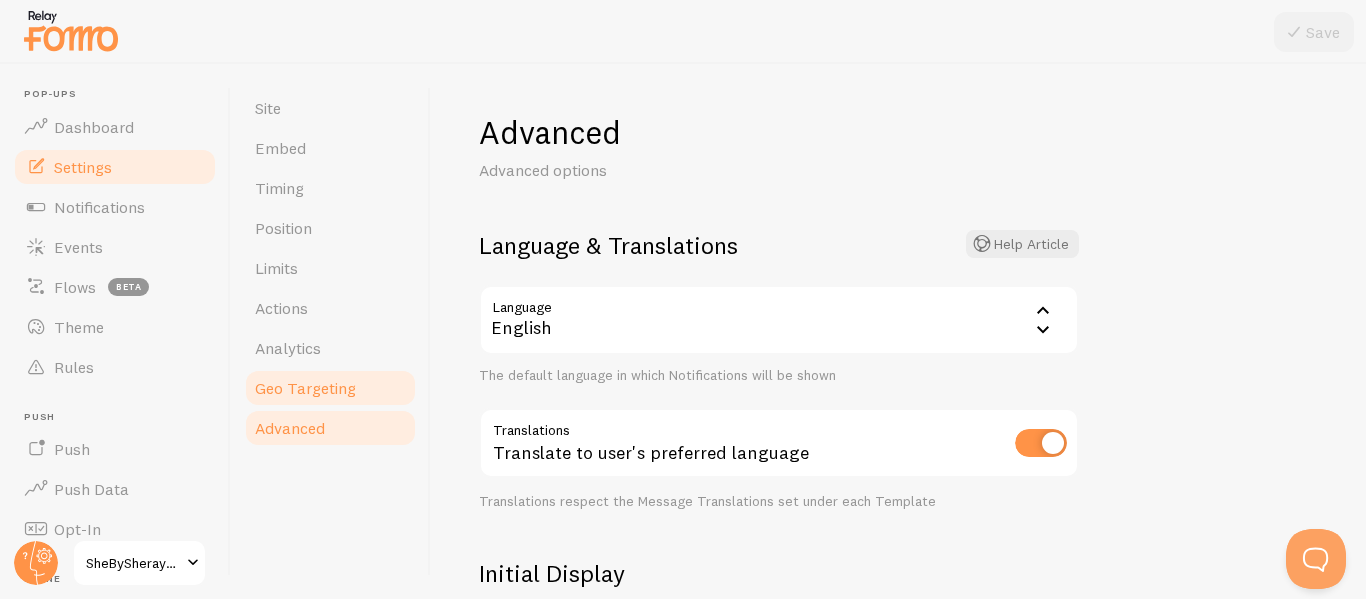 click on "Geo Targeting" at bounding box center (305, 388) 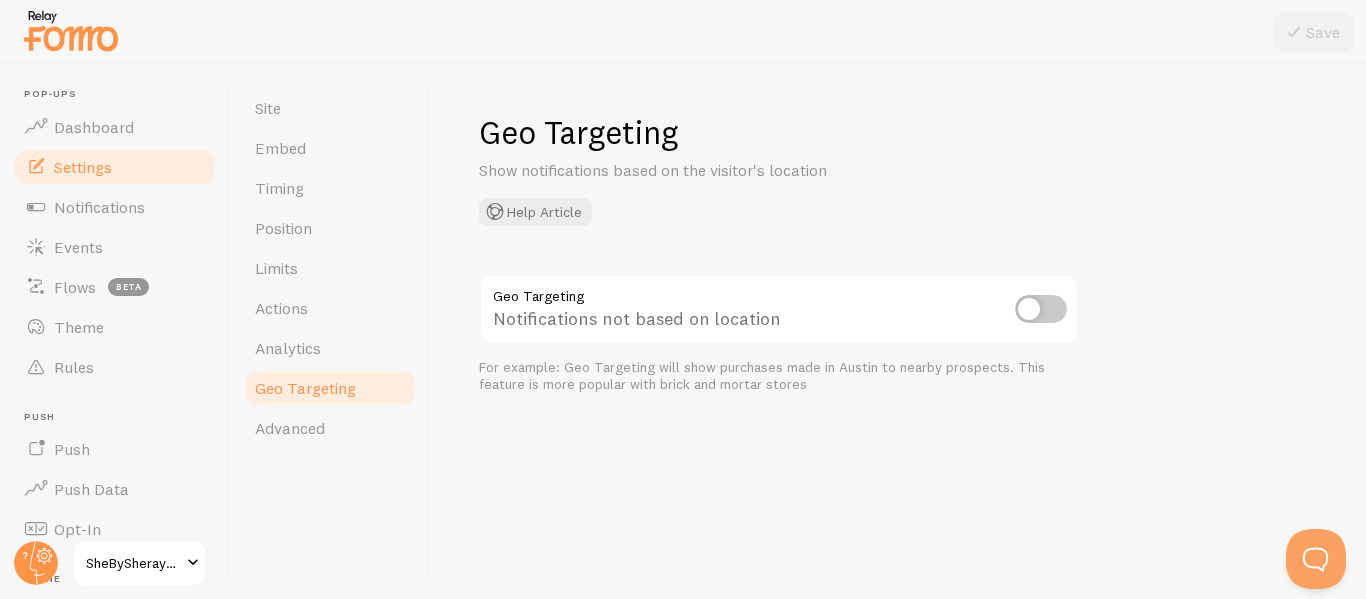 click at bounding box center [1041, 309] 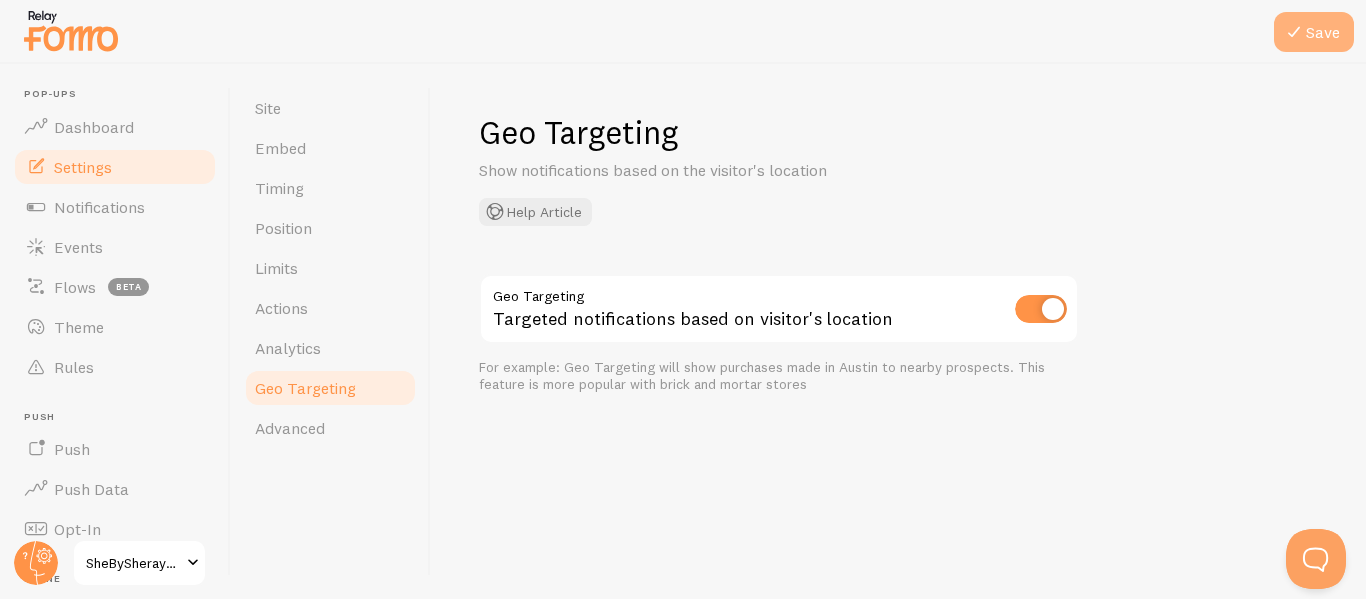 click at bounding box center (1294, 32) 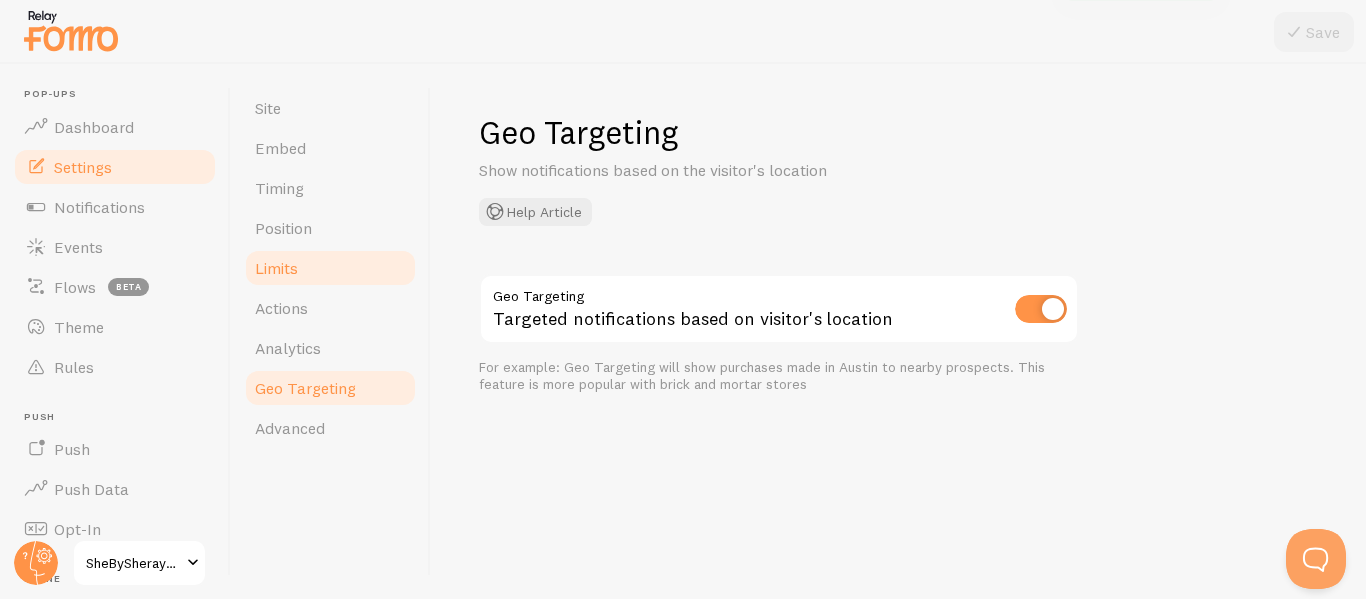 click on "Limits" at bounding box center [330, 268] 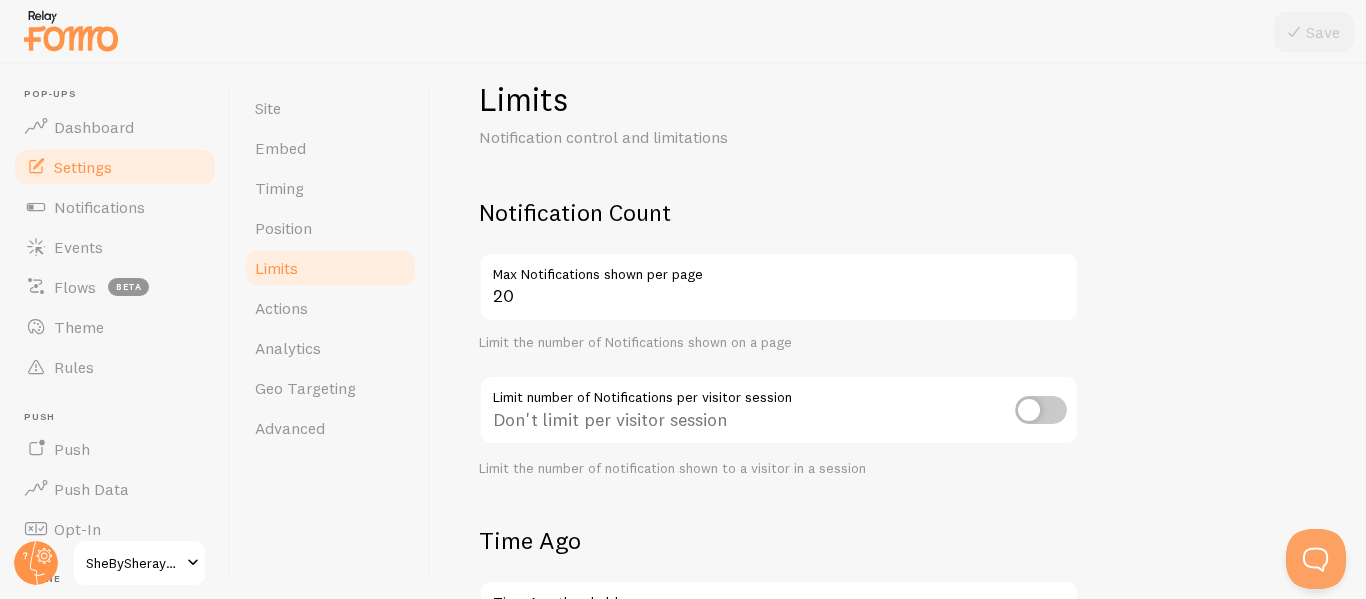 scroll, scrollTop: 34, scrollLeft: 0, axis: vertical 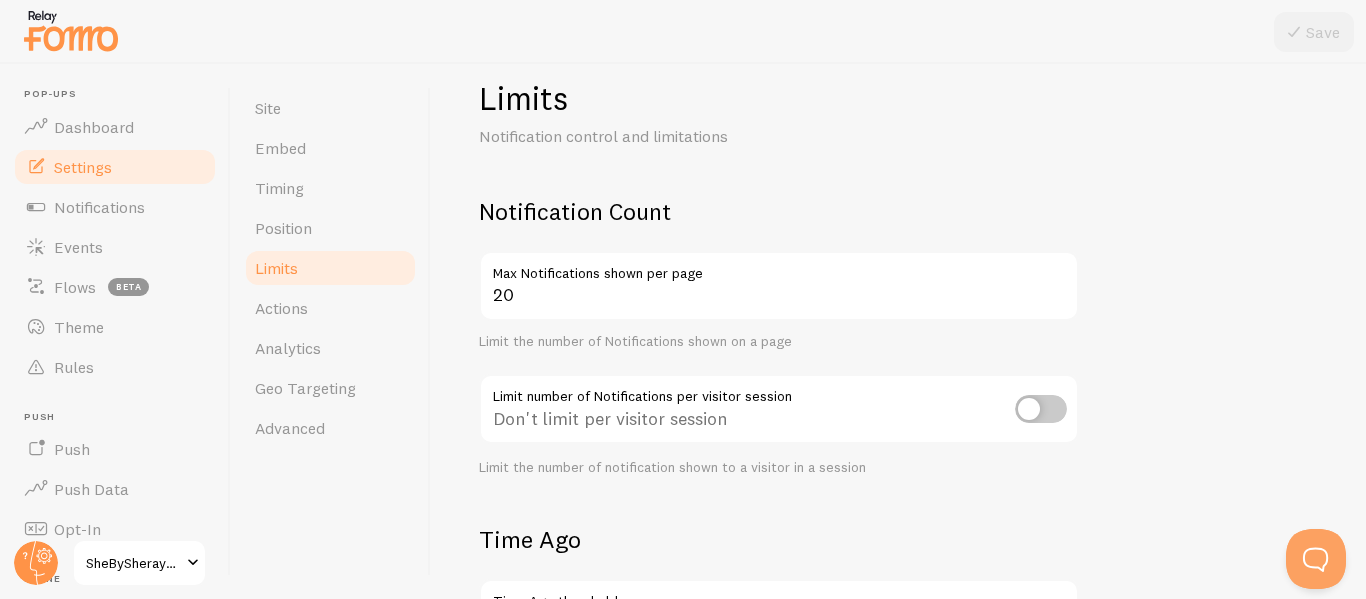 click at bounding box center [1041, 409] 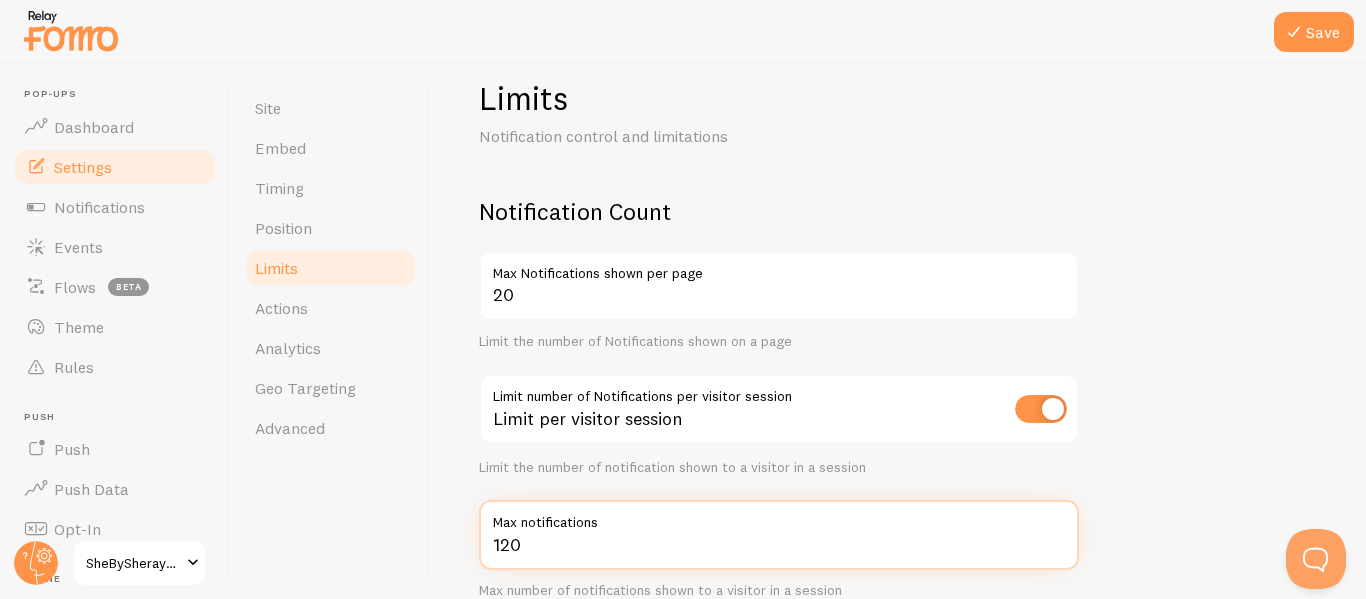 click on "120" at bounding box center (779, 535) 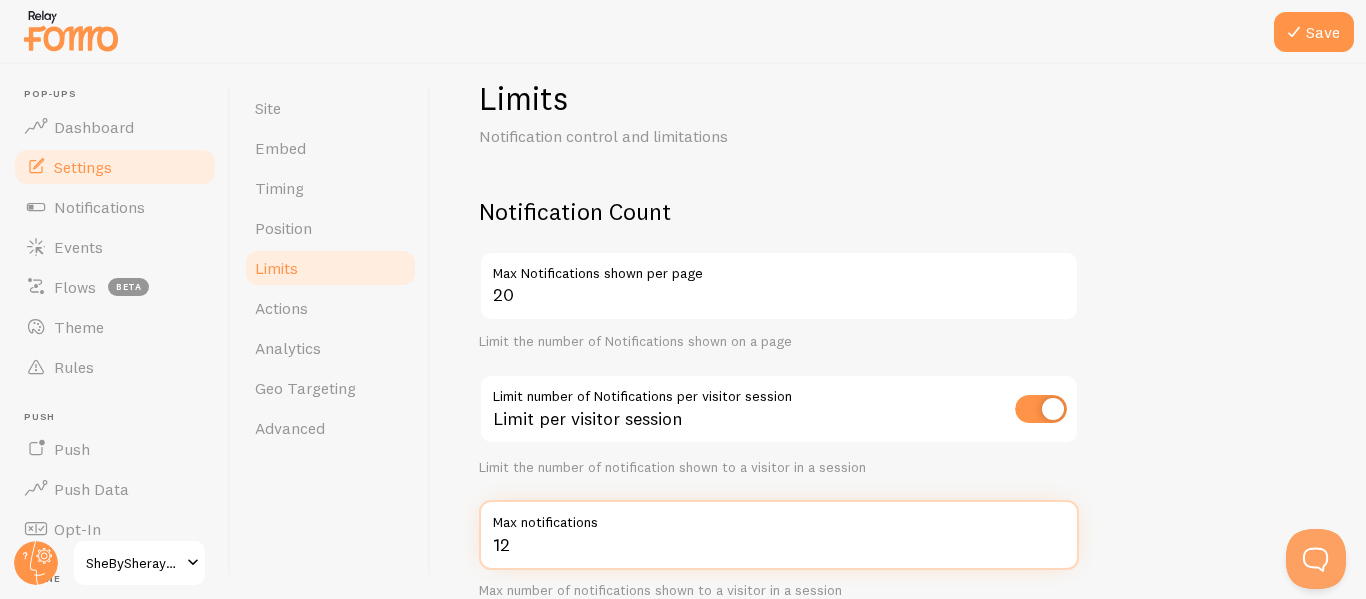 type on "1" 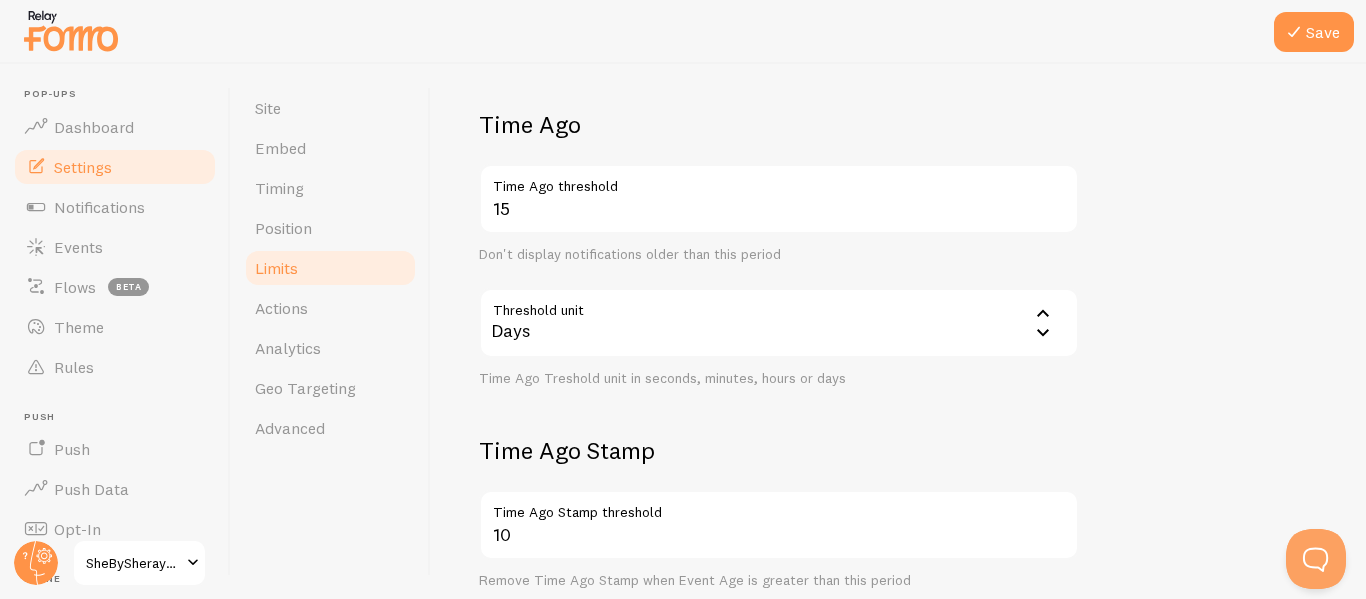 scroll, scrollTop: 682, scrollLeft: 0, axis: vertical 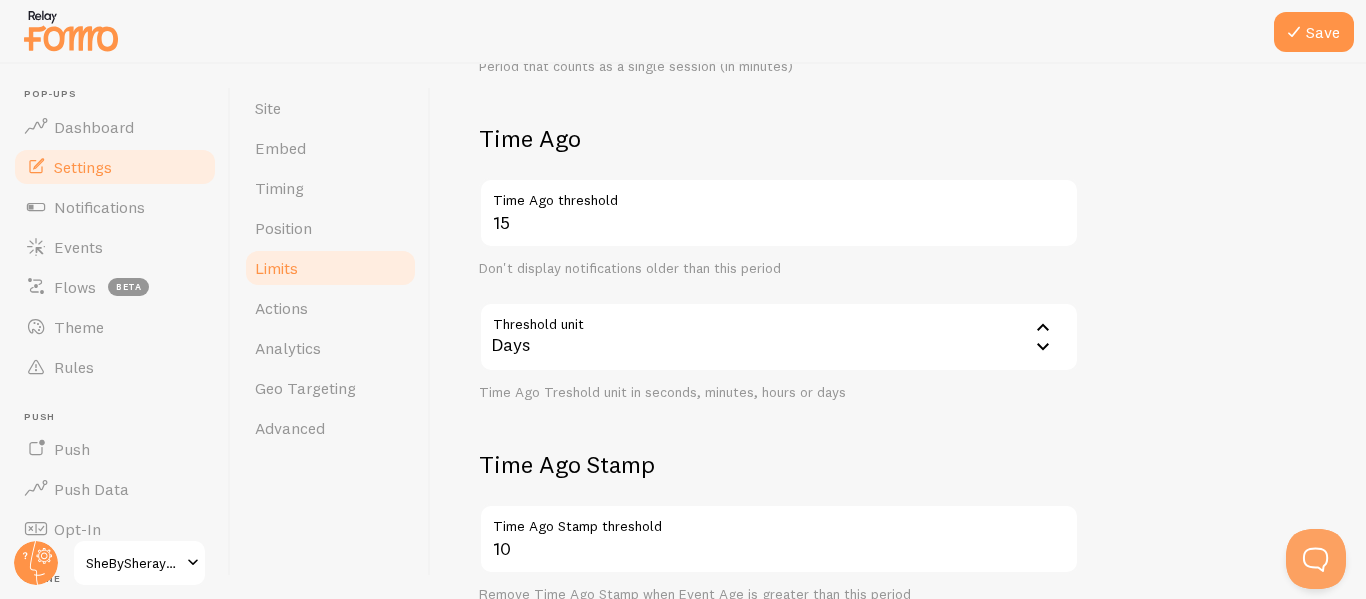 type on "50" 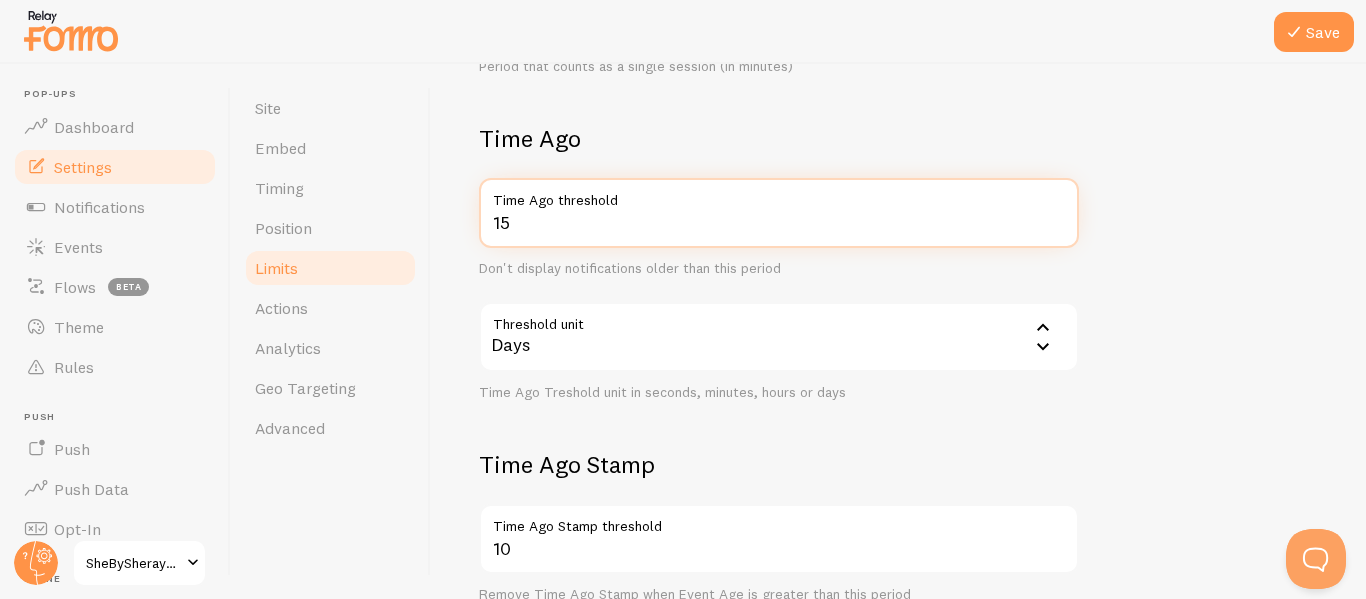 click on "15" at bounding box center (779, 213) 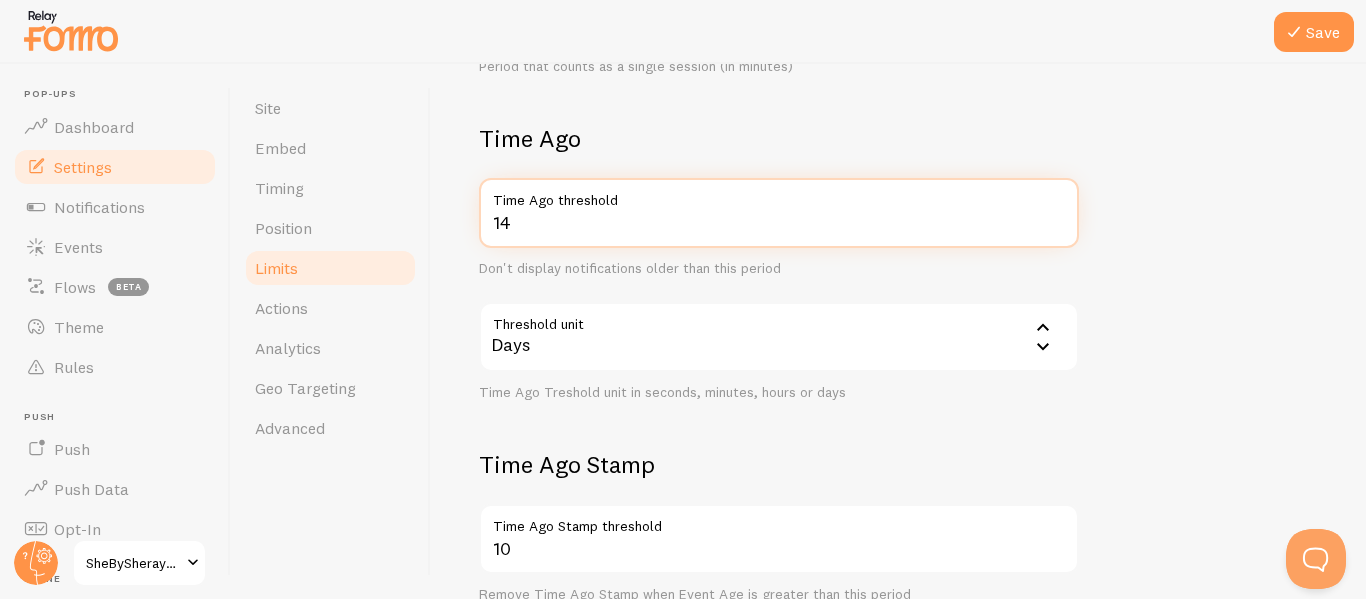click on "14" at bounding box center (779, 213) 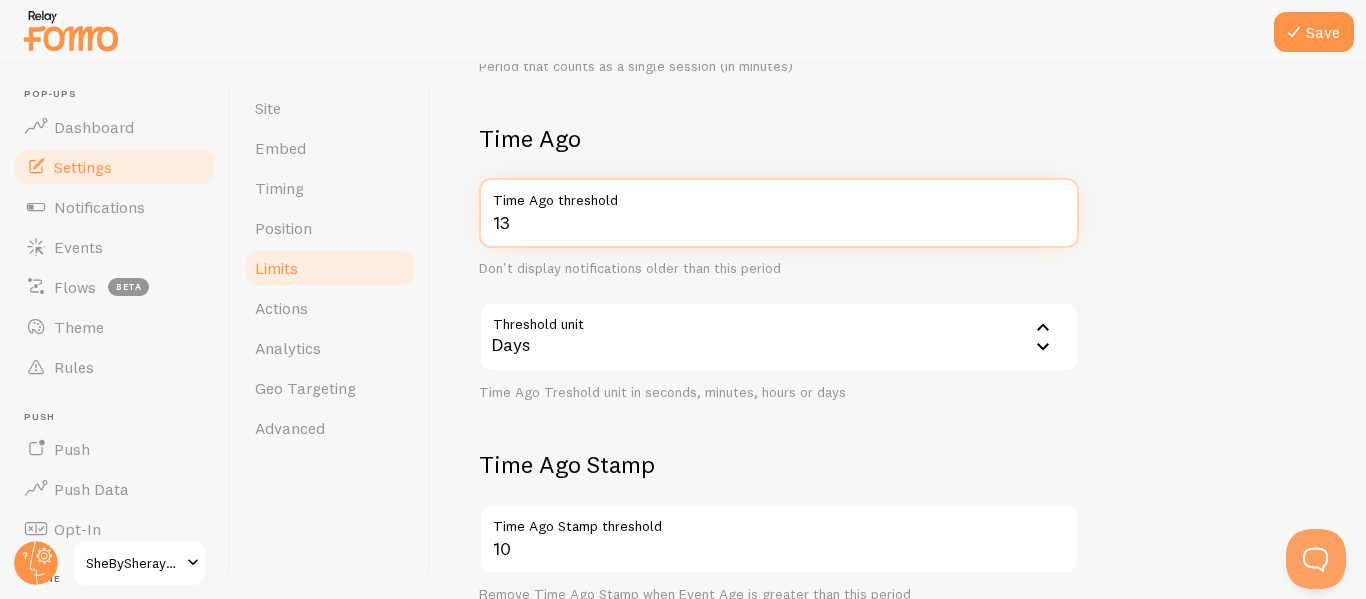 click on "13" at bounding box center [779, 213] 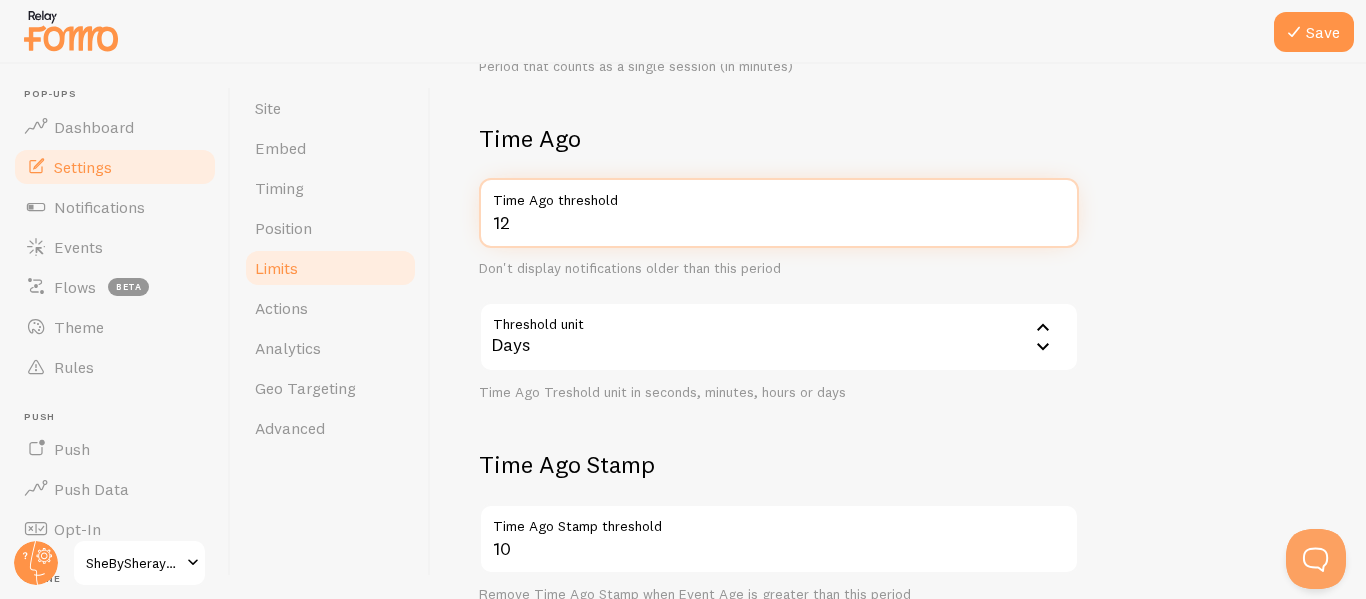 click on "12" at bounding box center (779, 213) 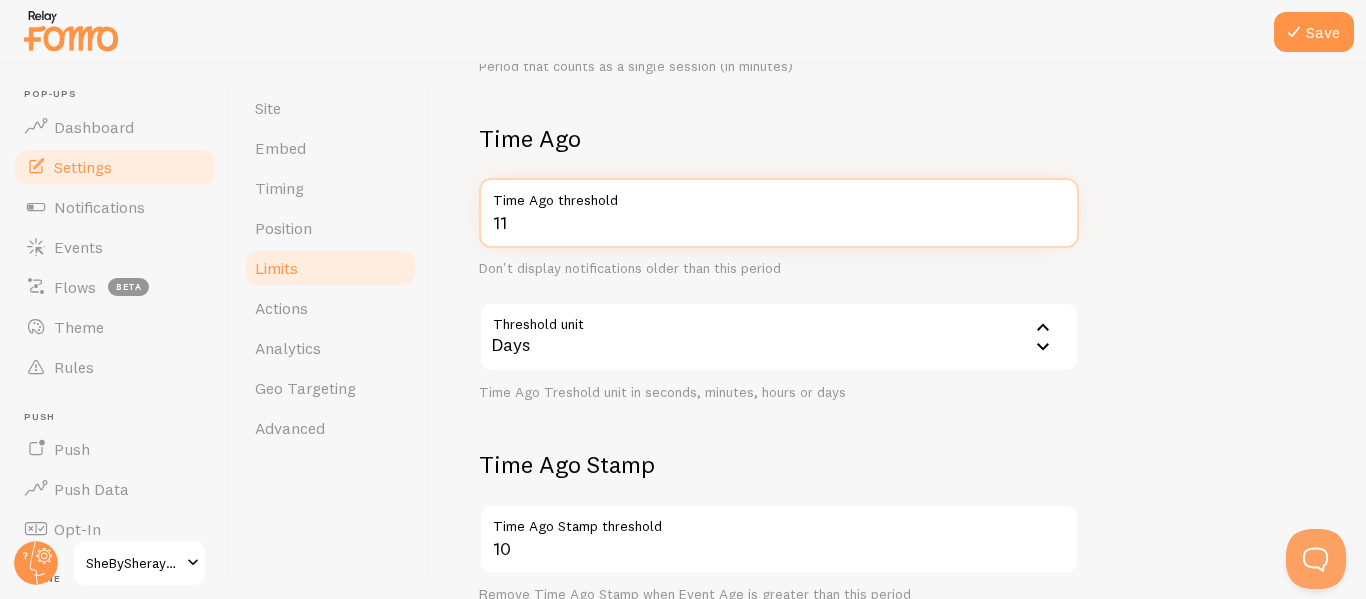 click on "11" at bounding box center (779, 213) 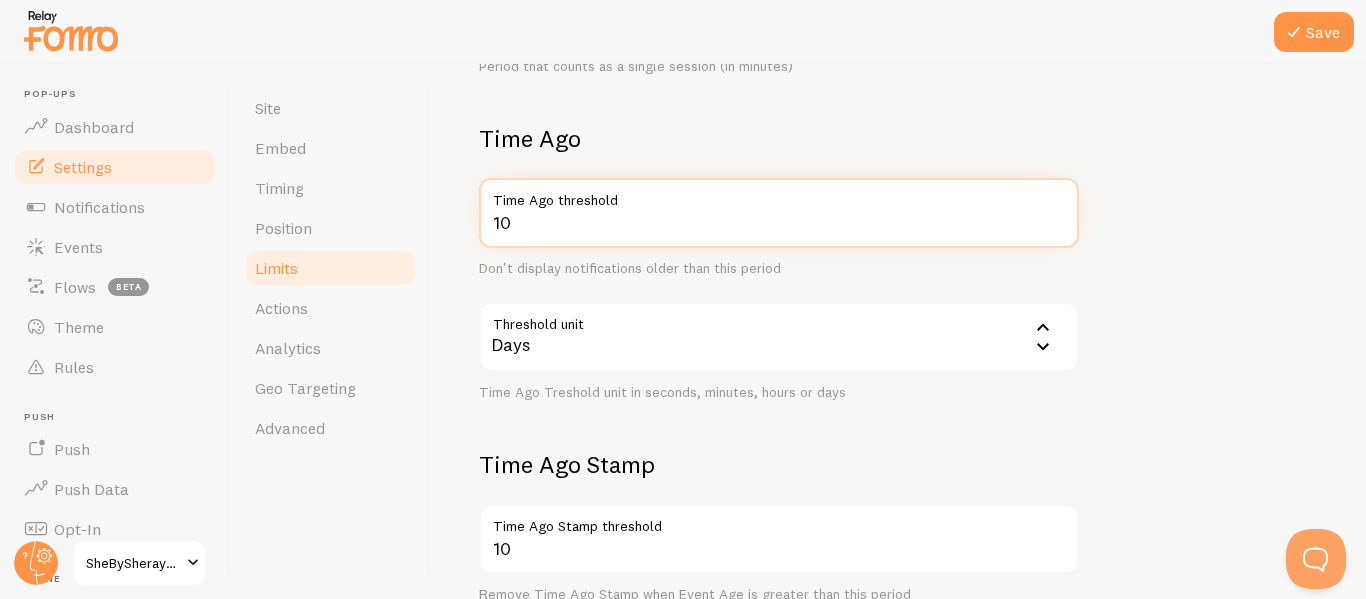 click on "10" at bounding box center (779, 213) 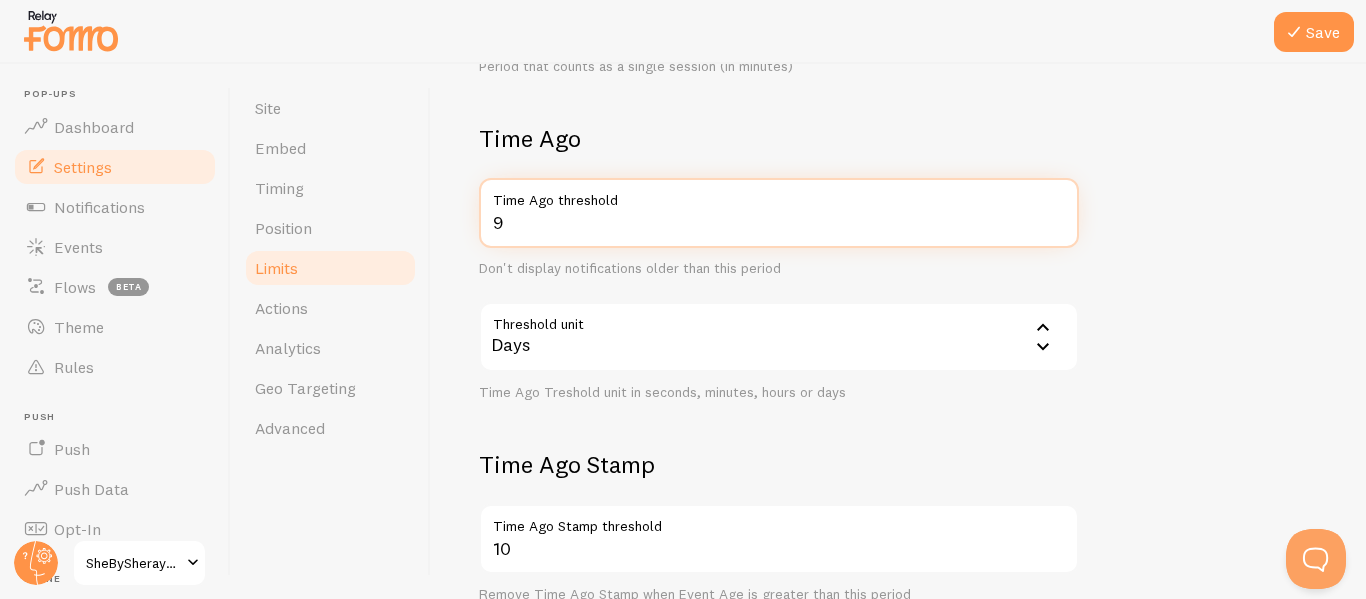 click on "9" at bounding box center [779, 213] 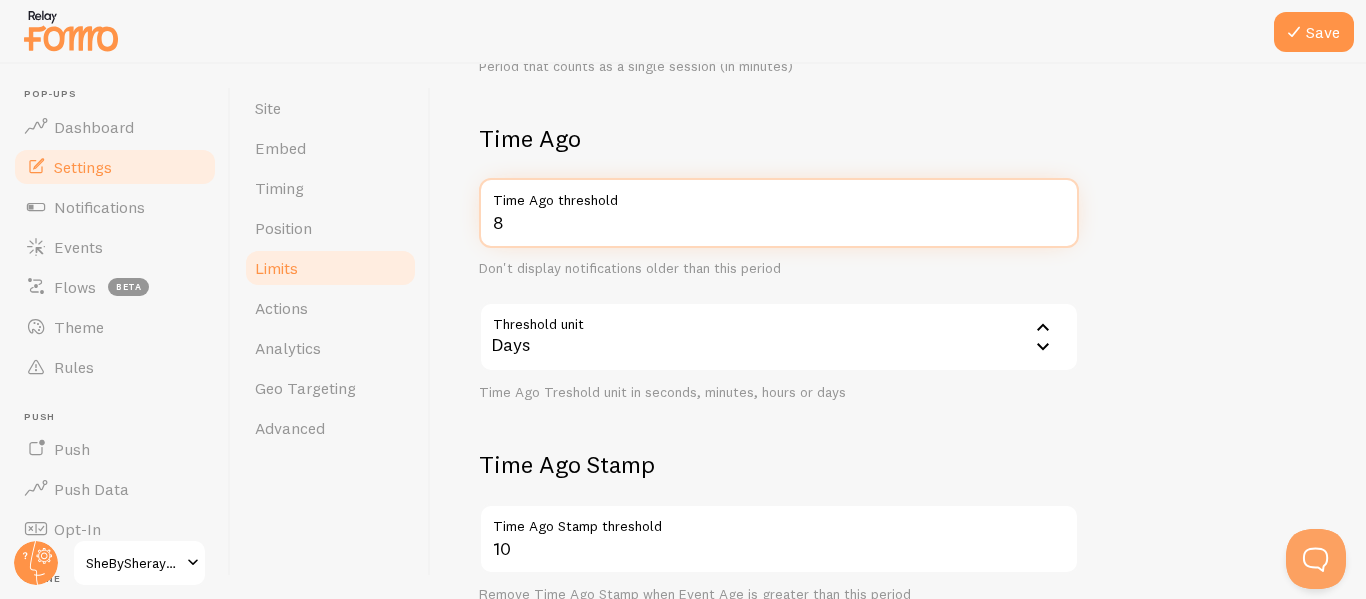 type on "7" 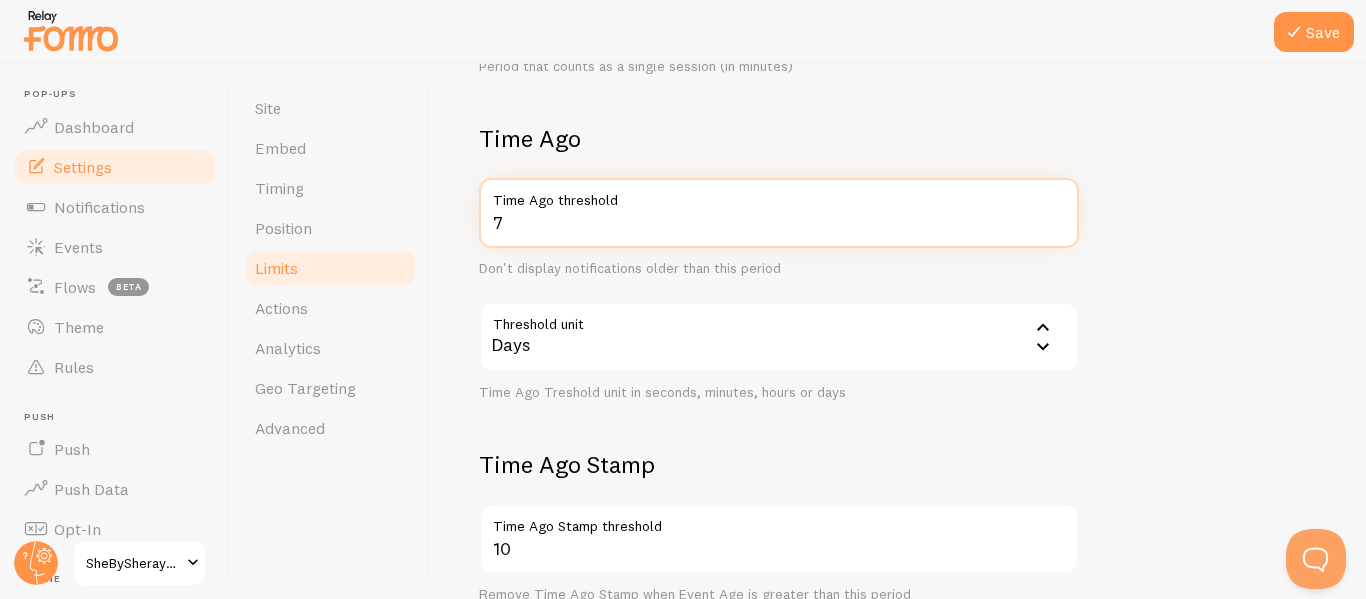 click on "7" at bounding box center (779, 213) 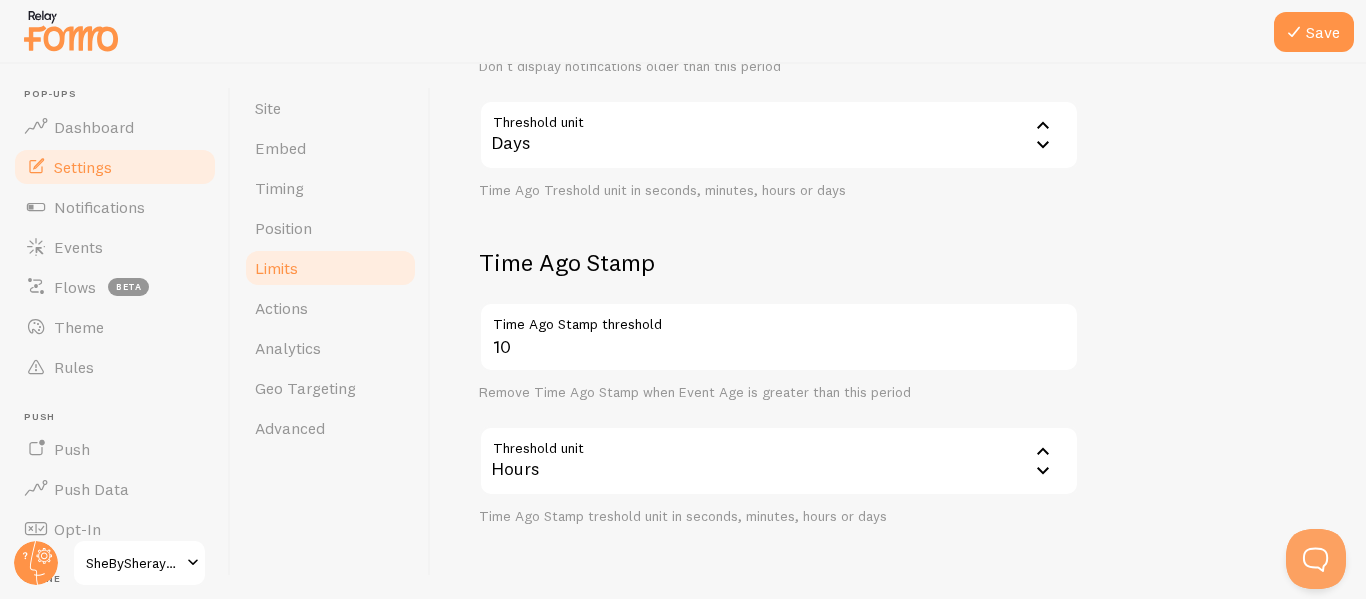 scroll, scrollTop: 912, scrollLeft: 0, axis: vertical 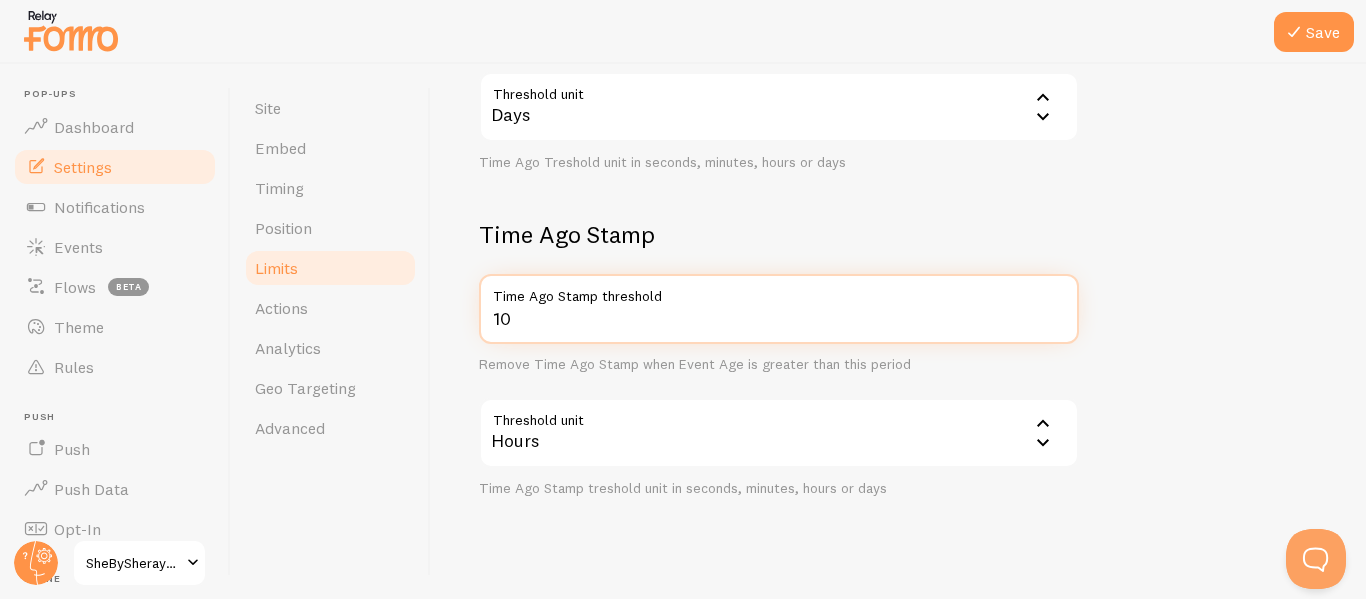 click on "10" at bounding box center [779, 309] 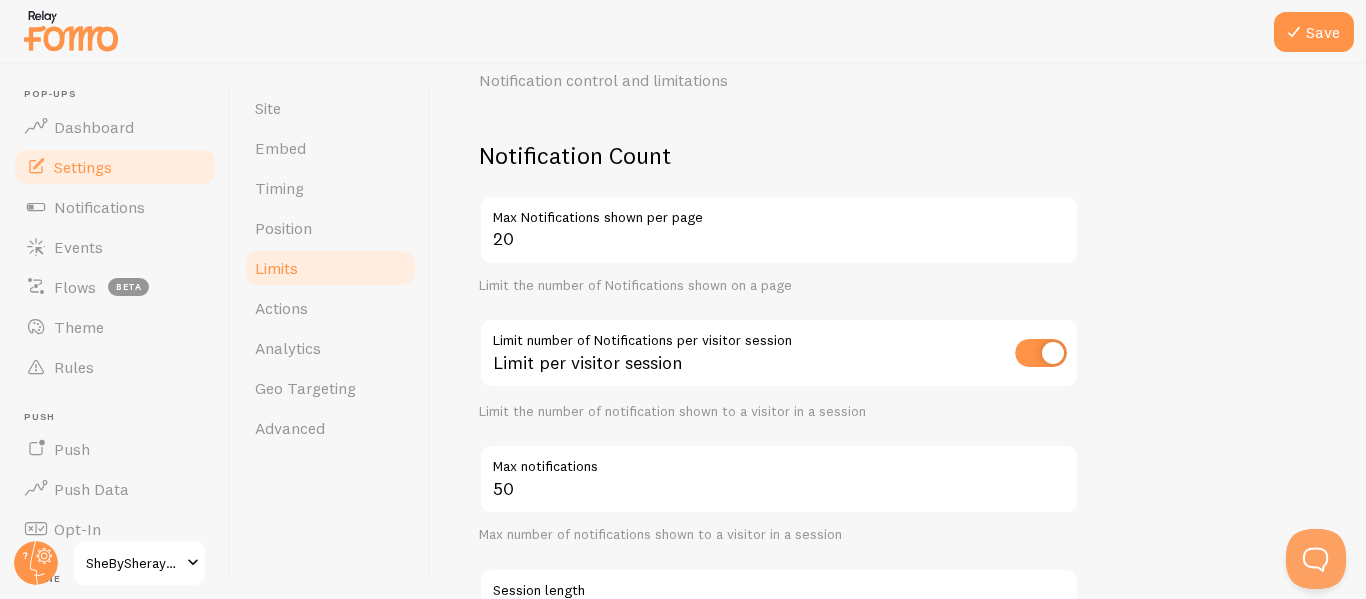 scroll, scrollTop: 94, scrollLeft: 0, axis: vertical 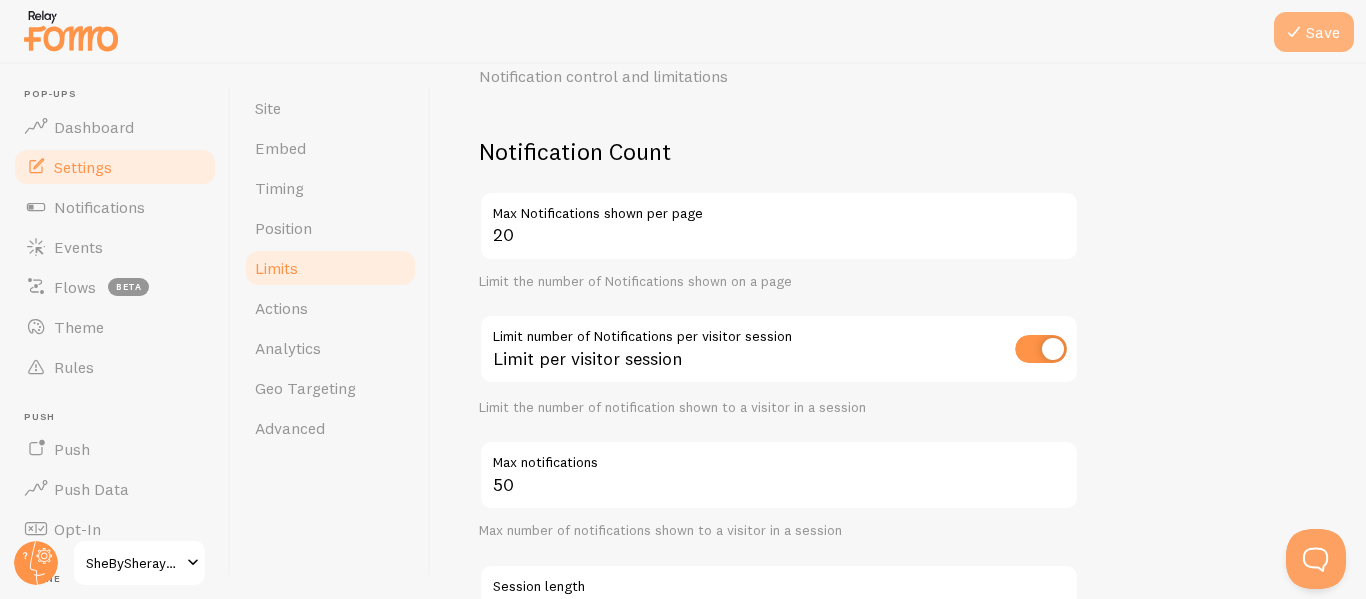 type on "12" 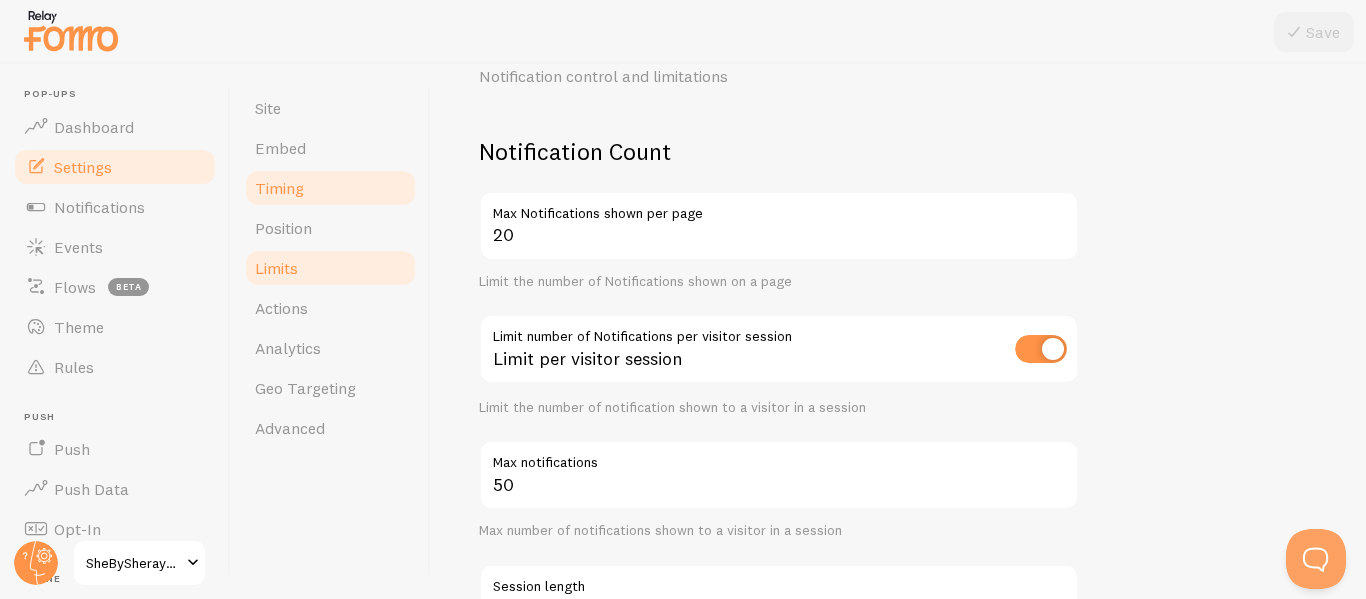 click on "Timing" at bounding box center (279, 188) 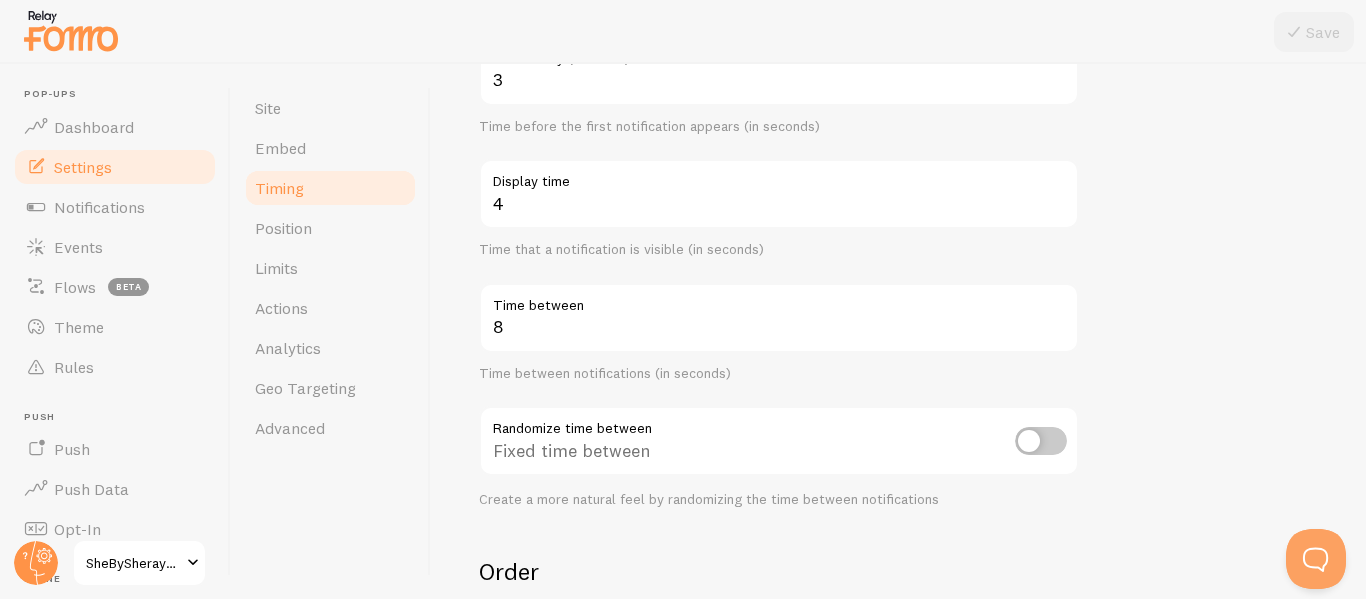 scroll, scrollTop: 254, scrollLeft: 0, axis: vertical 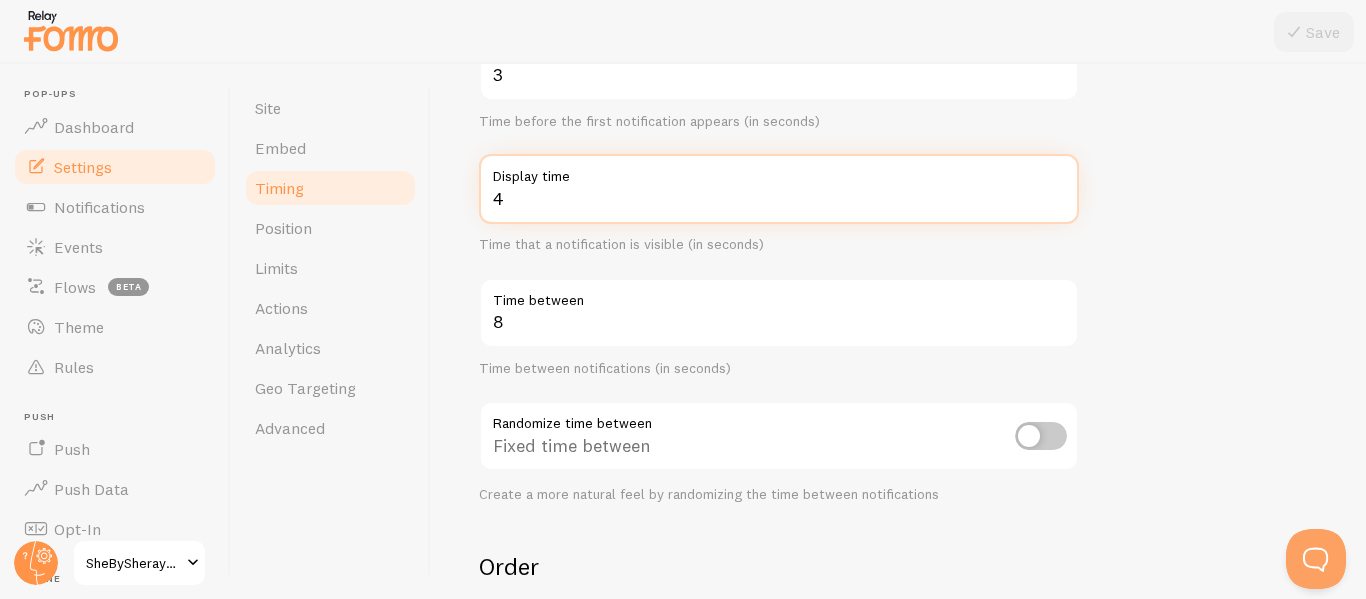 click on "4" at bounding box center (779, 189) 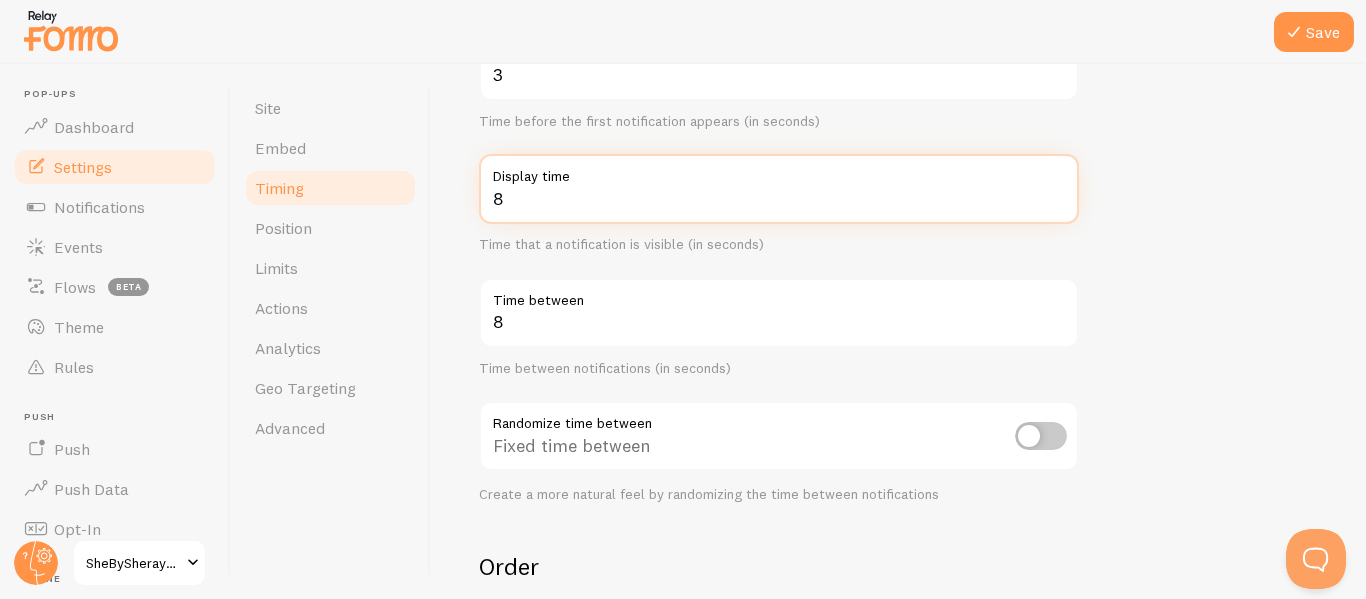 type on "8" 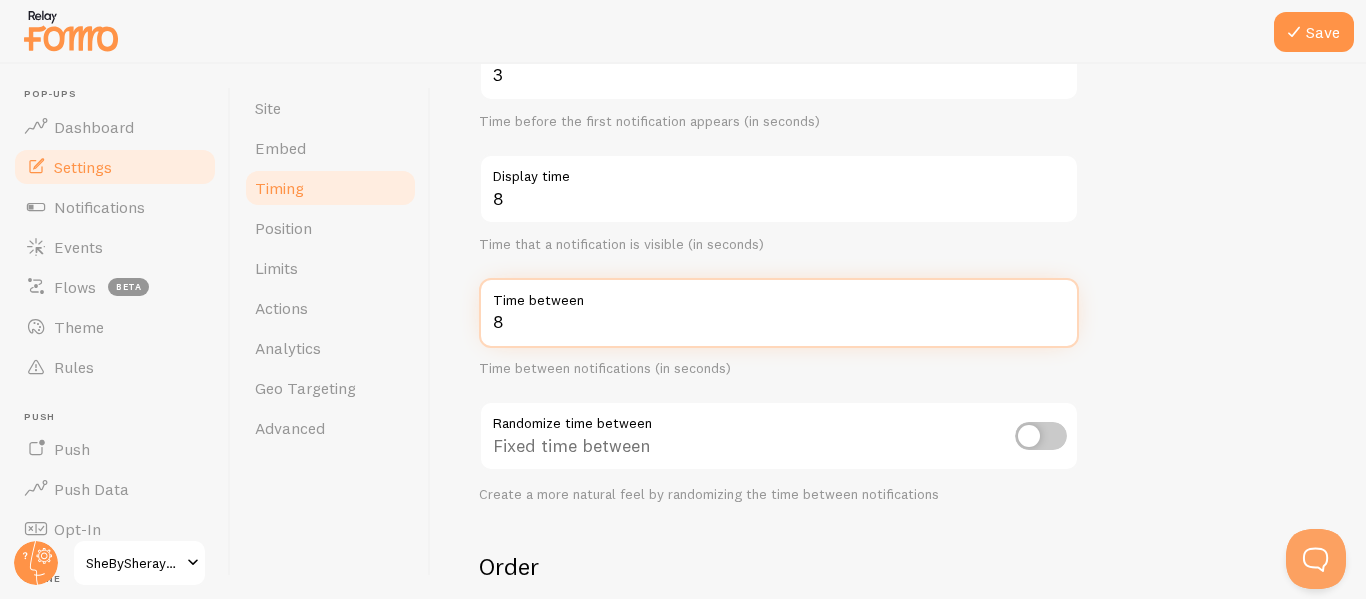 click on "8" at bounding box center [779, 313] 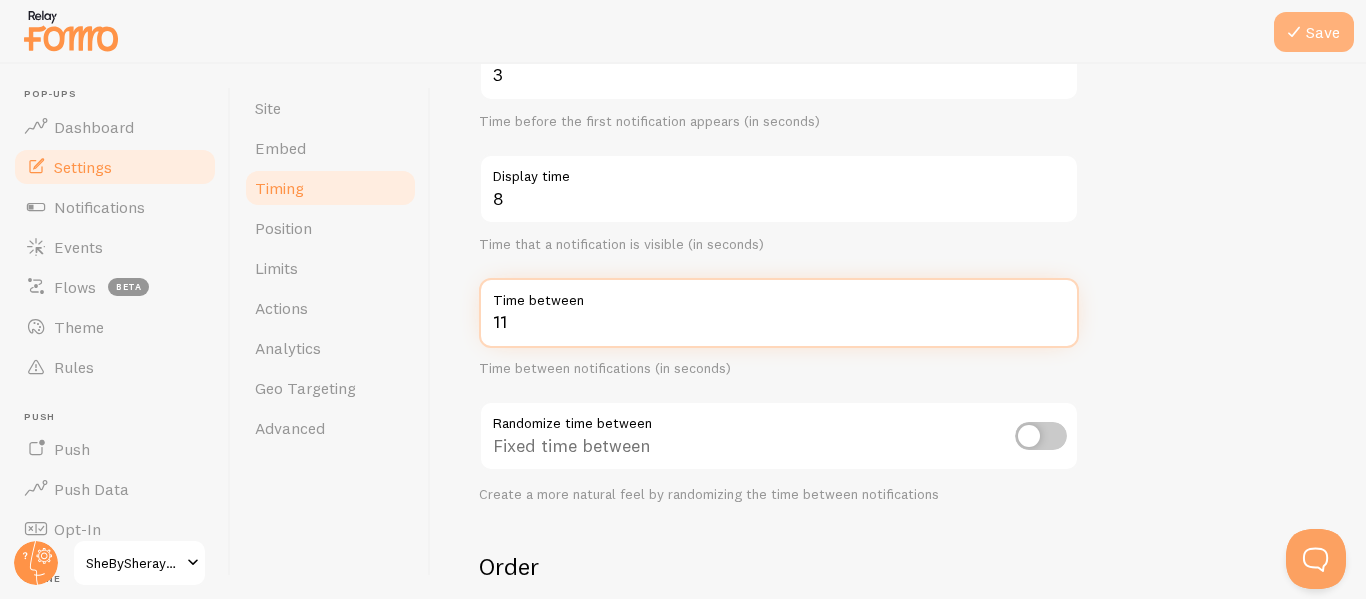 type on "11" 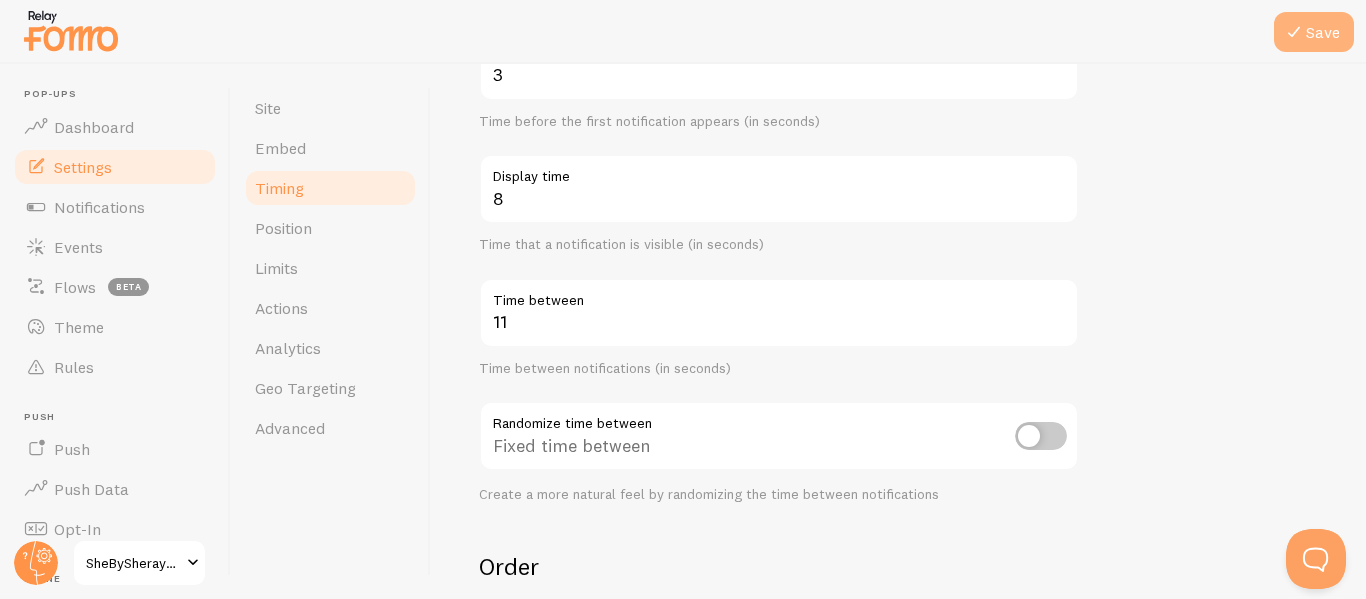 click on "Save" at bounding box center [1314, 32] 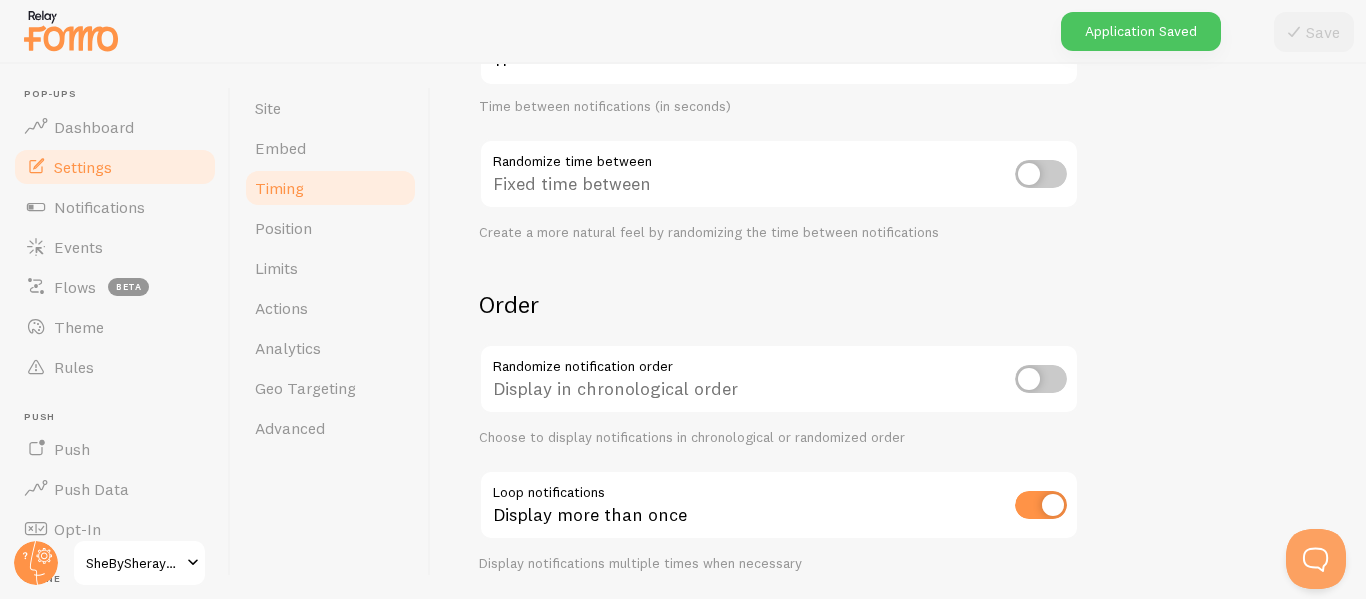 scroll, scrollTop: 520, scrollLeft: 0, axis: vertical 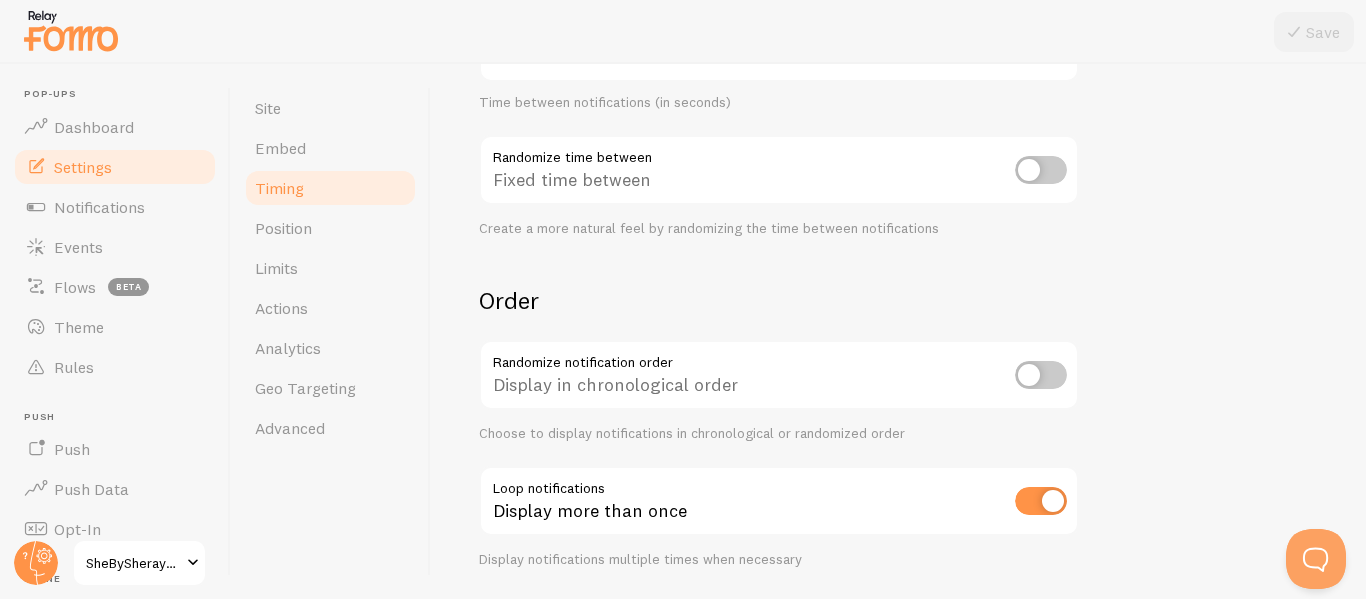 click at bounding box center [1041, 375] 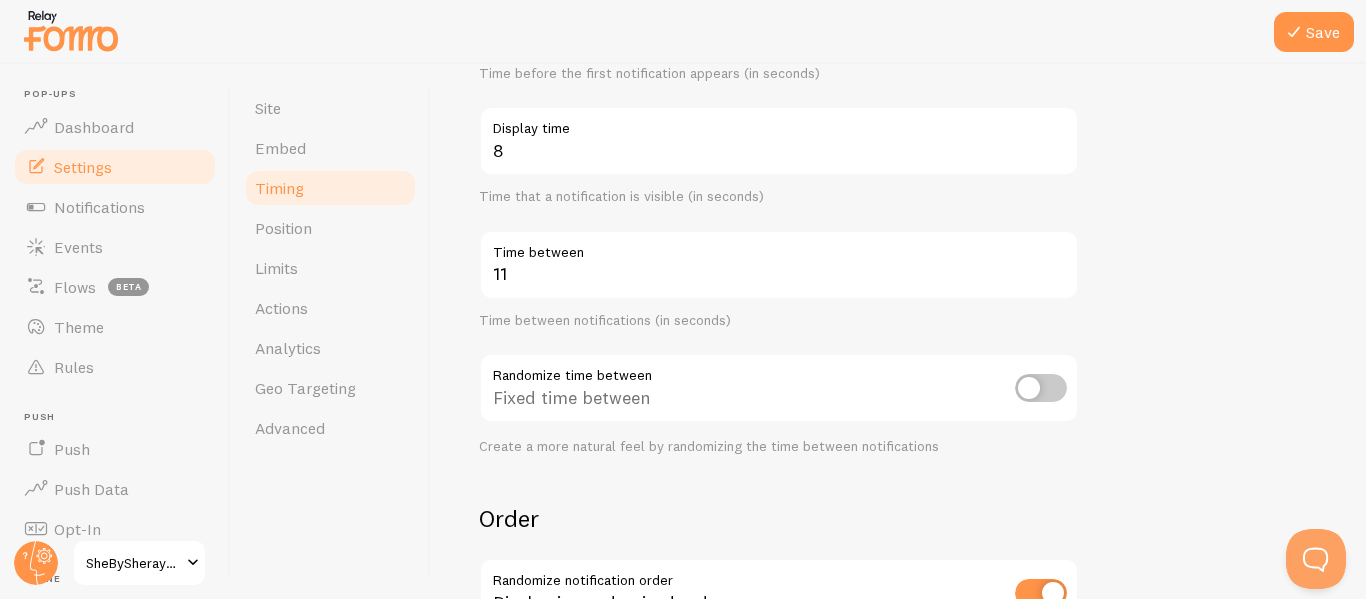 scroll, scrollTop: 295, scrollLeft: 0, axis: vertical 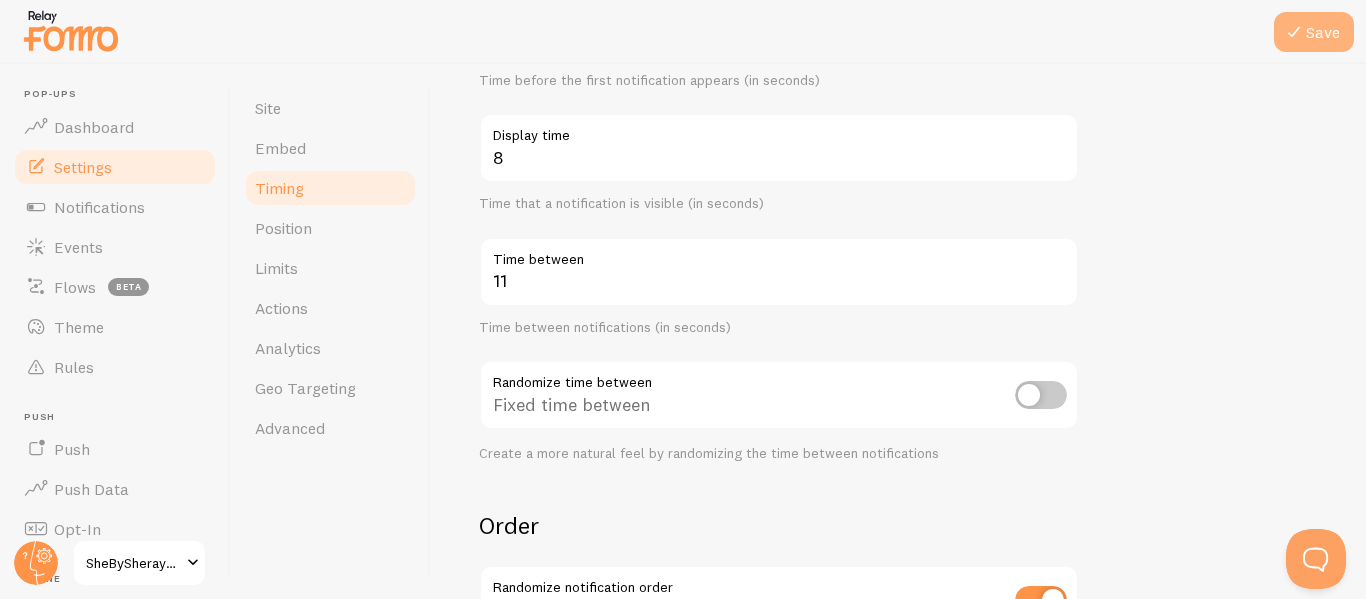click on "Save" at bounding box center [1314, 32] 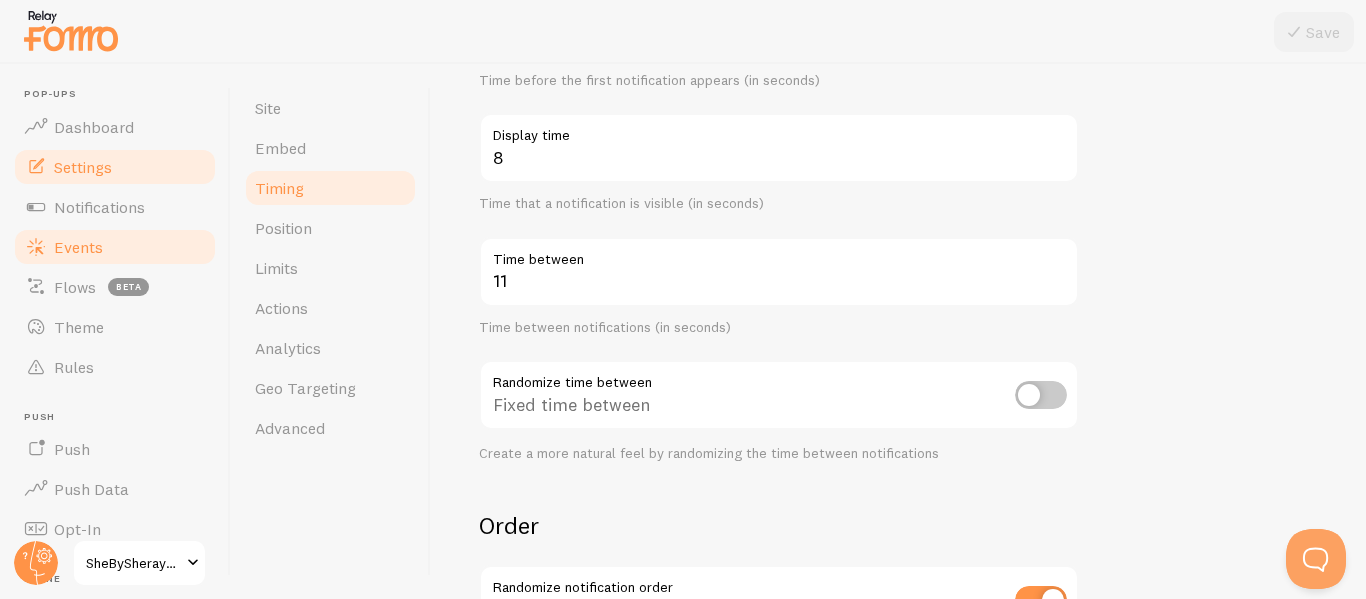 click on "Events" at bounding box center (78, 247) 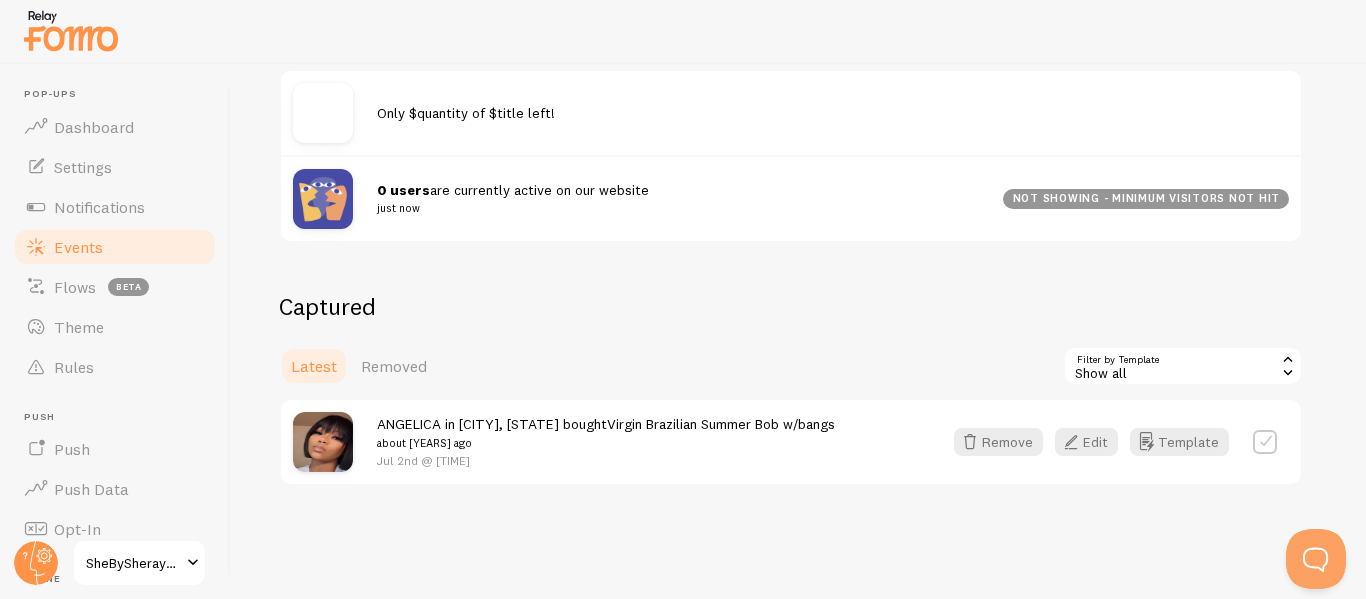 scroll, scrollTop: 286, scrollLeft: 0, axis: vertical 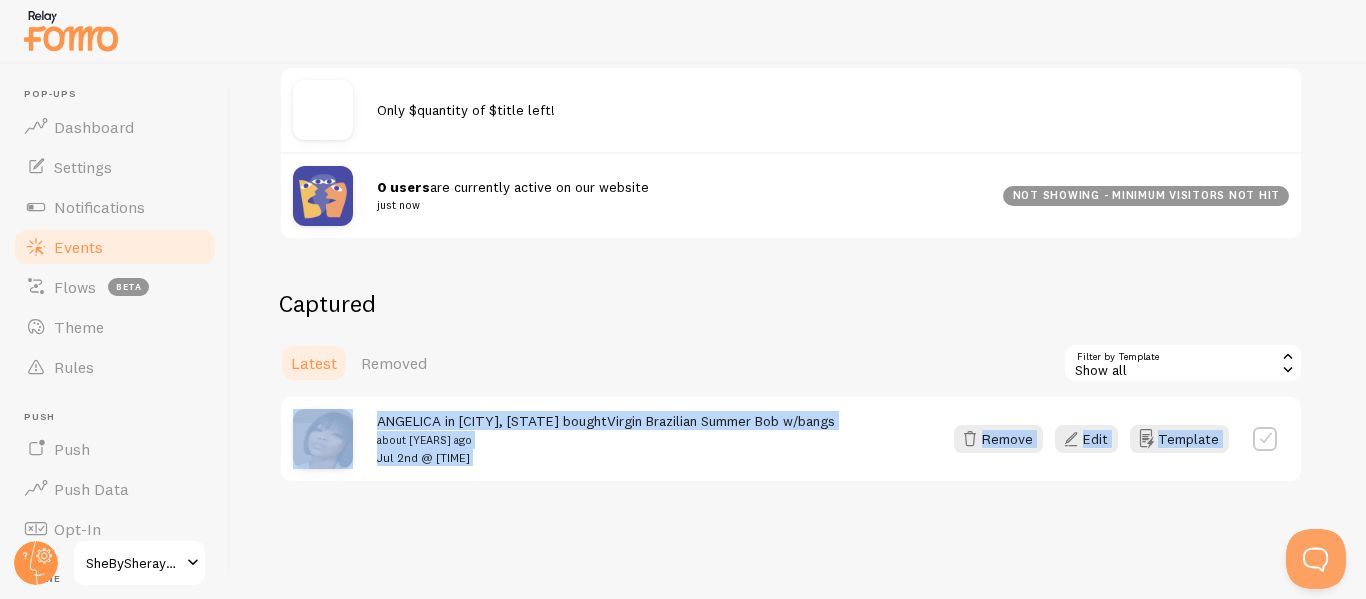 drag, startPoint x: 1349, startPoint y: 347, endPoint x: 1353, endPoint y: 394, distance: 47.169907 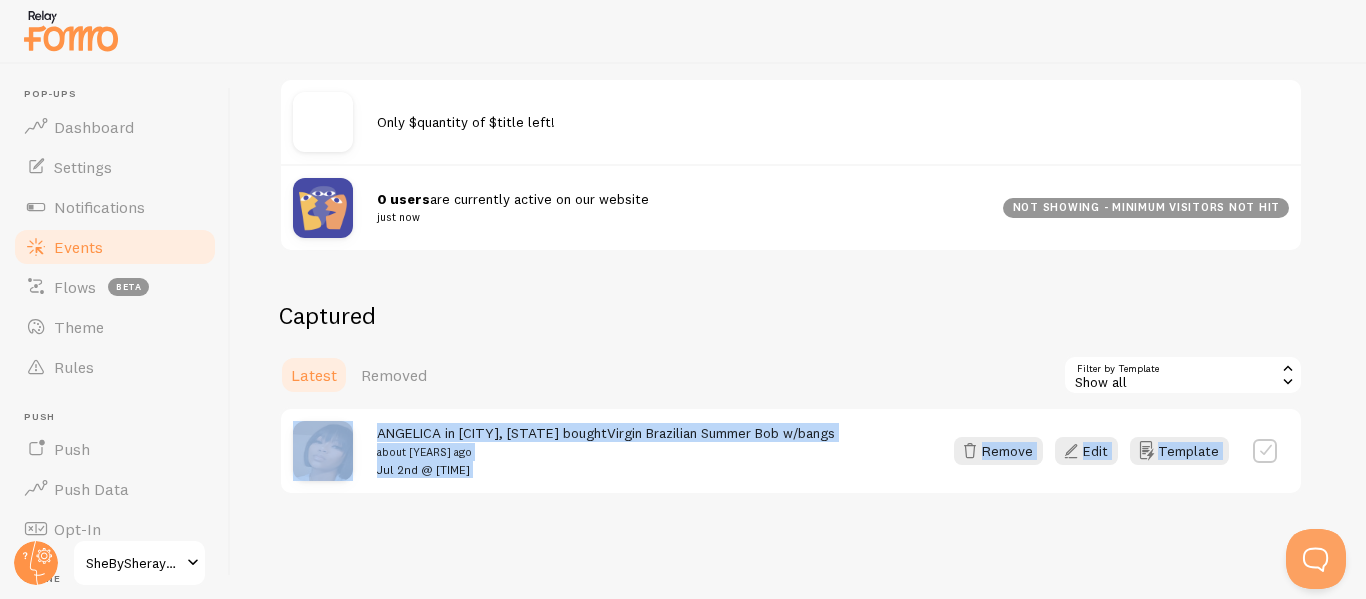 scroll, scrollTop: 286, scrollLeft: 0, axis: vertical 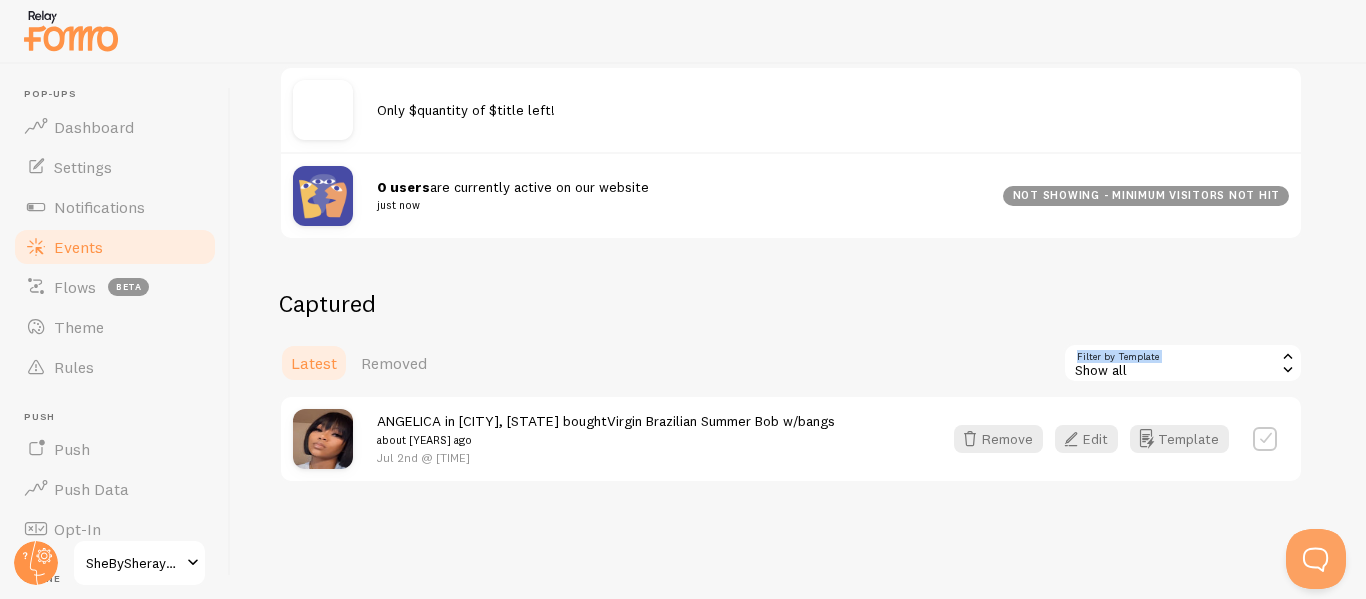 click on "ANGELICA in [CITY], [STATE] bought  Virgin Brazilian Summer Bob w/bangs   about [YEARS] ago
Jul 2nd @ [TIME]
Remove     Edit     Template" at bounding box center [791, 385] 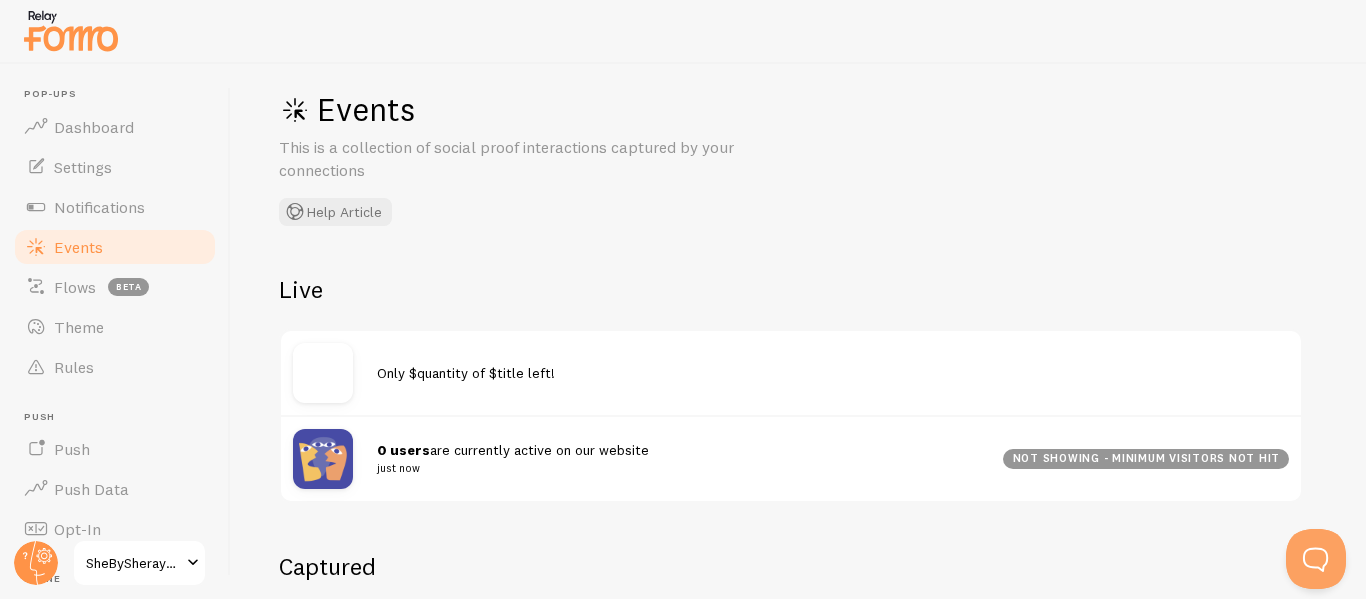scroll, scrollTop: 0, scrollLeft: 0, axis: both 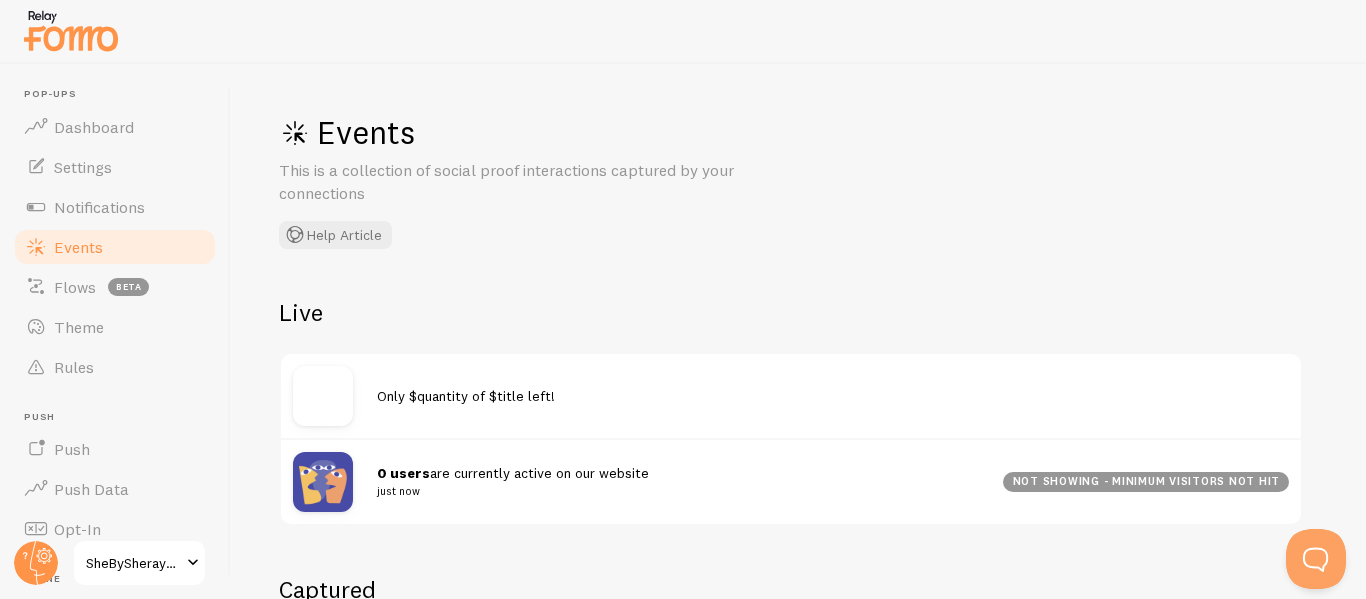 click on "just now" at bounding box center (678, 491) 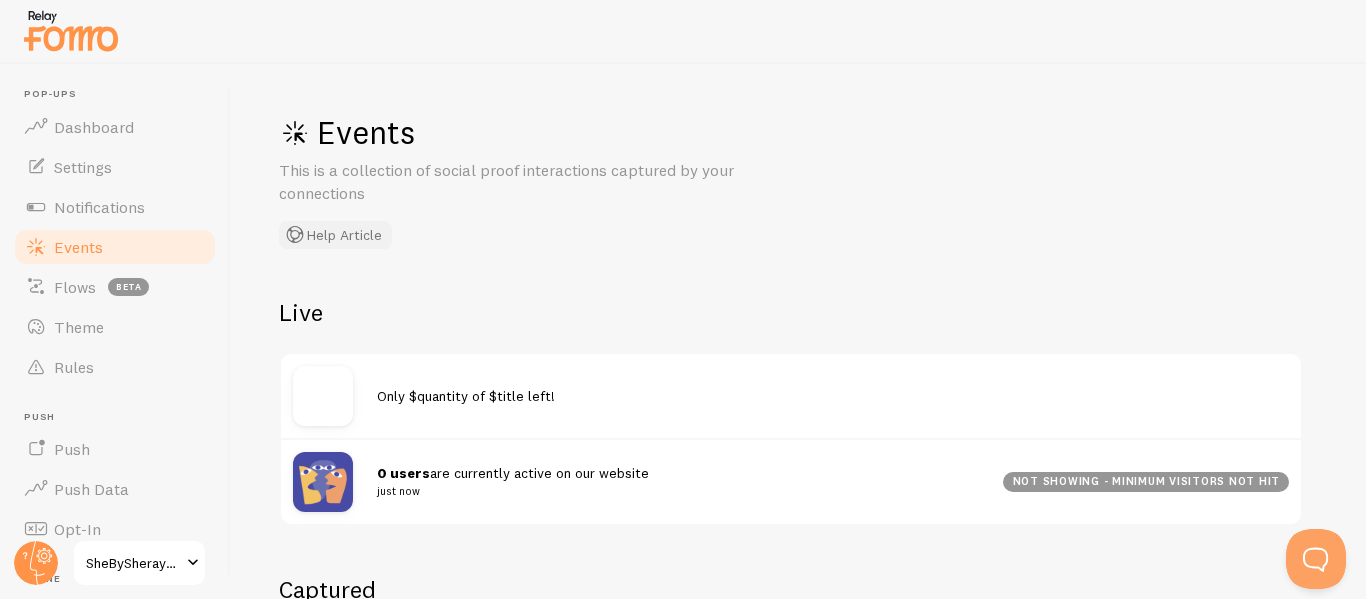 click on "Help Article" at bounding box center (335, 235) 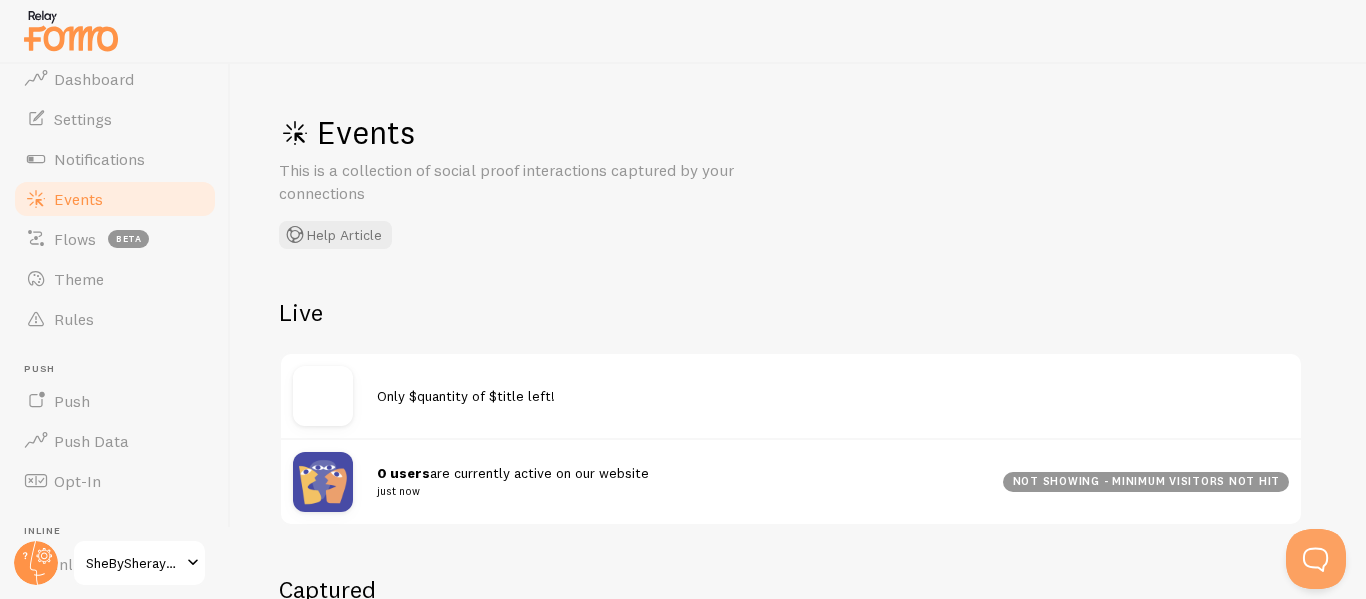 scroll, scrollTop: 0, scrollLeft: 0, axis: both 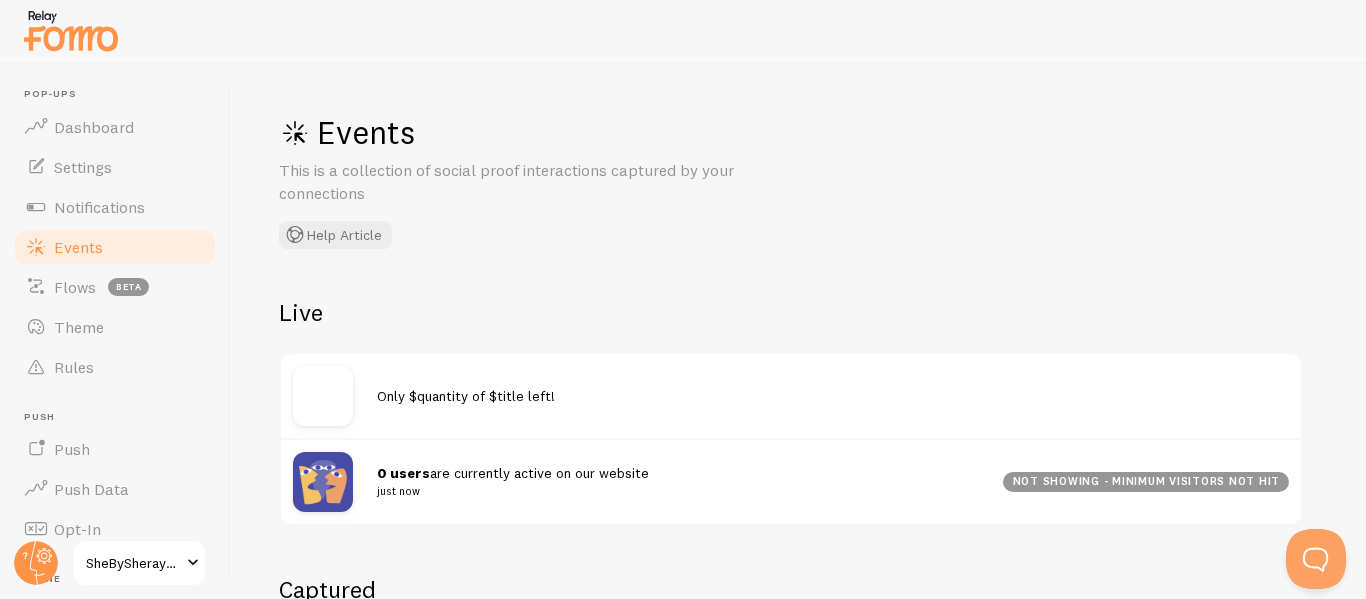 click on "Events" at bounding box center [78, 247] 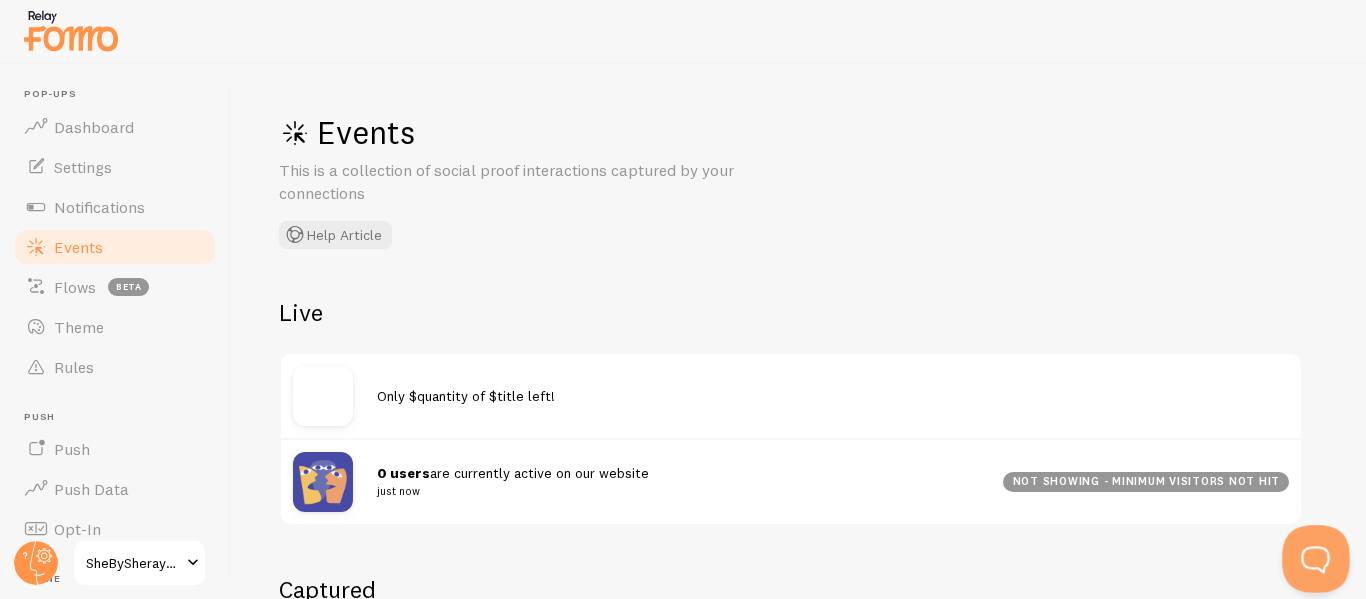 click at bounding box center [1312, 555] 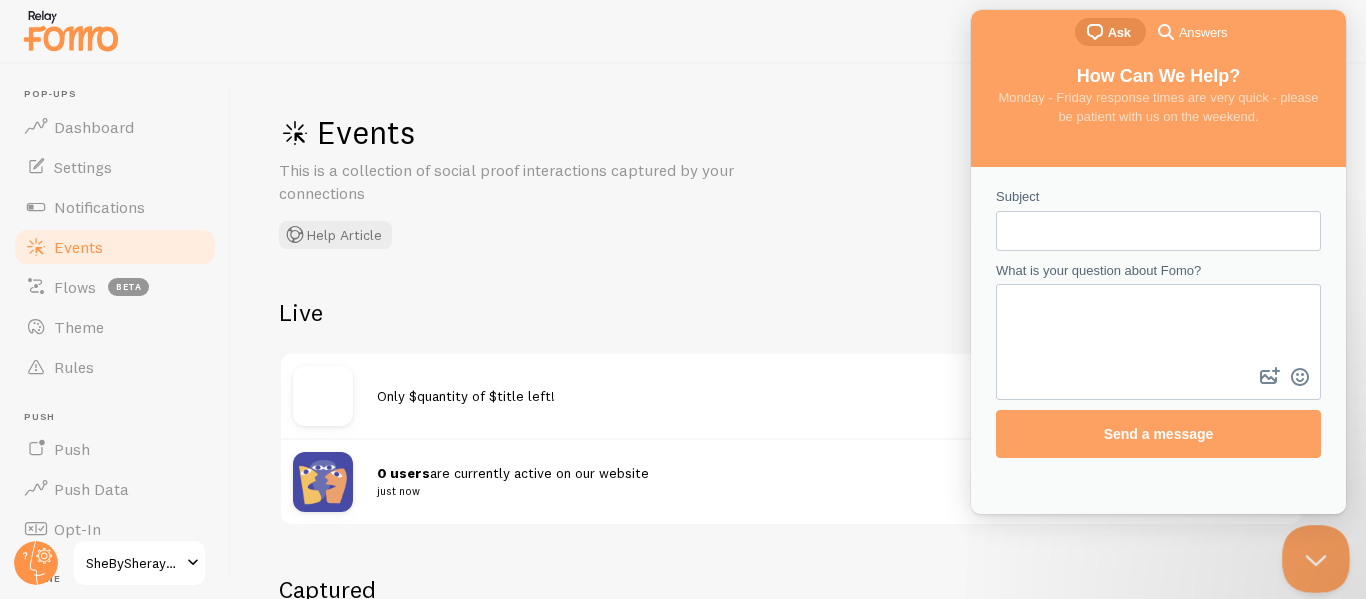 scroll, scrollTop: 0, scrollLeft: 0, axis: both 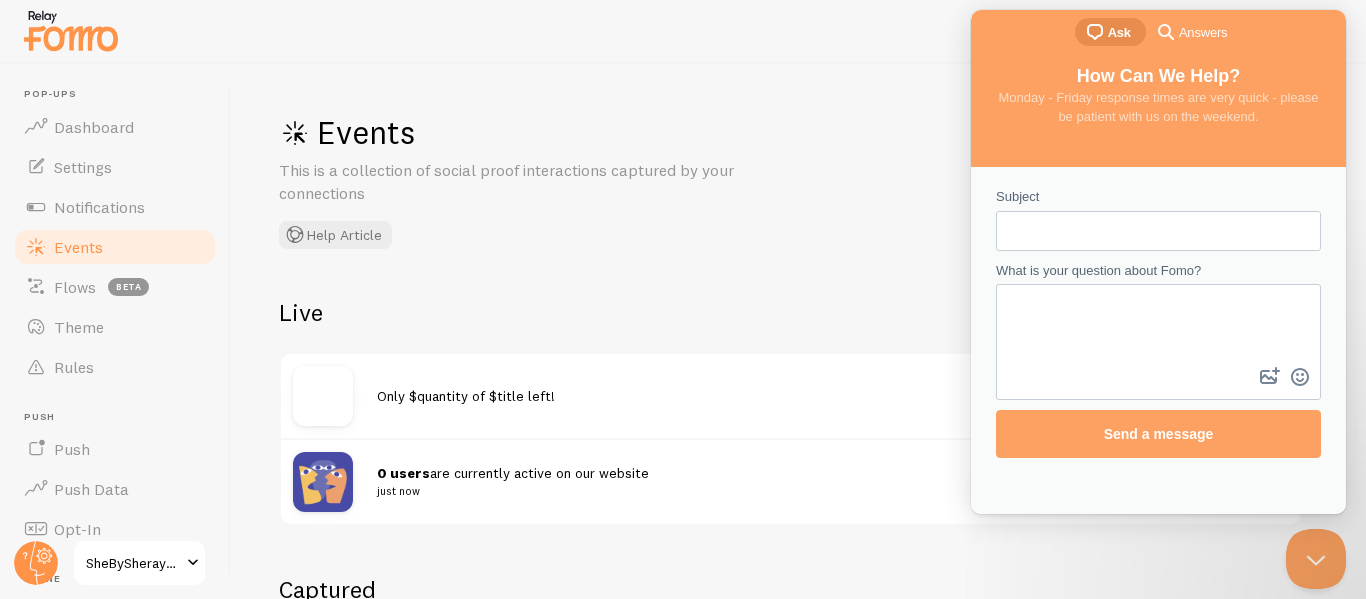 click on "Subject" at bounding box center (1158, 231) 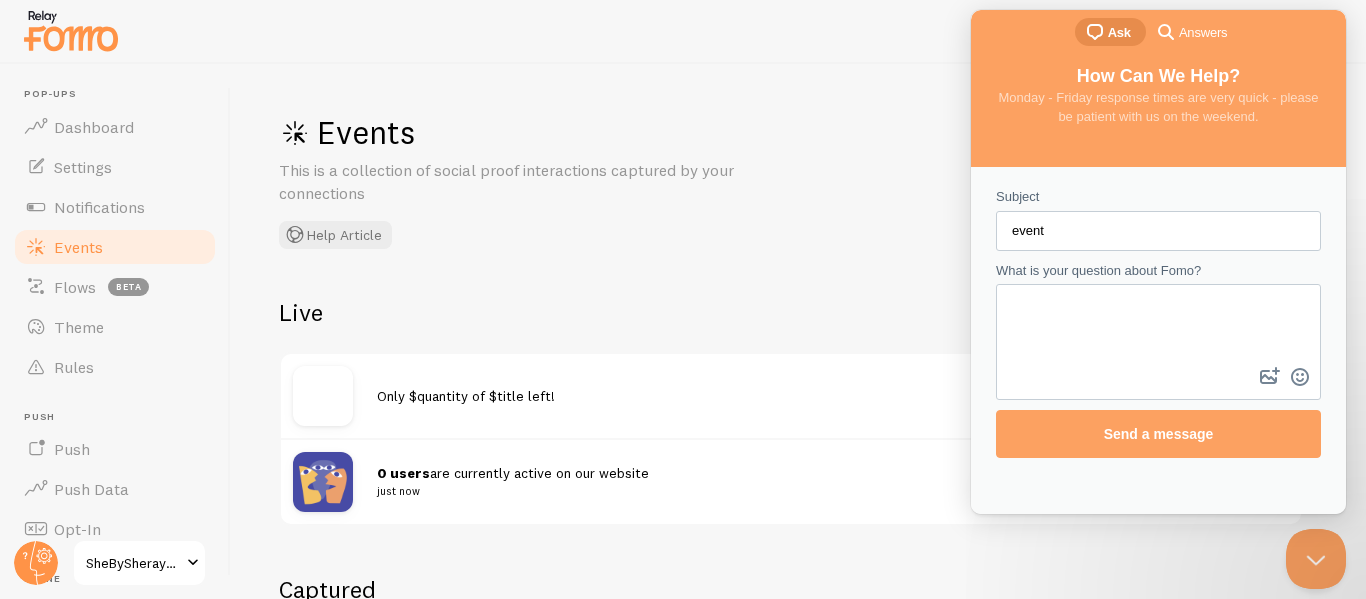 type on "event" 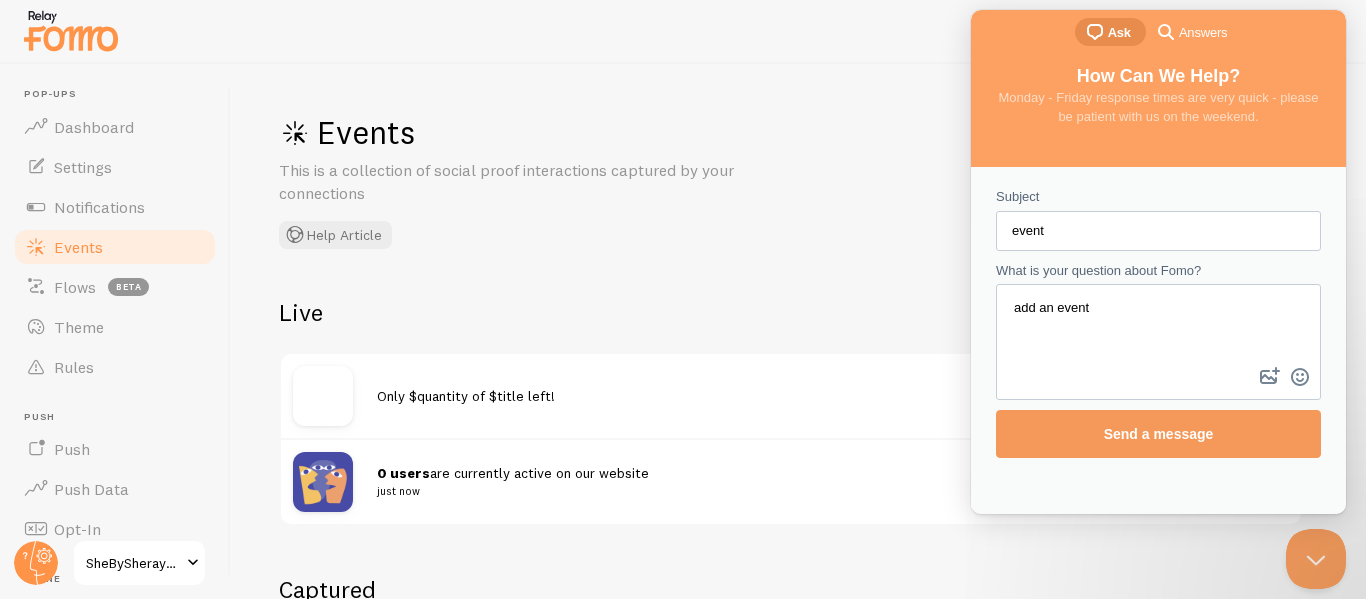 type on "add an event" 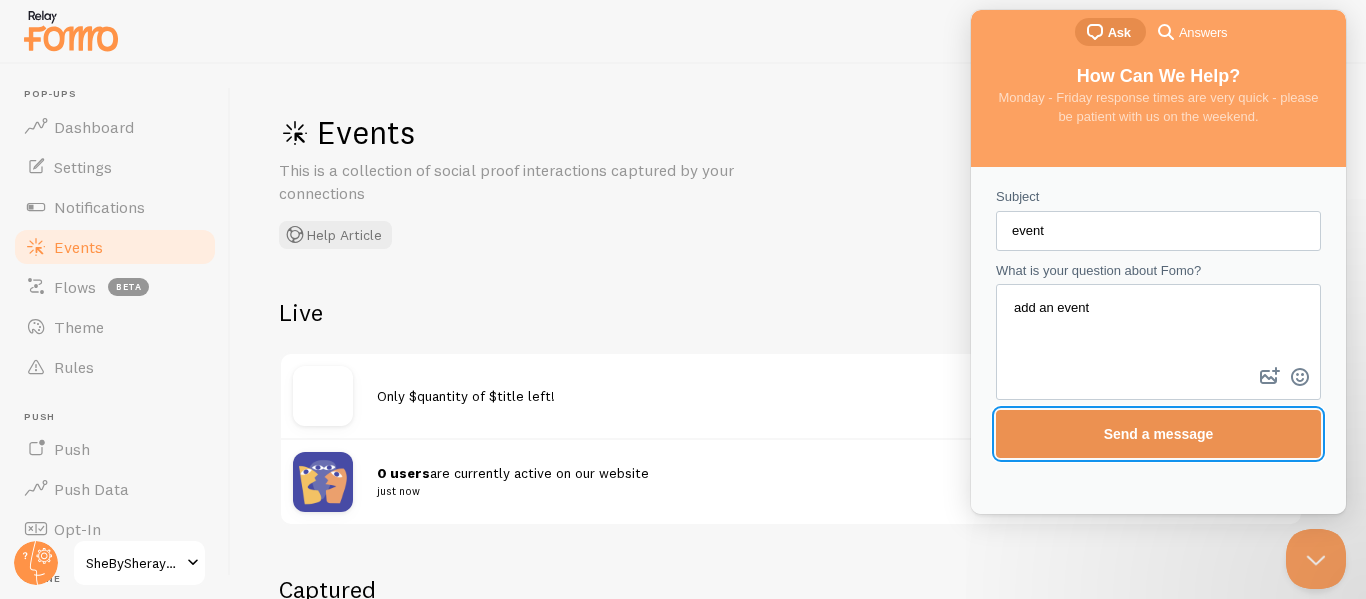 click on "Send a message" at bounding box center (1159, 434) 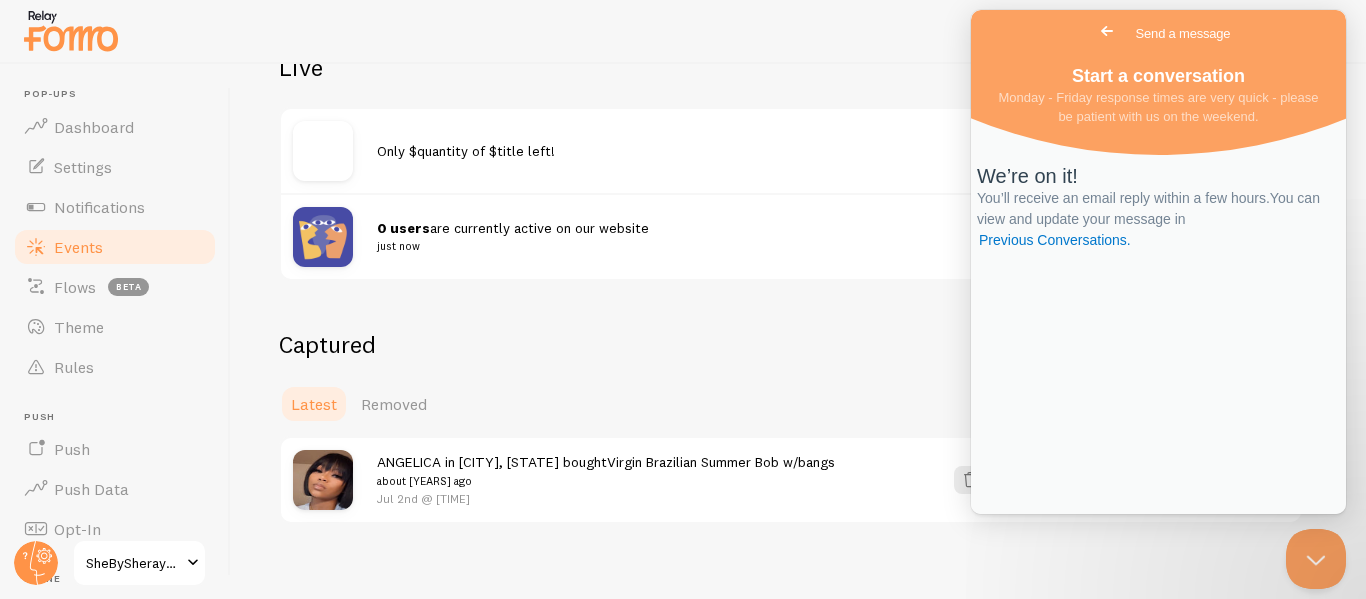 scroll, scrollTop: 286, scrollLeft: 0, axis: vertical 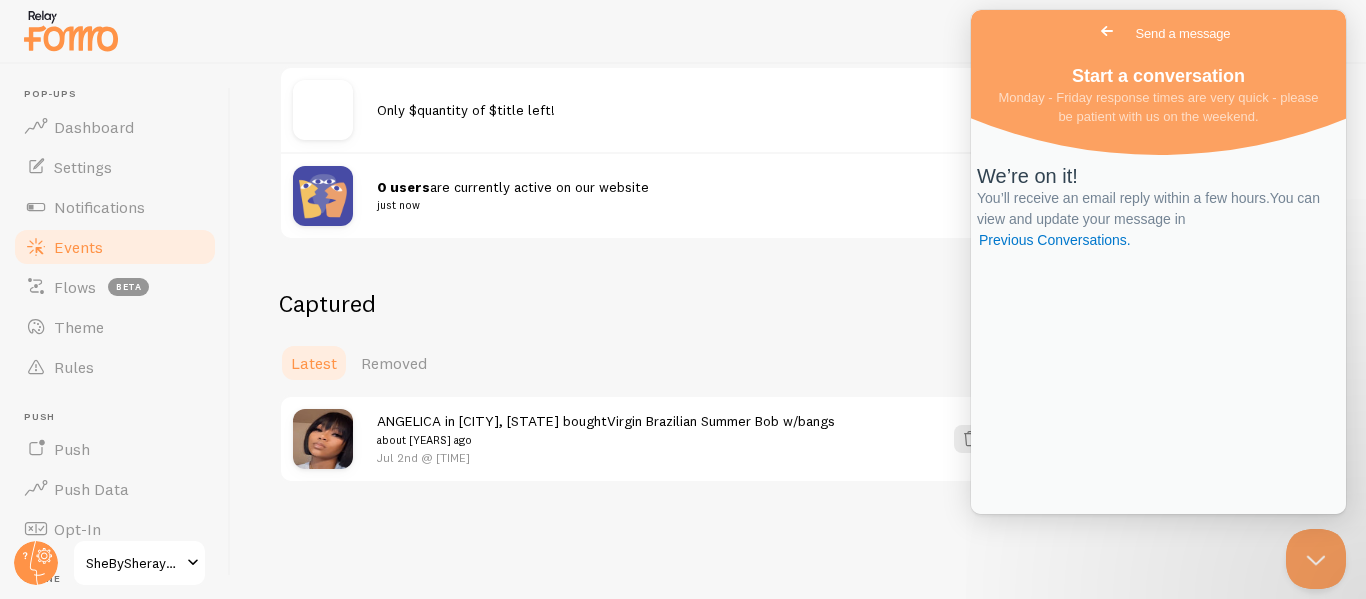 click on "Go back" at bounding box center [1107, 31] 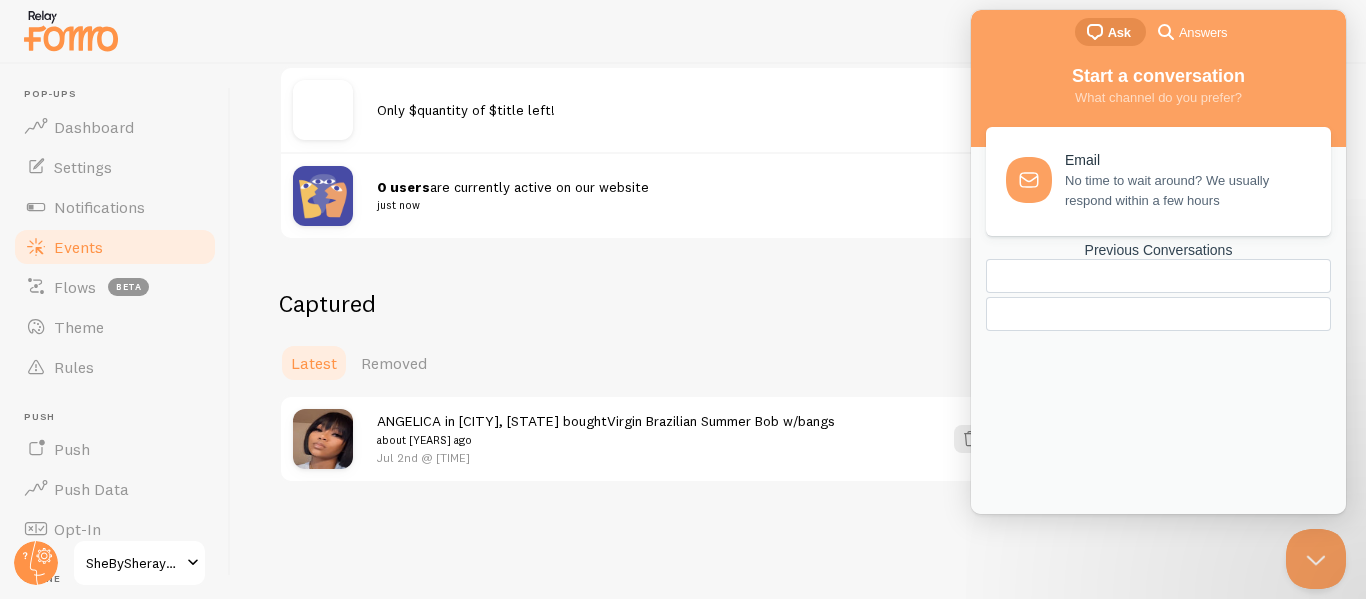 scroll, scrollTop: 283, scrollLeft: 0, axis: vertical 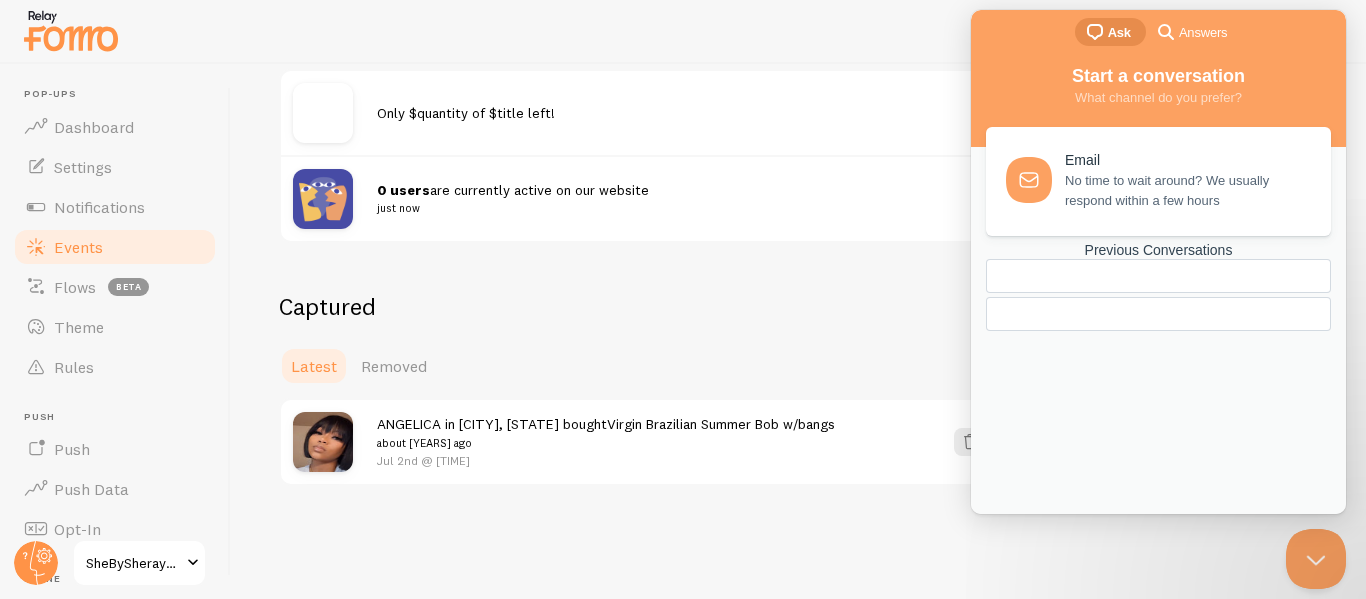 click on "Only $quantity of $title left!" at bounding box center [791, 113] 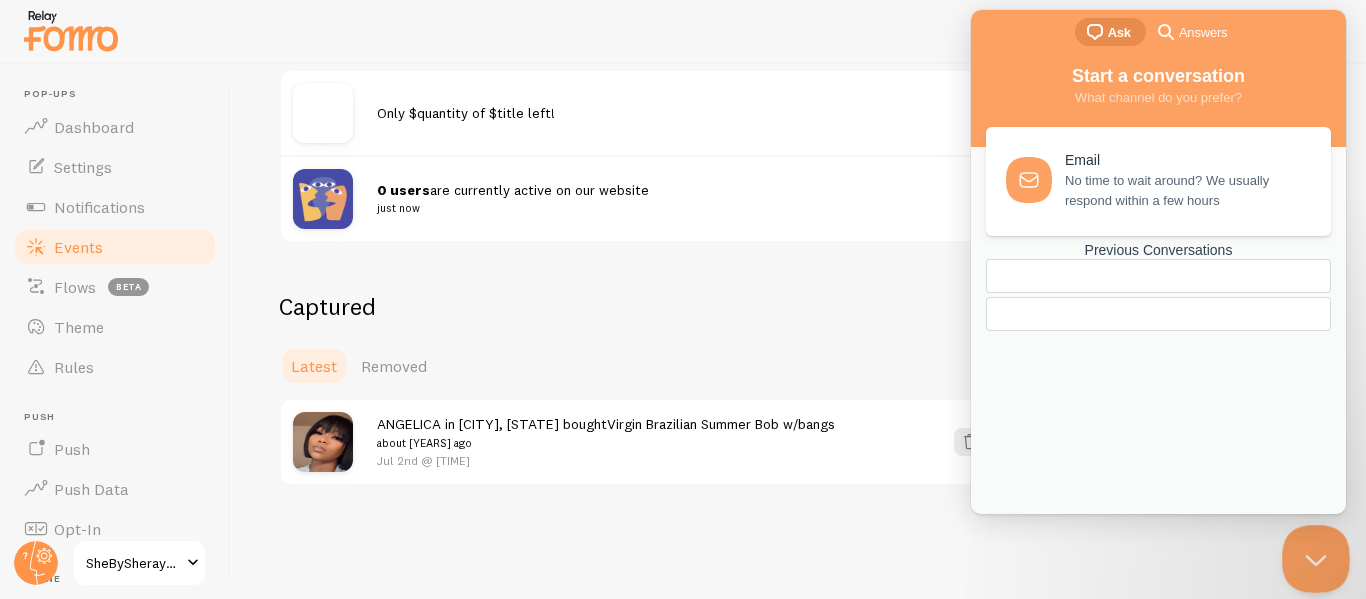click at bounding box center [1312, 555] 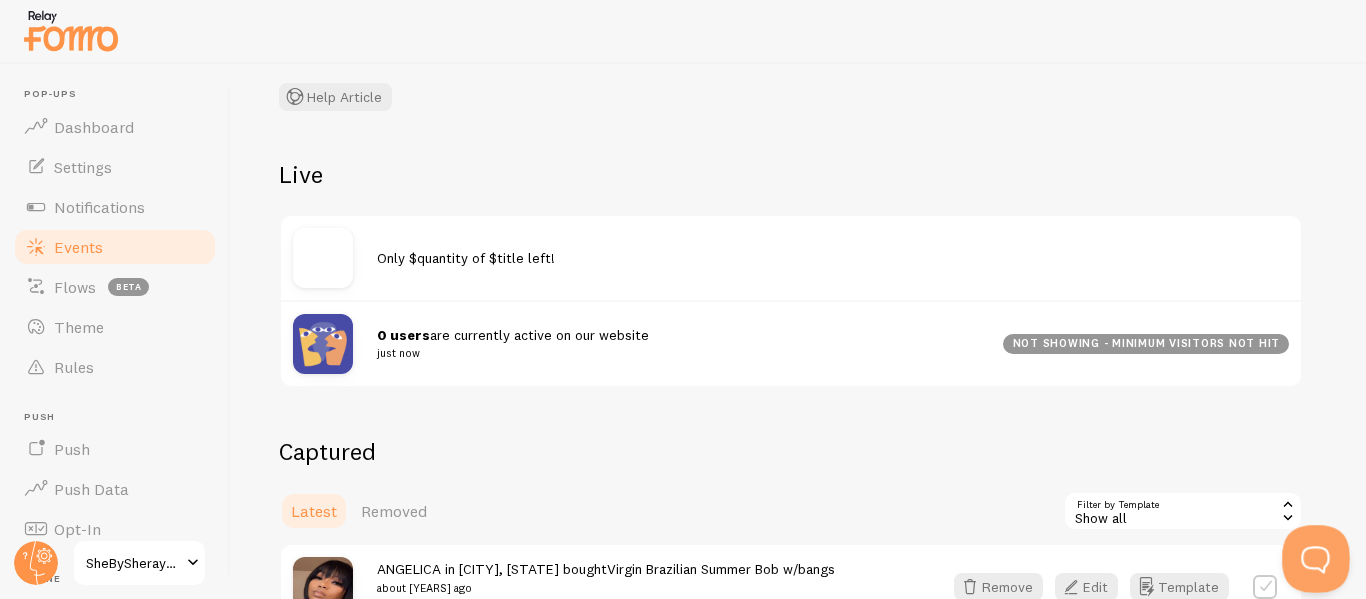 scroll, scrollTop: 0, scrollLeft: 0, axis: both 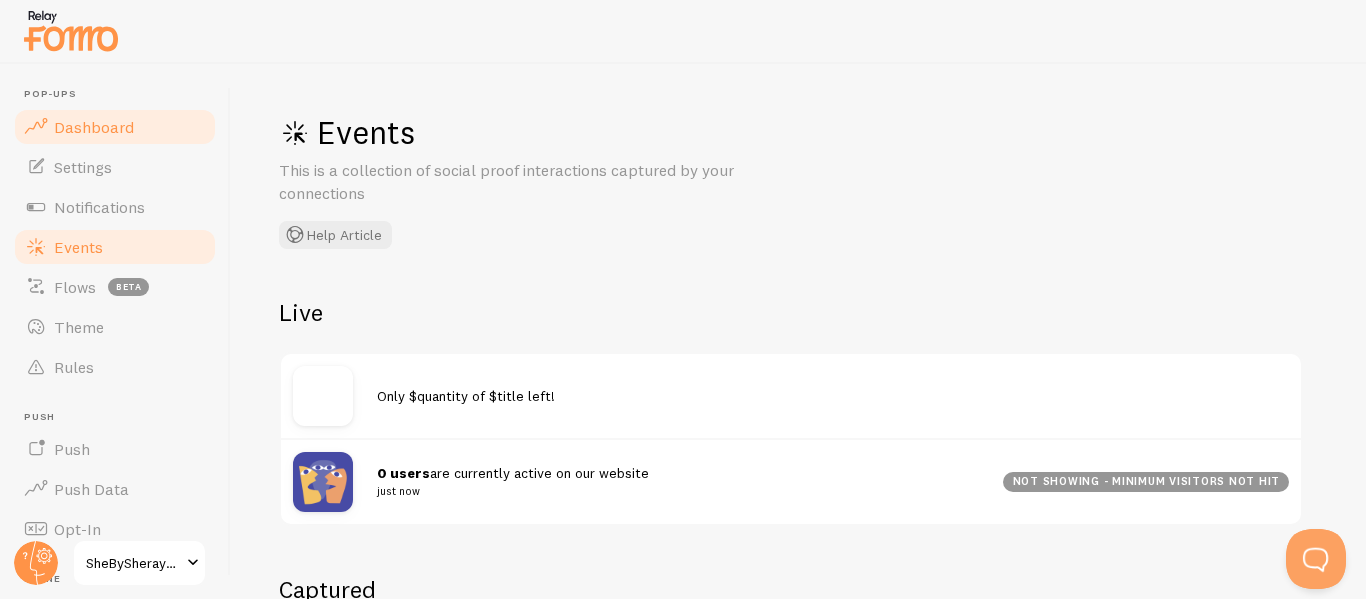click on "Dashboard" at bounding box center (94, 127) 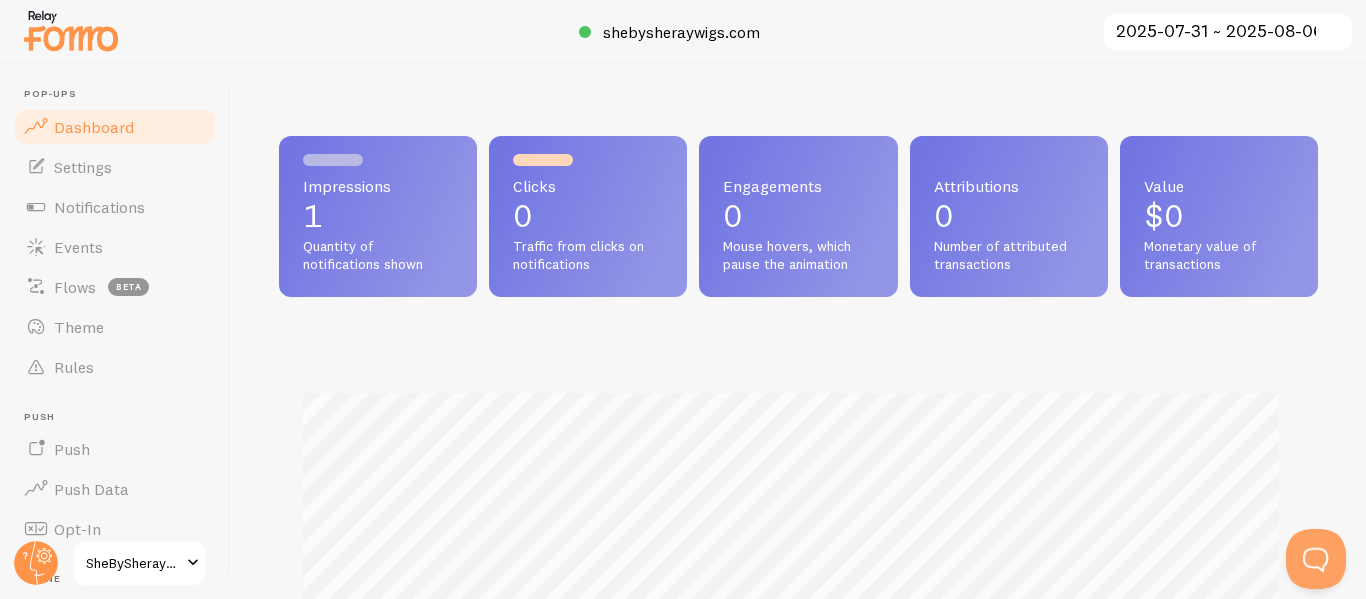 scroll, scrollTop: 999474, scrollLeft: 998976, axis: both 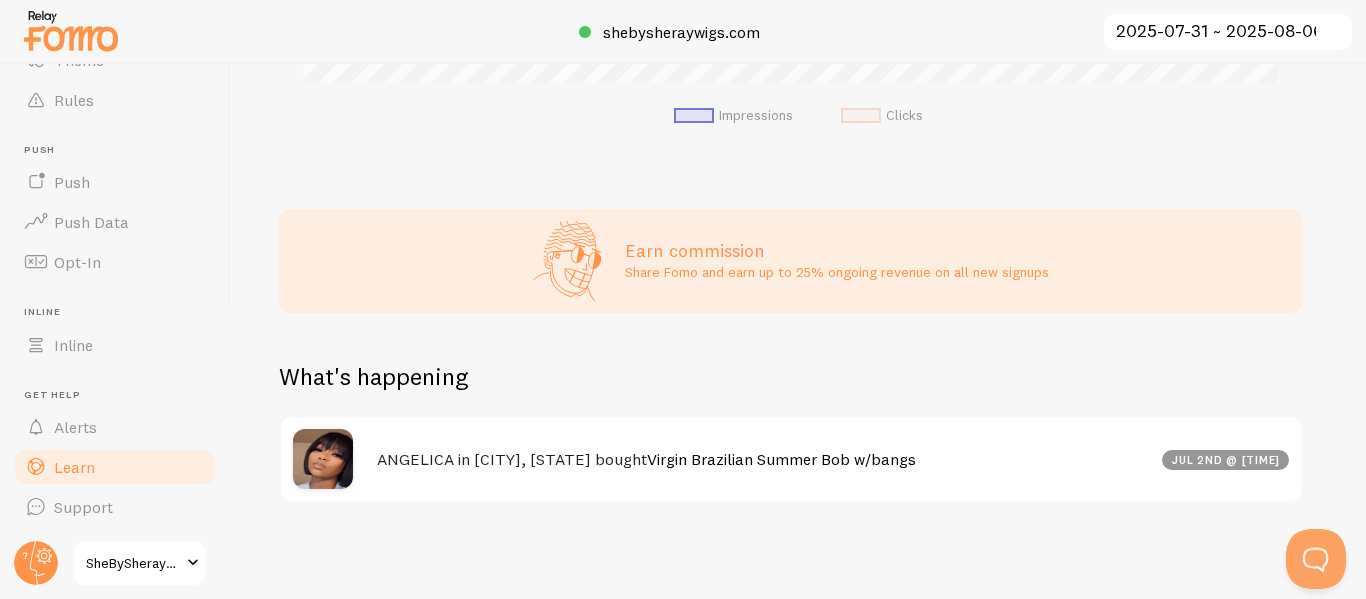 click on "Learn" at bounding box center (74, 467) 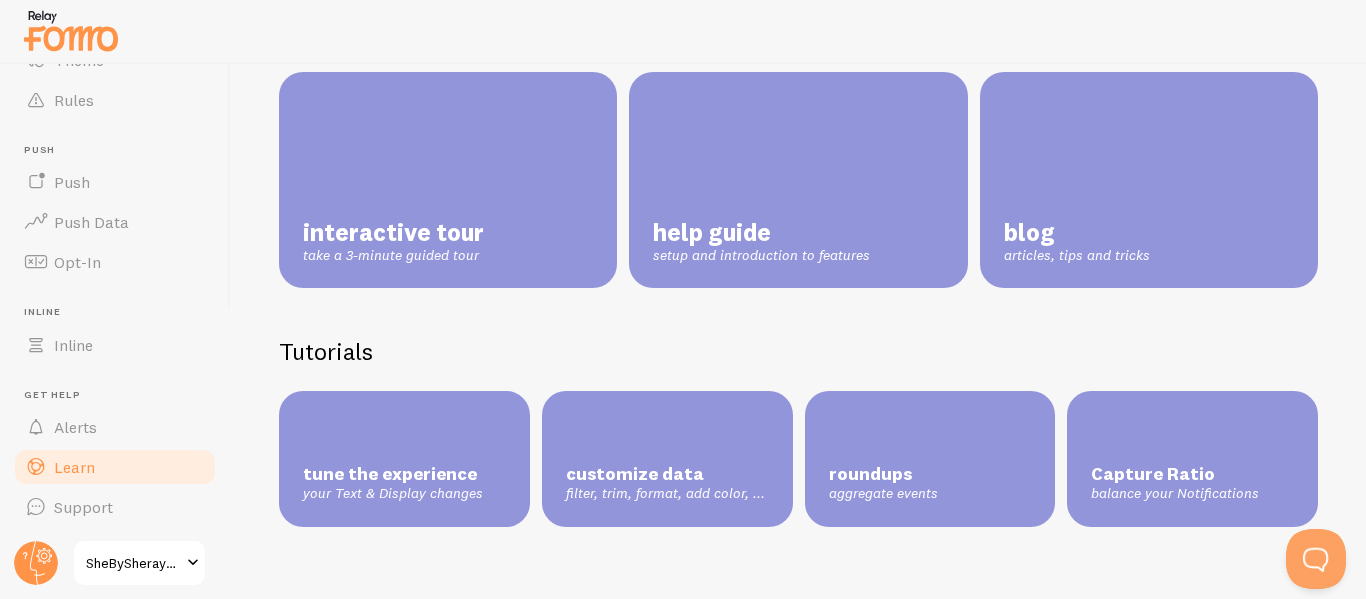 scroll, scrollTop: 0, scrollLeft: 0, axis: both 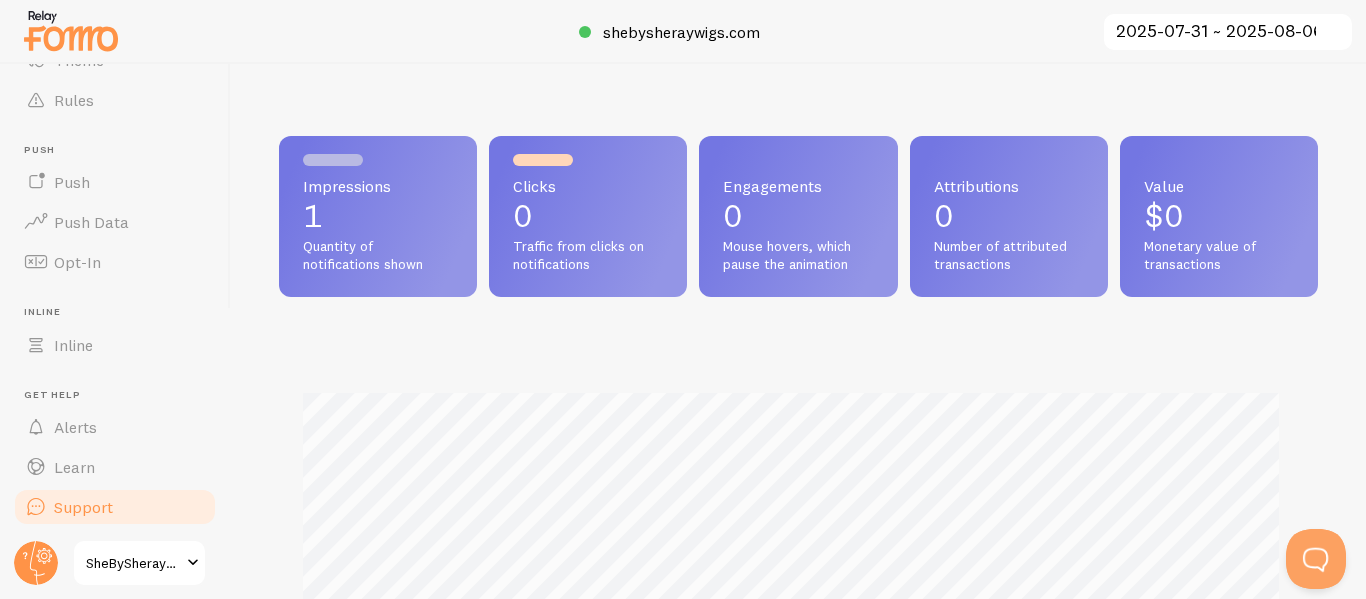 click on "Support" at bounding box center [83, 507] 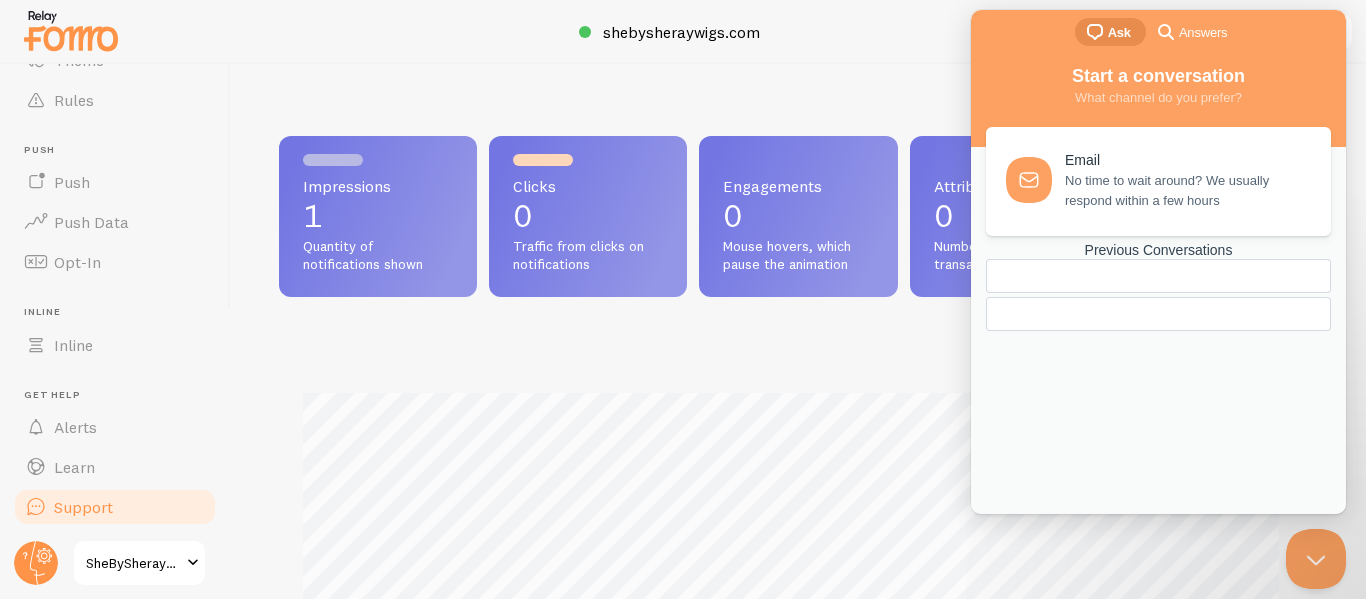 click on "Support" at bounding box center (115, 507) 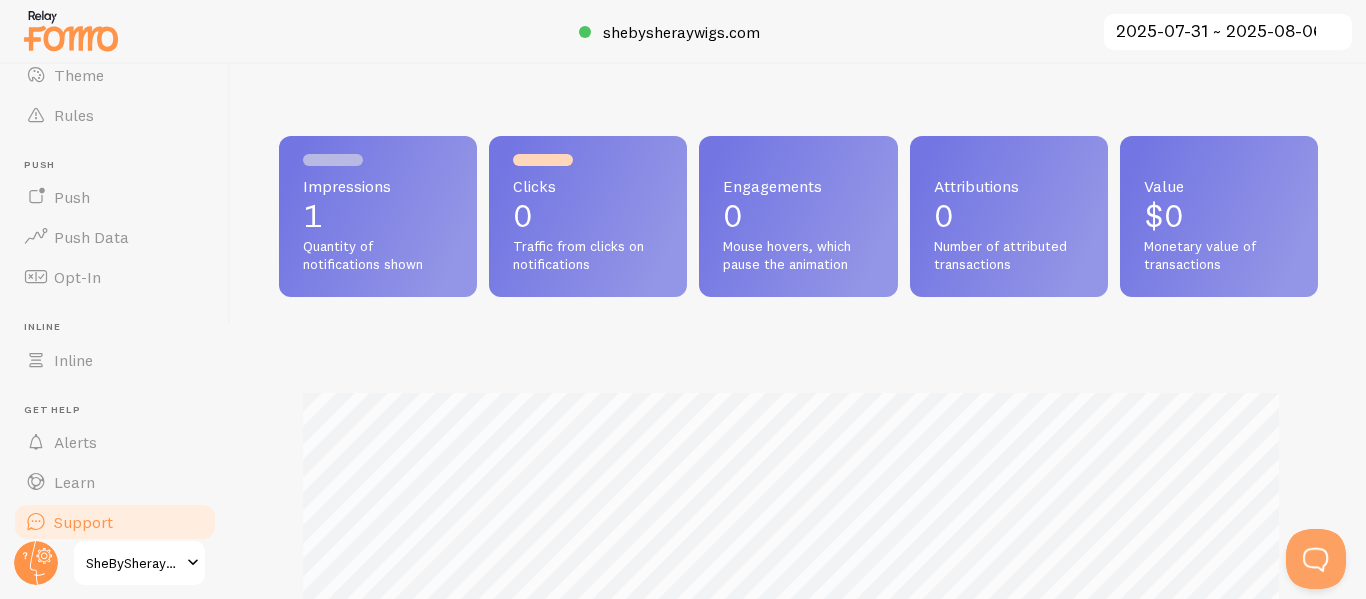 scroll, scrollTop: 255, scrollLeft: 0, axis: vertical 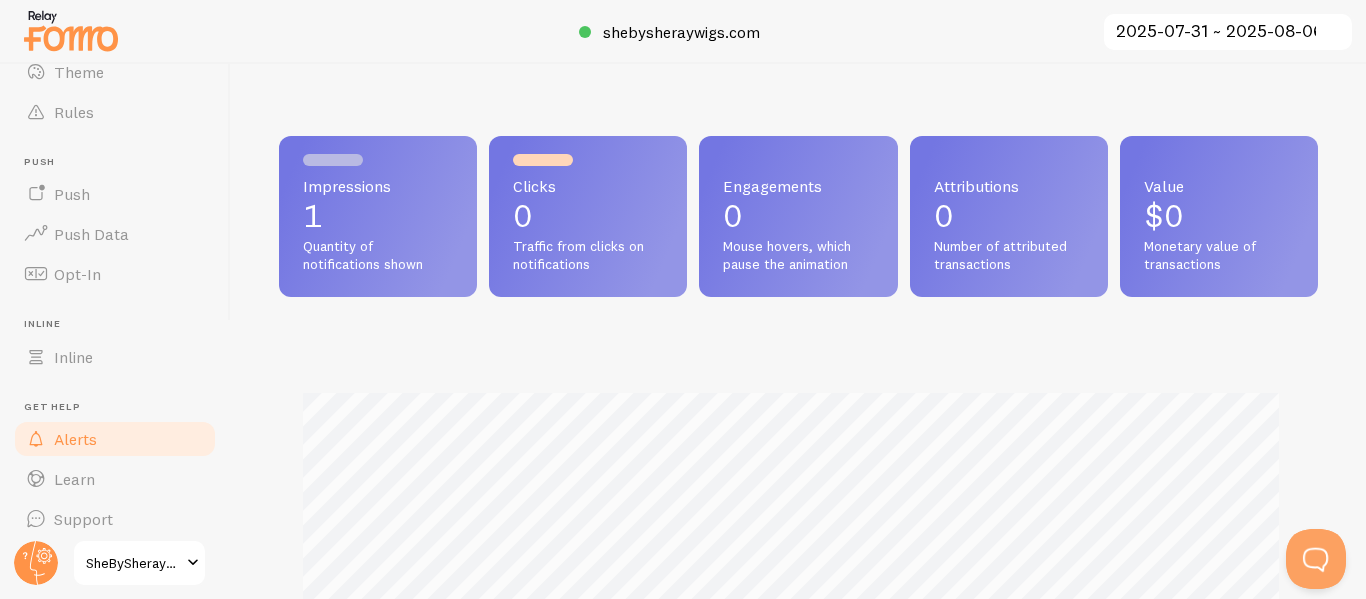 click on "Alerts" at bounding box center [75, 439] 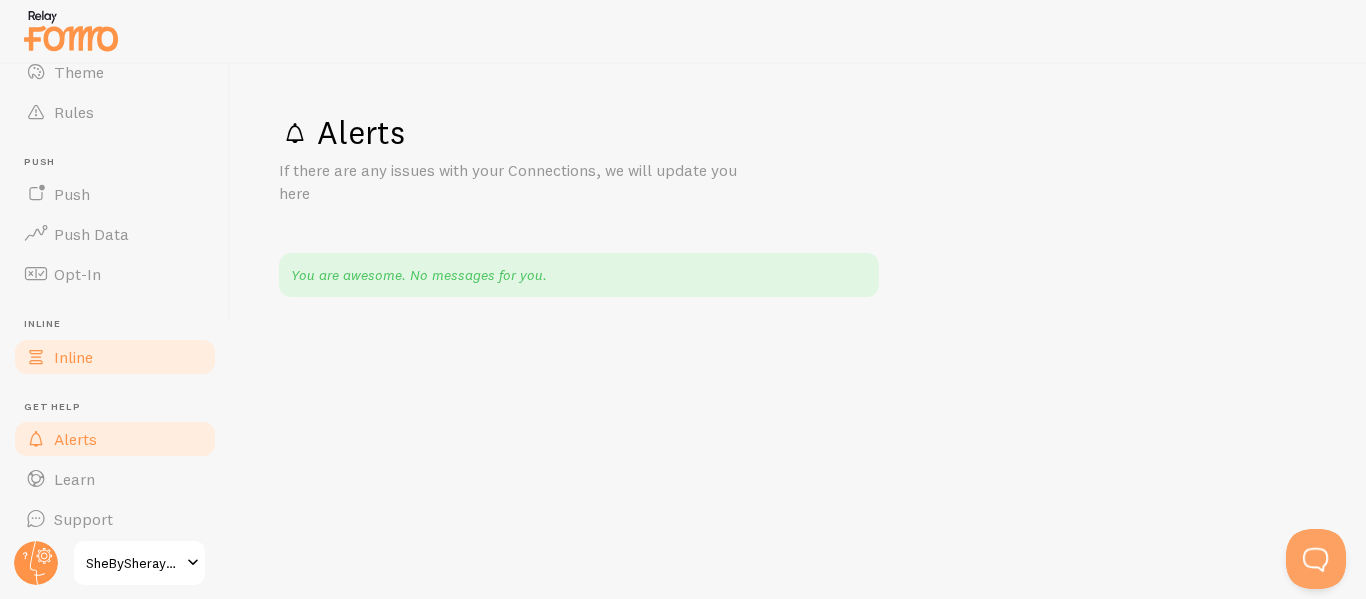 click on "Inline" at bounding box center (115, 357) 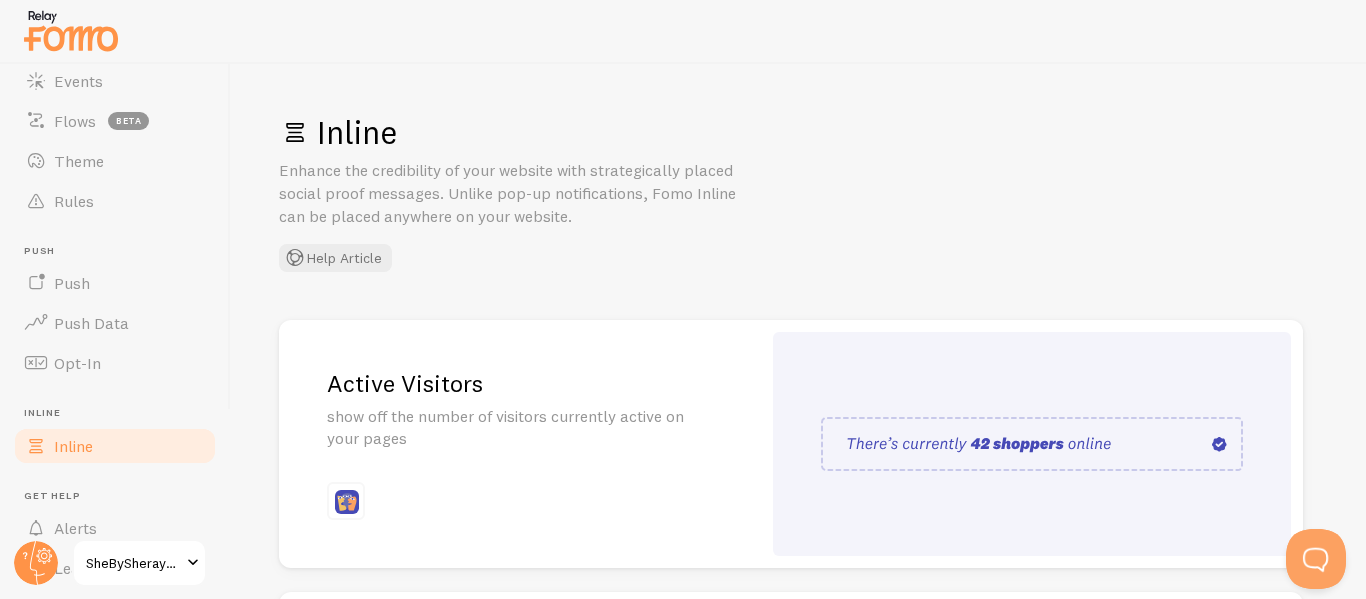 scroll, scrollTop: 165, scrollLeft: 0, axis: vertical 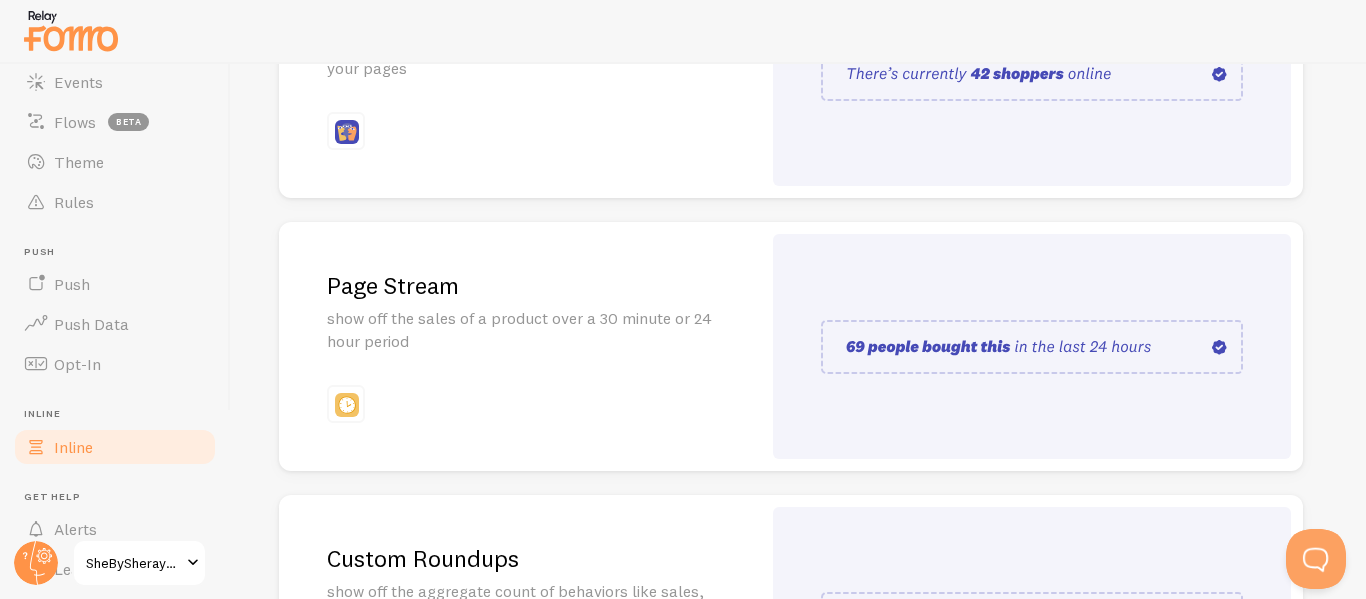 click at bounding box center (1032, 346) 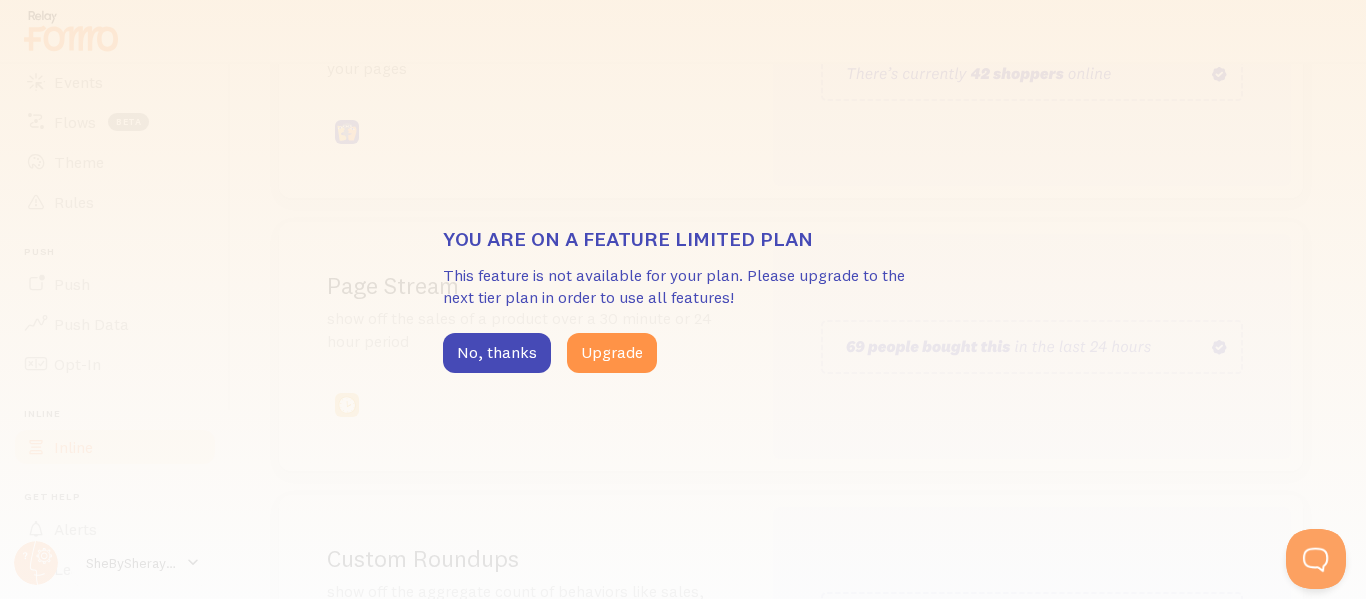 click on "You are on a feature limited plan   This feature is not available for your plan. Please upgrade to the next tier plan in order to use all features!   No, thanks
Upgrade" at bounding box center (683, 299) 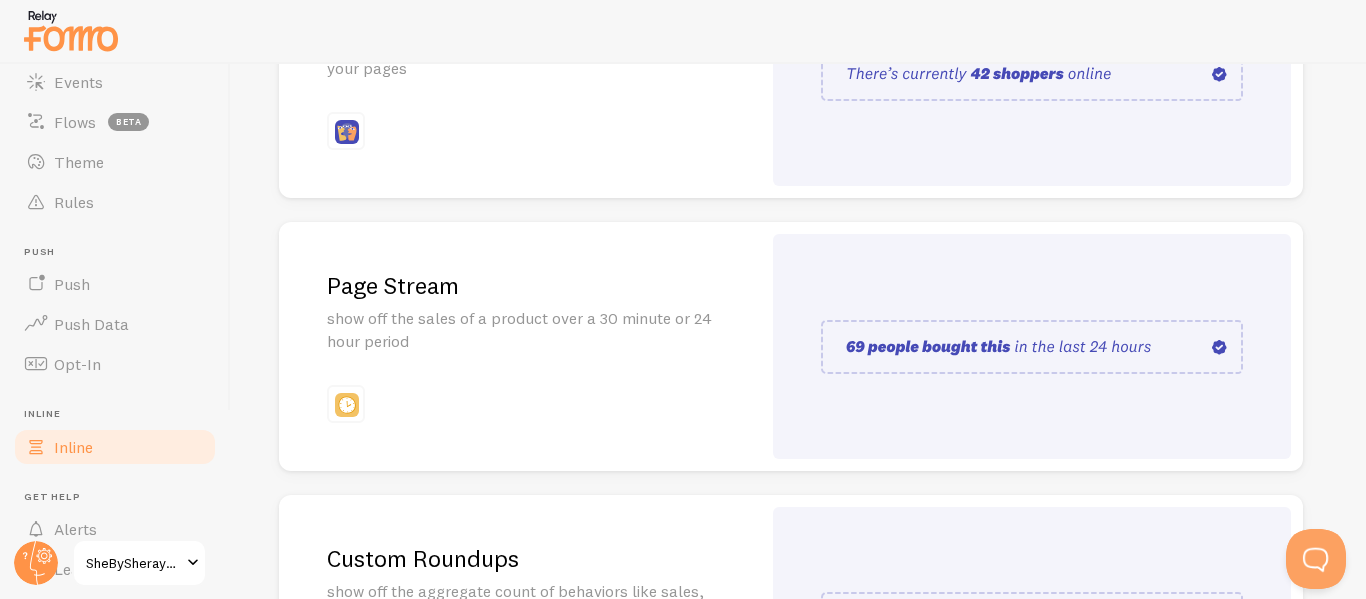 click at bounding box center [1032, 347] 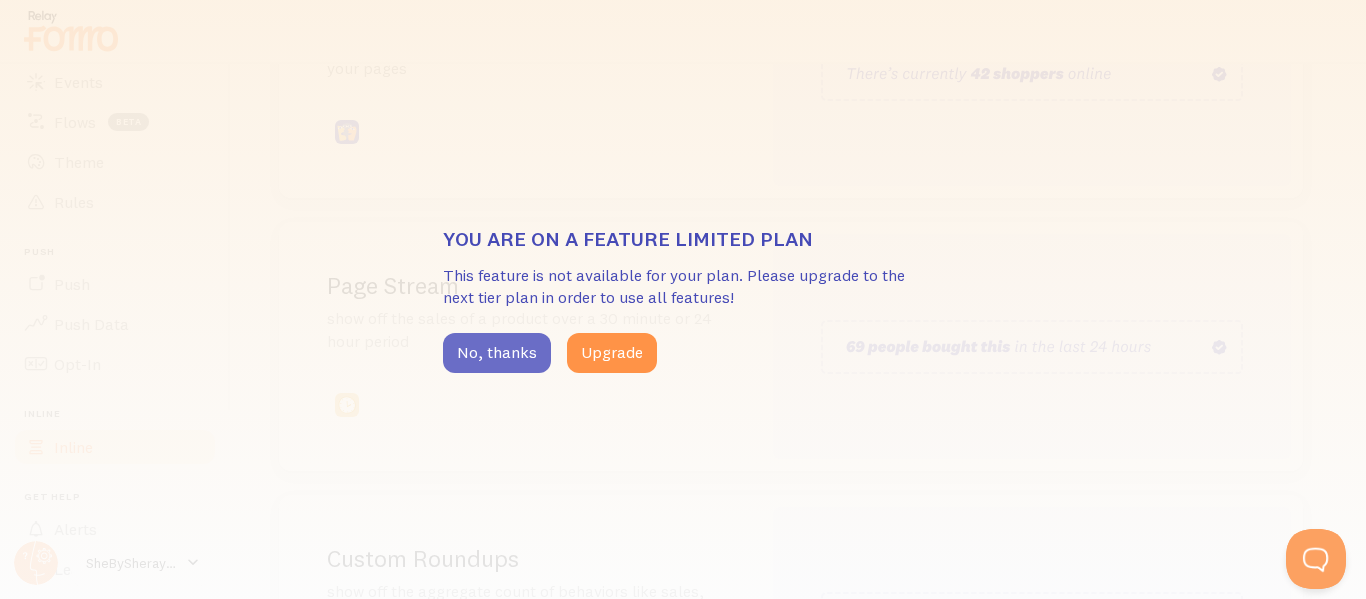 click on "No, thanks" at bounding box center (497, 353) 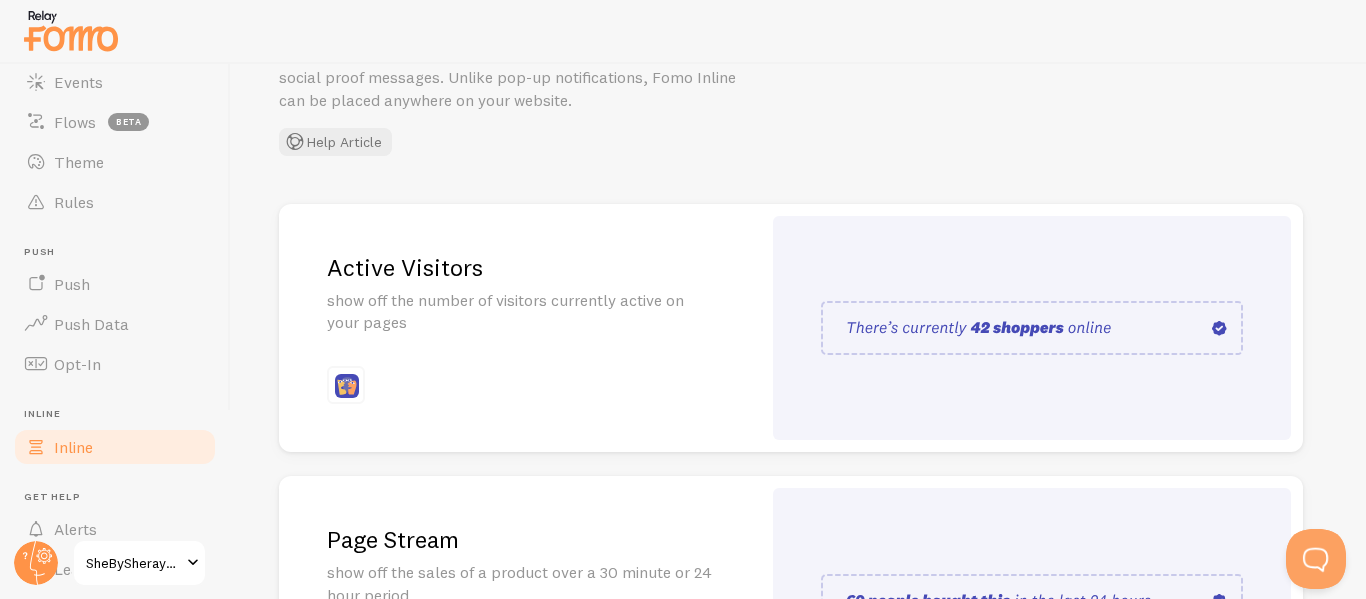 scroll, scrollTop: 0, scrollLeft: 0, axis: both 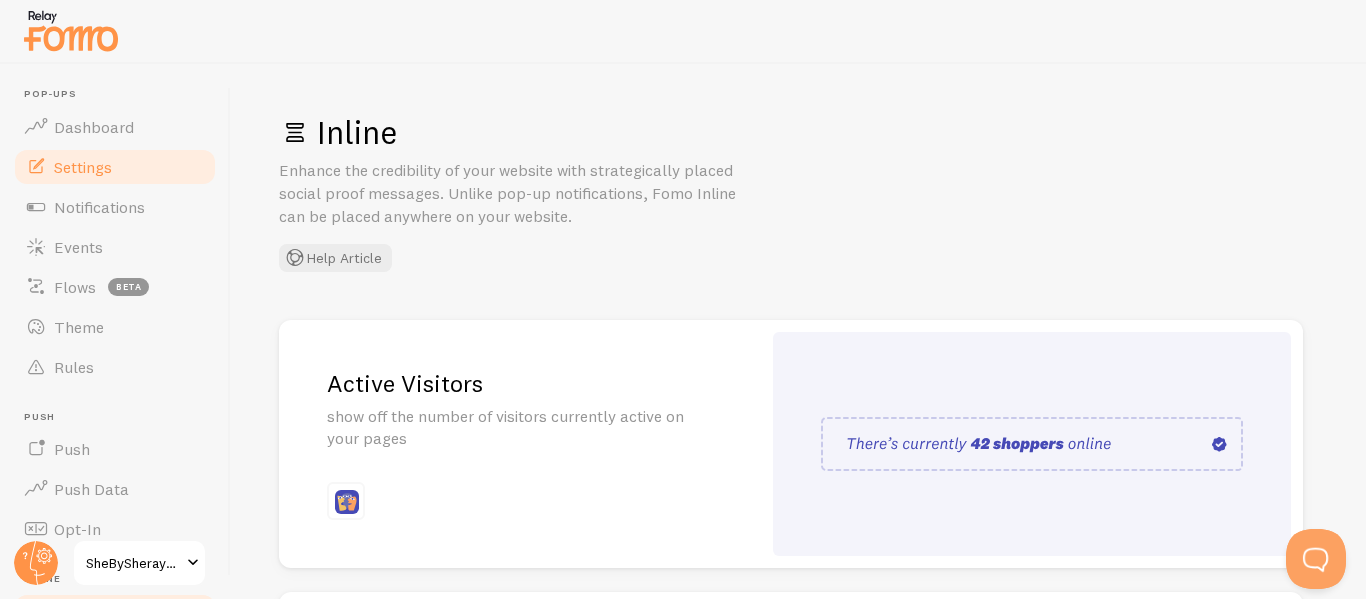click on "Settings" at bounding box center [115, 167] 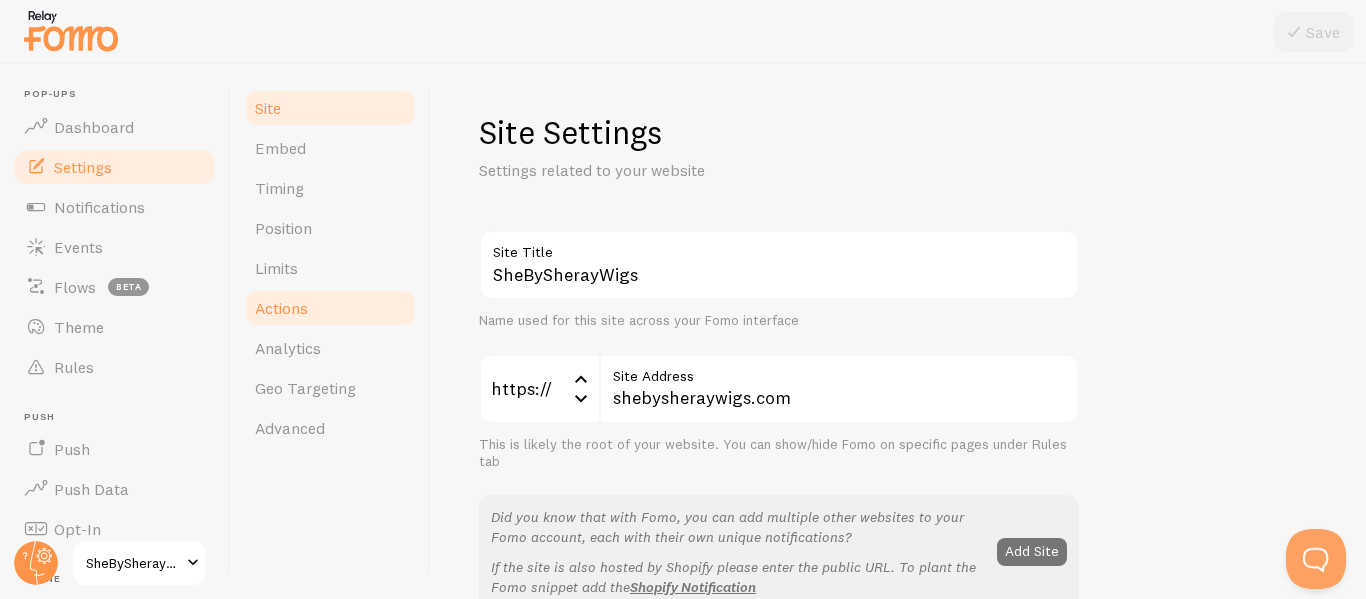 click on "Actions" at bounding box center (330, 308) 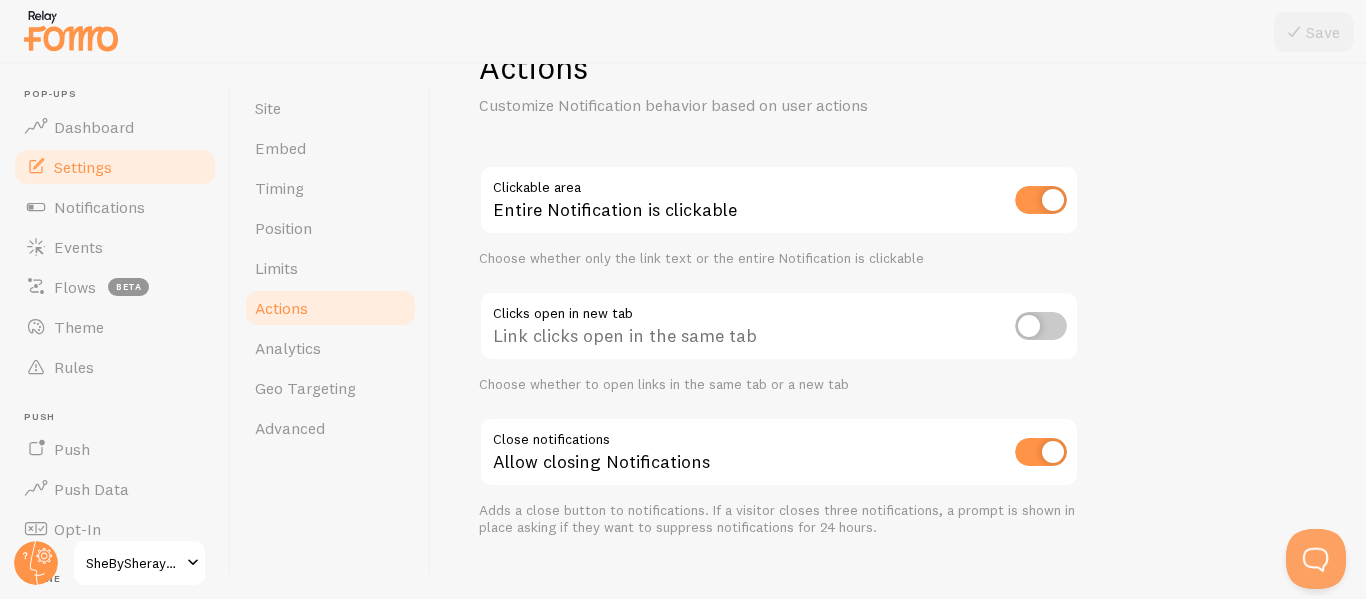 scroll, scrollTop: 0, scrollLeft: 0, axis: both 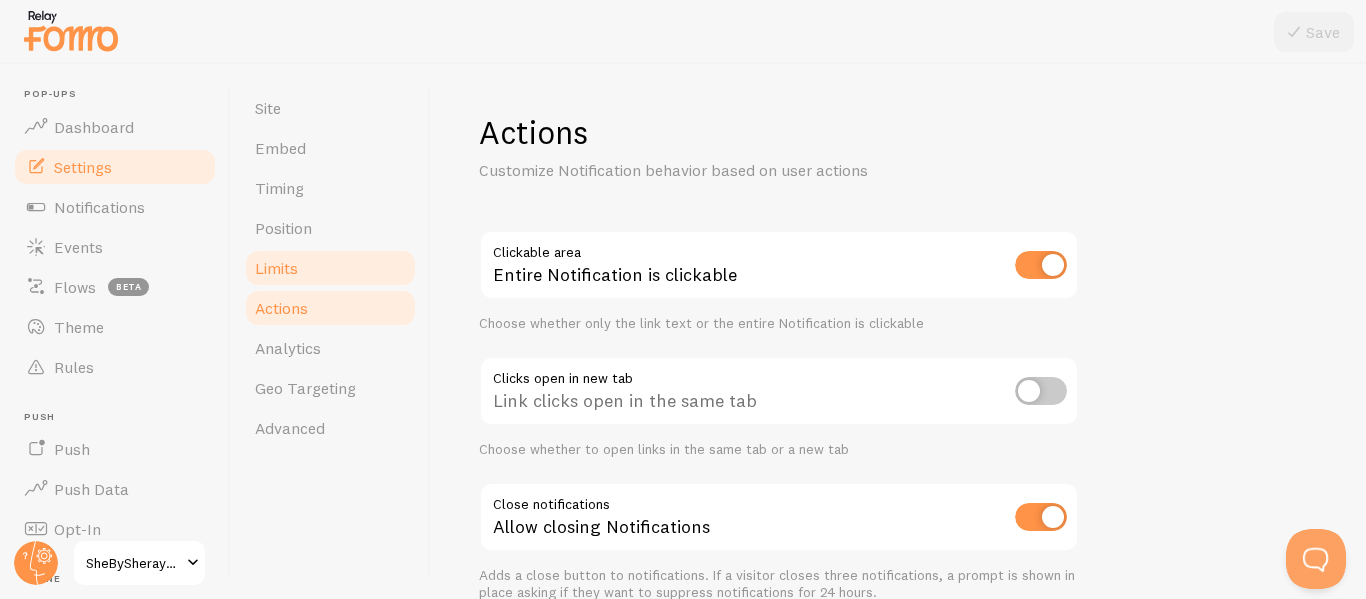 click on "Limits" at bounding box center [330, 268] 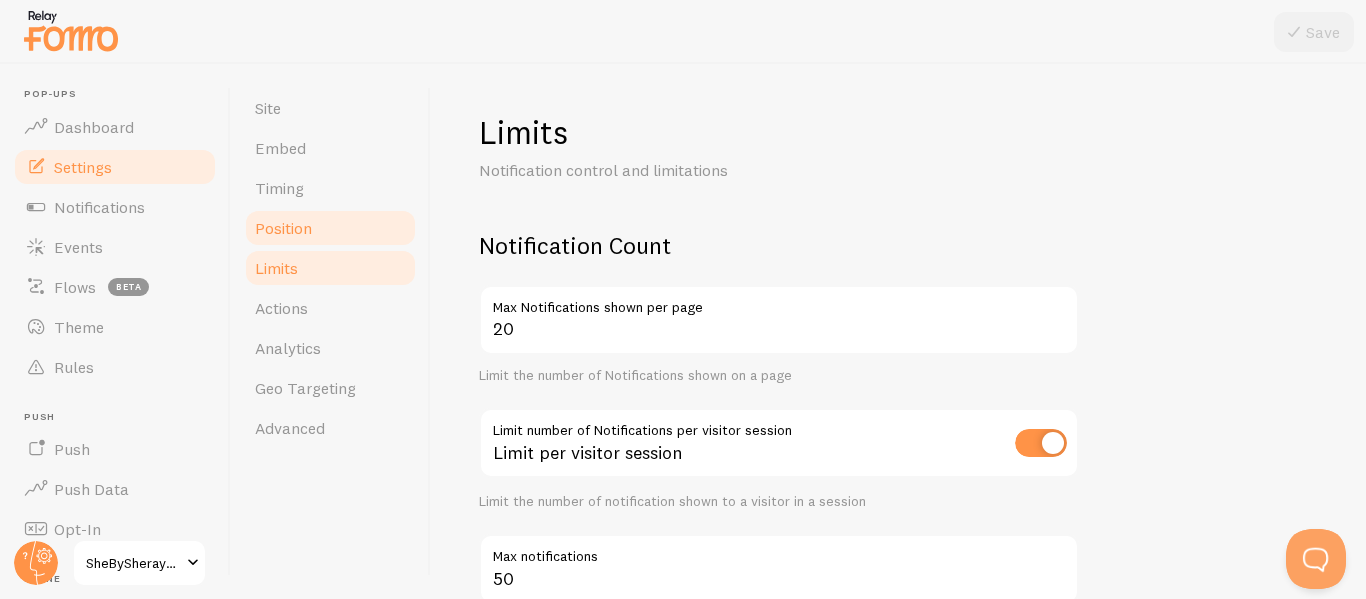 click on "Position" at bounding box center [283, 228] 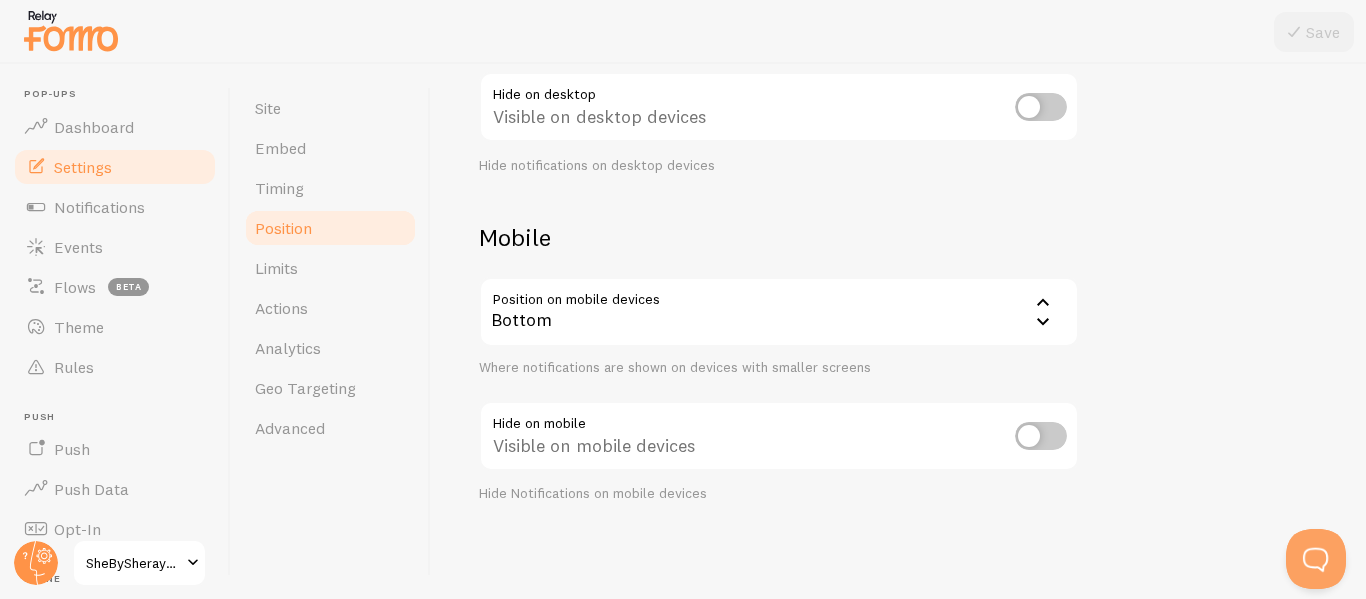 scroll, scrollTop: 335, scrollLeft: 0, axis: vertical 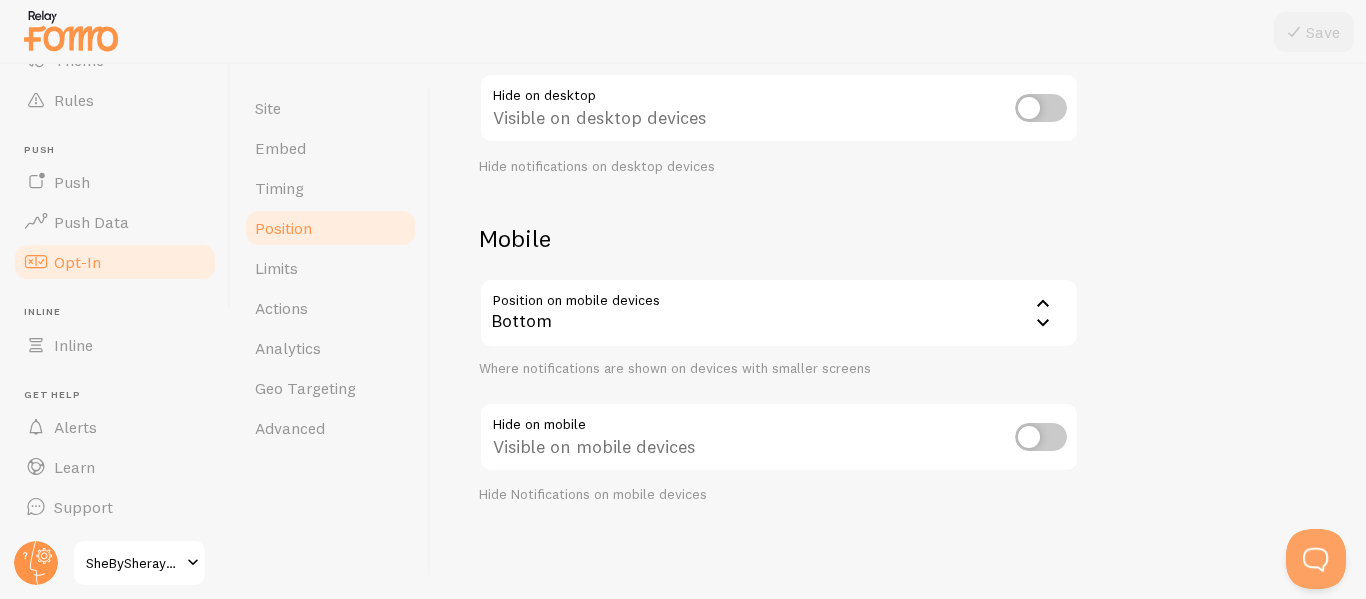 click on "Opt-In" at bounding box center [77, 262] 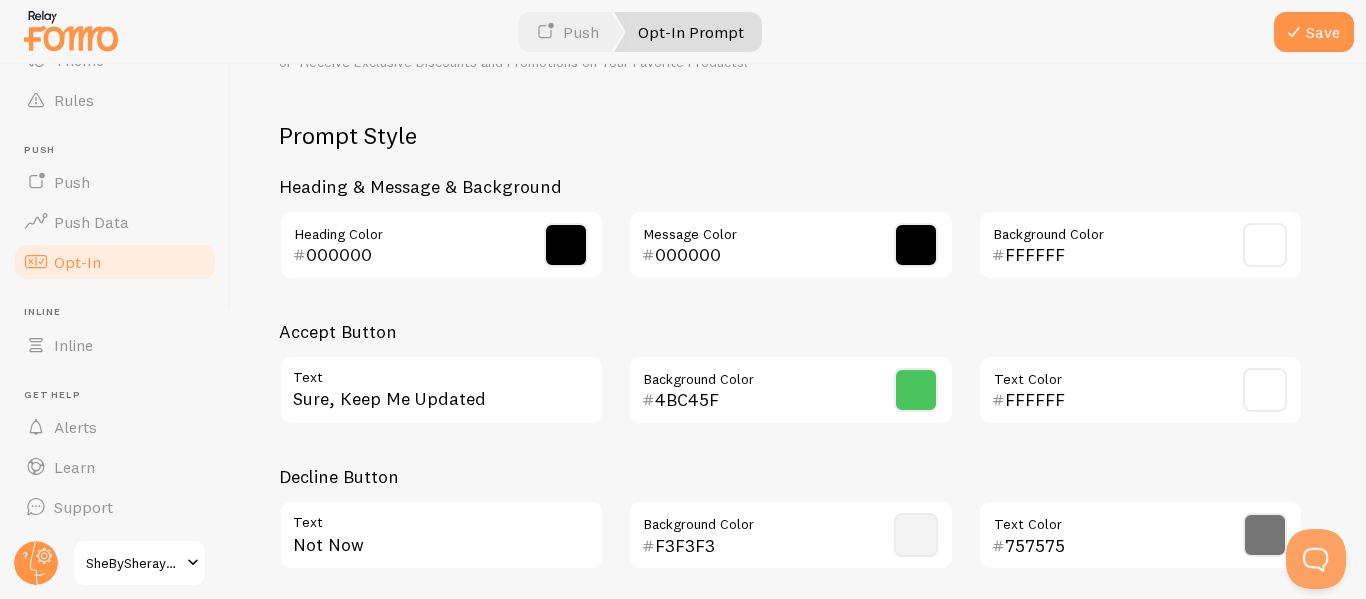 scroll, scrollTop: 973, scrollLeft: 0, axis: vertical 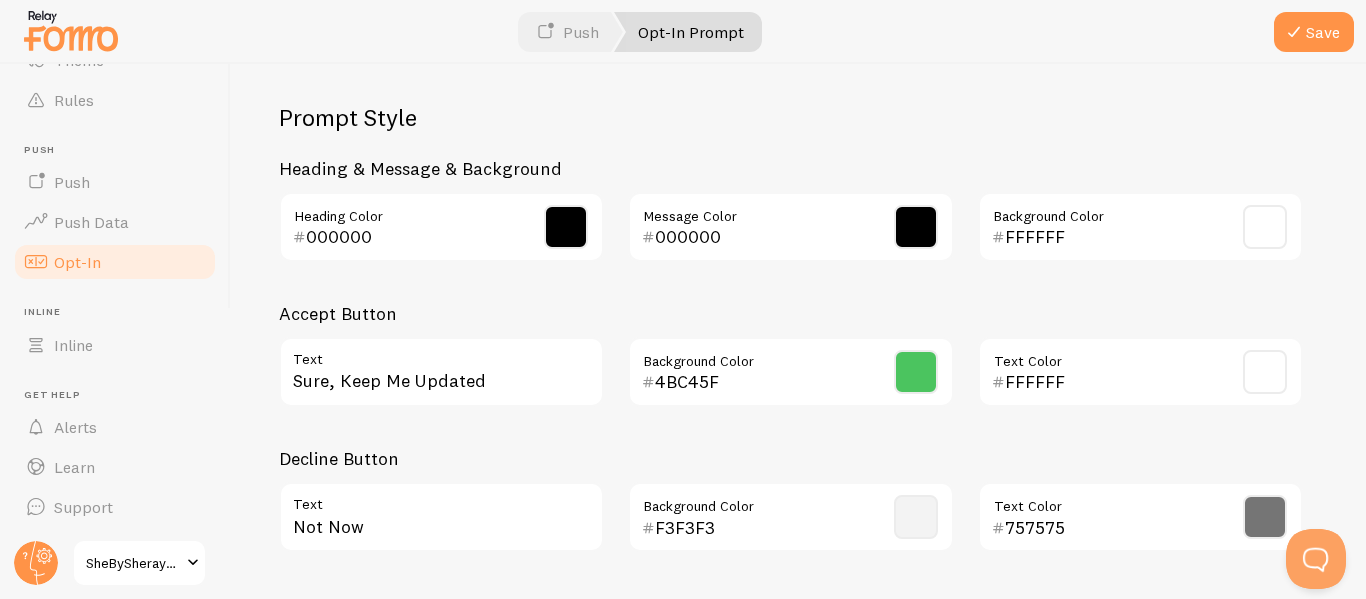 click at bounding box center [916, 372] 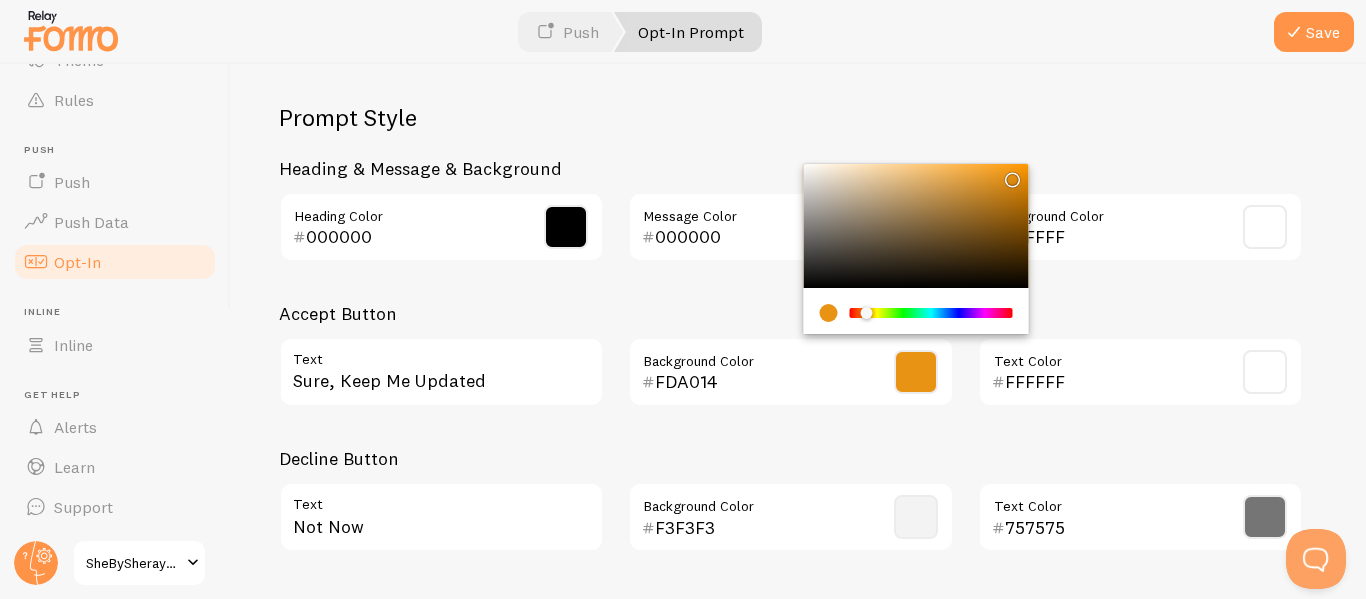 type on "FFA115" 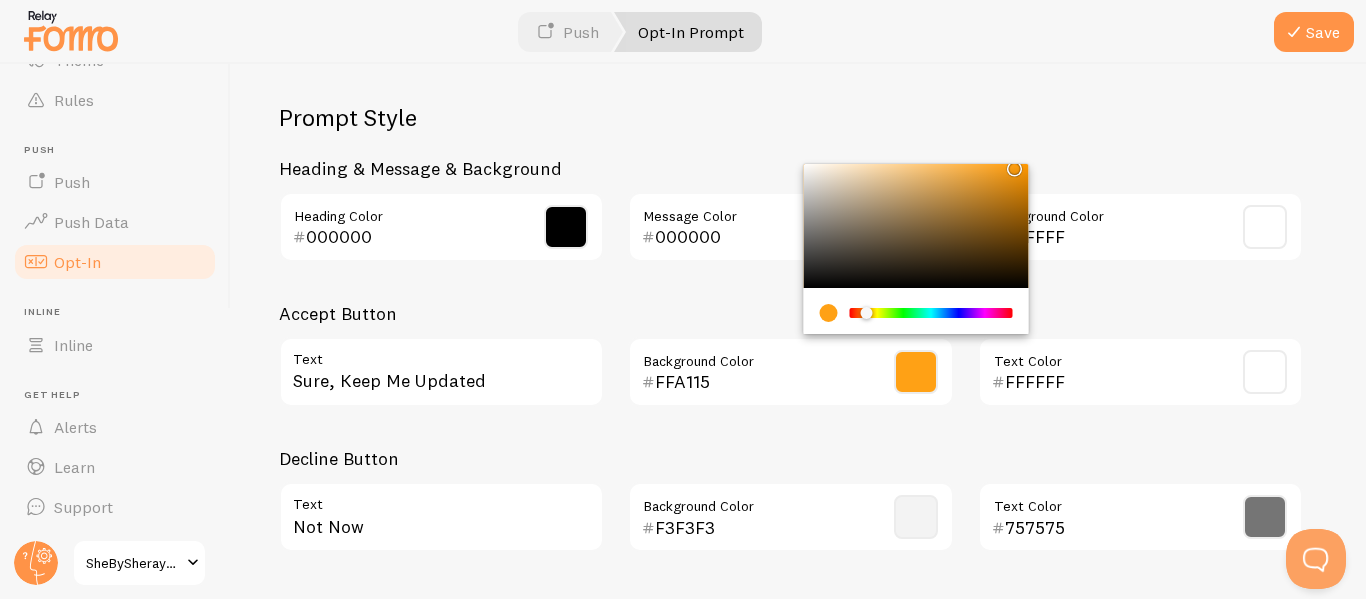 click on "Prompt Style" at bounding box center [791, 117] 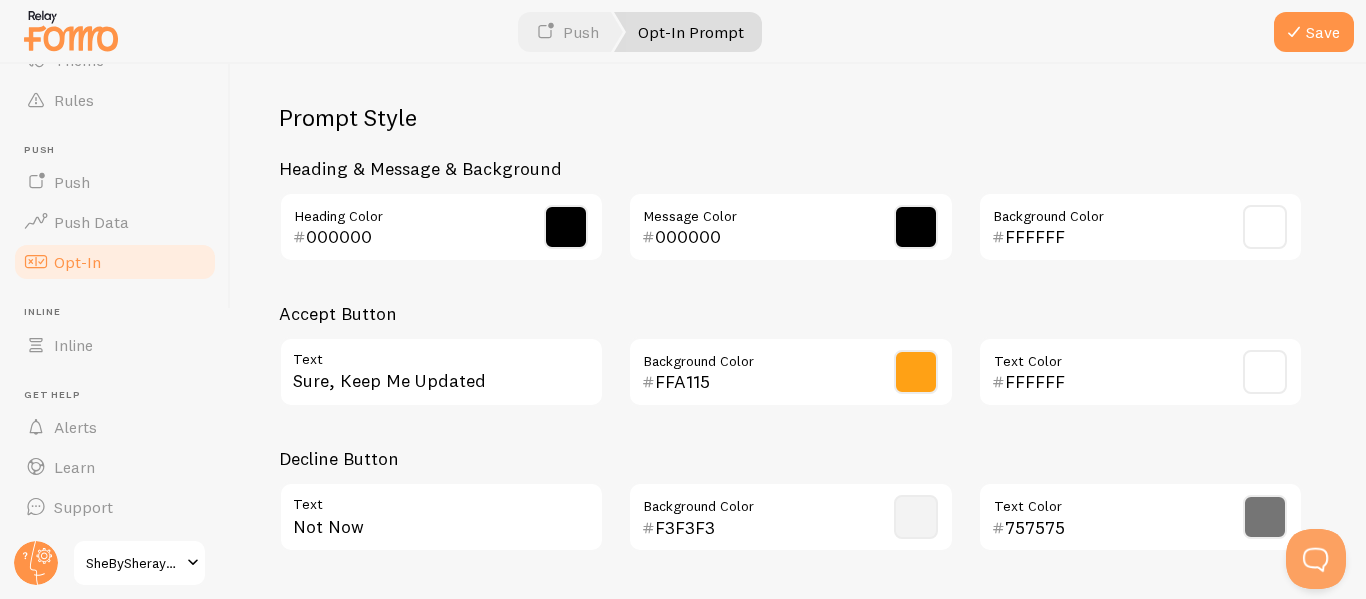 click at bounding box center (566, 227) 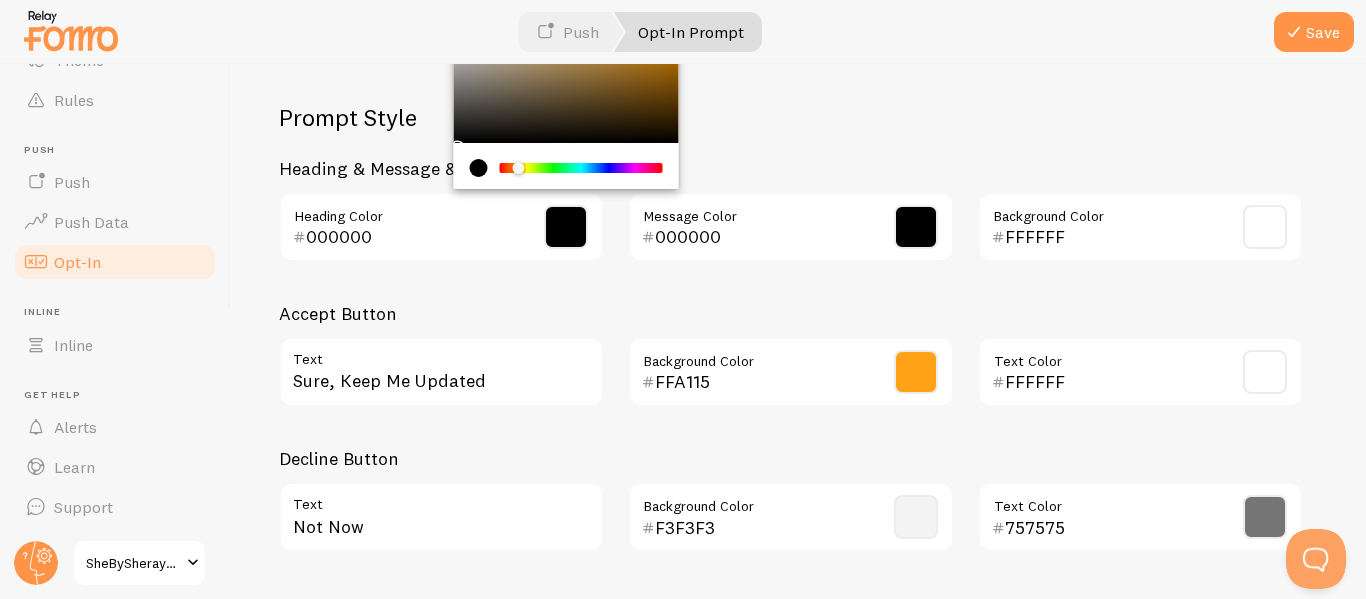 type on "80520B" 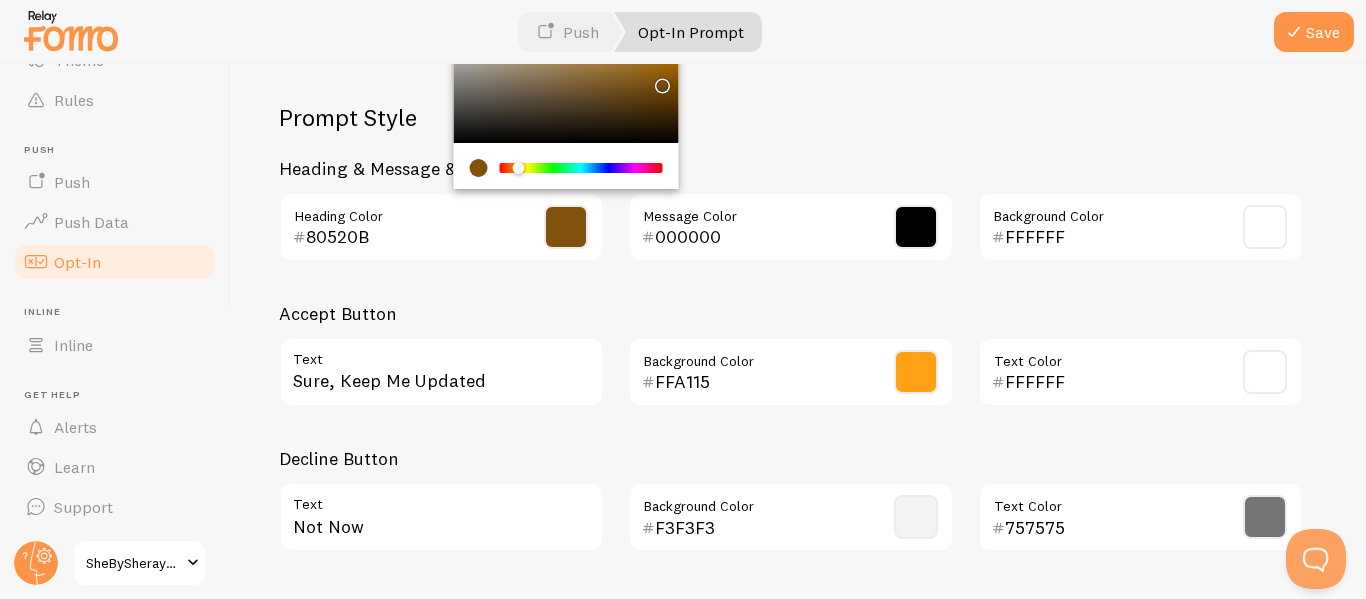 click on "Prompt Text
Join Our Community   Heading       The first line of your Opt-In Prompt. Keep it concise - we recommend a maximum of 30 characters. Examples: 'Join Our Community' or 'Get the Best Deals'   Receive Exclusive Discounts and Promotions   Message     The second line of your Opt-In Prompt. Try to keep your message short and to the point - we suggest a maximum of 65 characters. Examples: 'Be Part of Our Growing Community of Users!' or 'Receive Exclusive Discounts and Promotions on Your Favorite Products!'   Prompt Style   Heading & Message & Background   [COLOR]                     Heading Color   [COLOR]       Message Color   [COLOR]       Background Color   Accept Button     Sure, Keep Me Updated   Text         [COLOR]       Background Color   [COLOR]       Text Color   Decline Button     Not Now   Text         [COLOR]       Background Color   [COLOR]       Text Color" at bounding box center (798, 116) 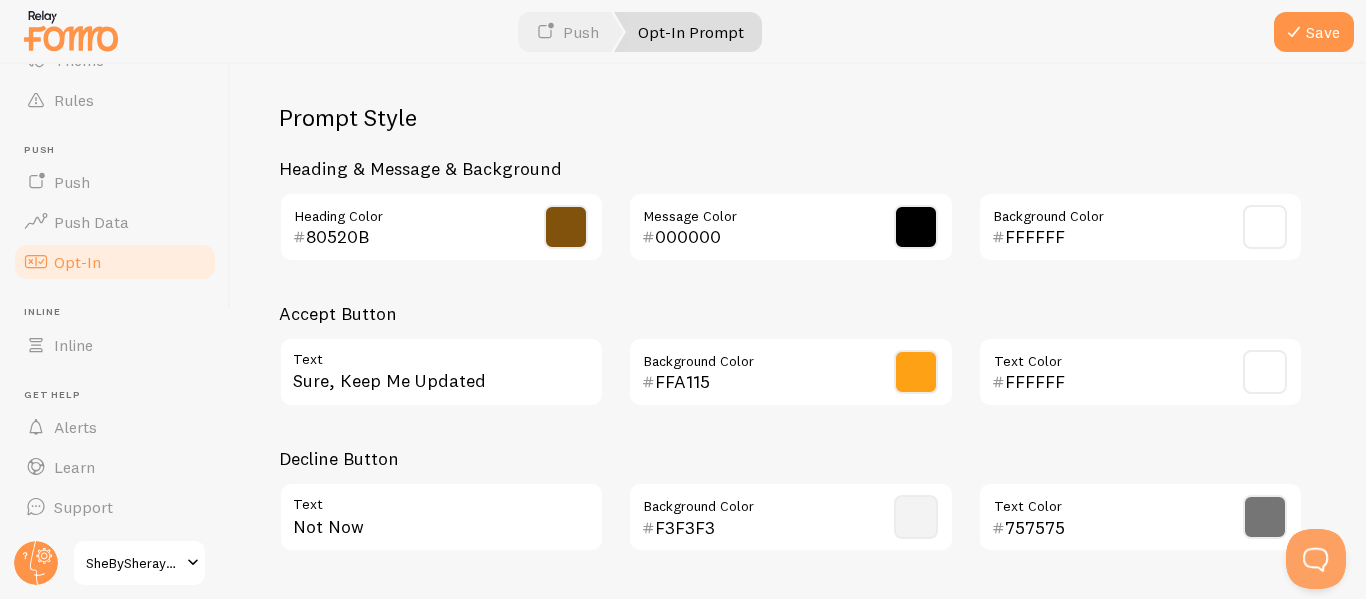 click at bounding box center [566, 227] 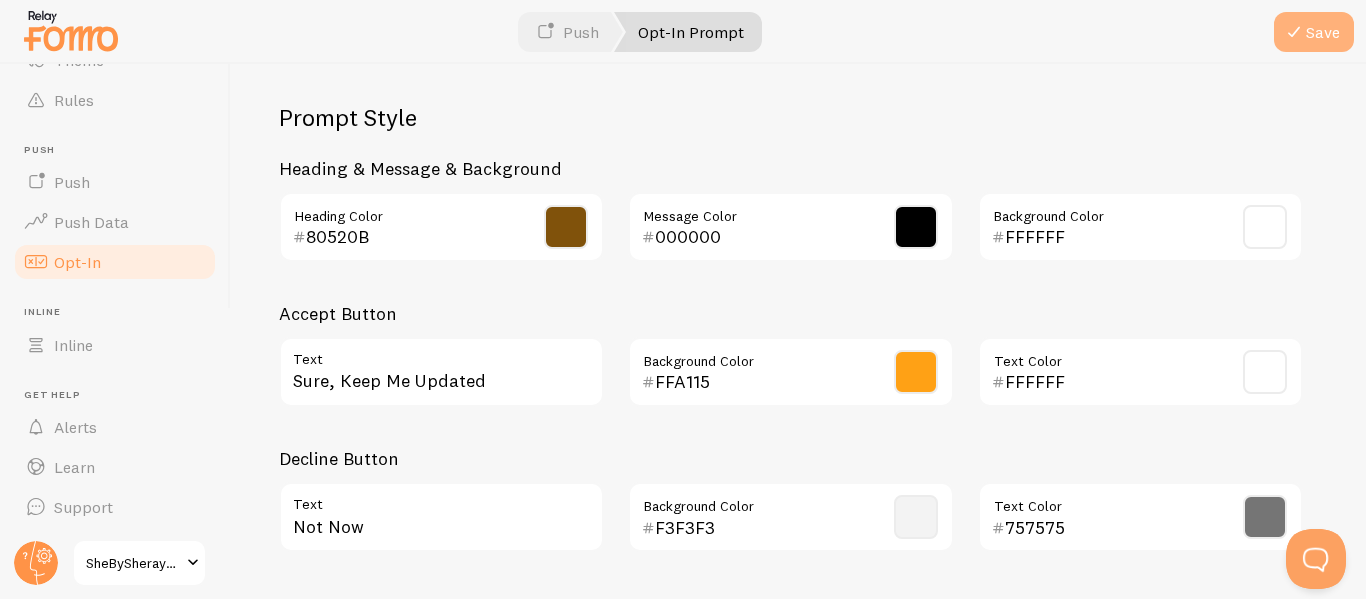 click at bounding box center [1294, 32] 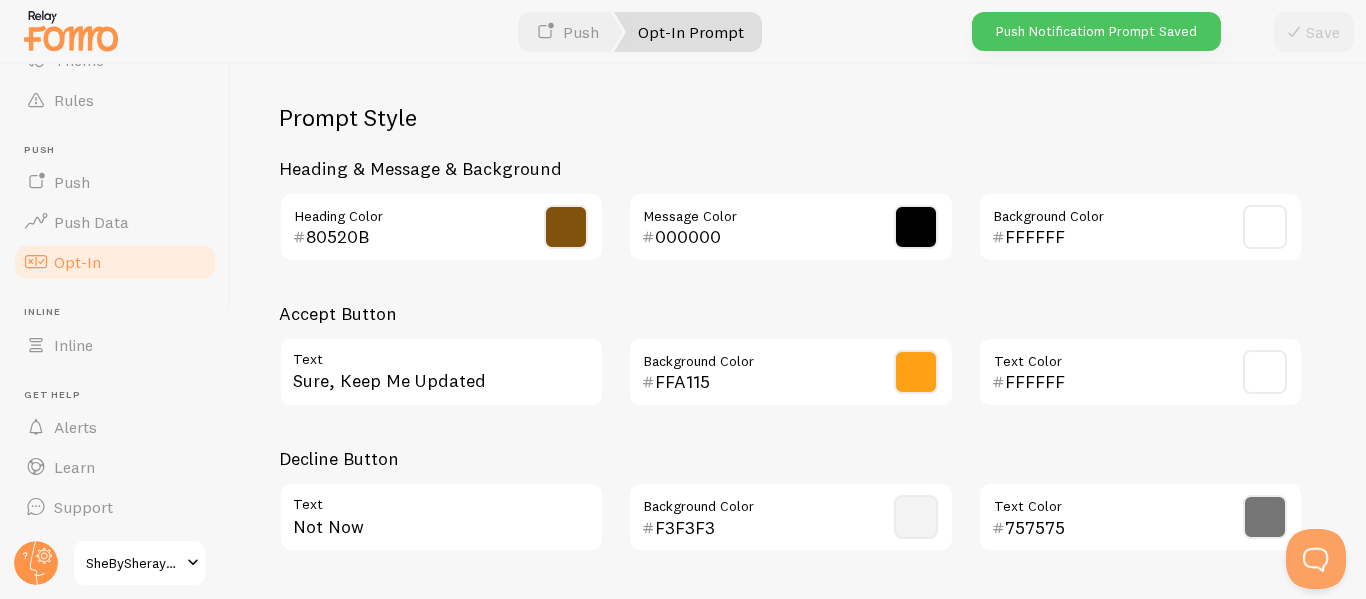 scroll, scrollTop: 1038, scrollLeft: 0, axis: vertical 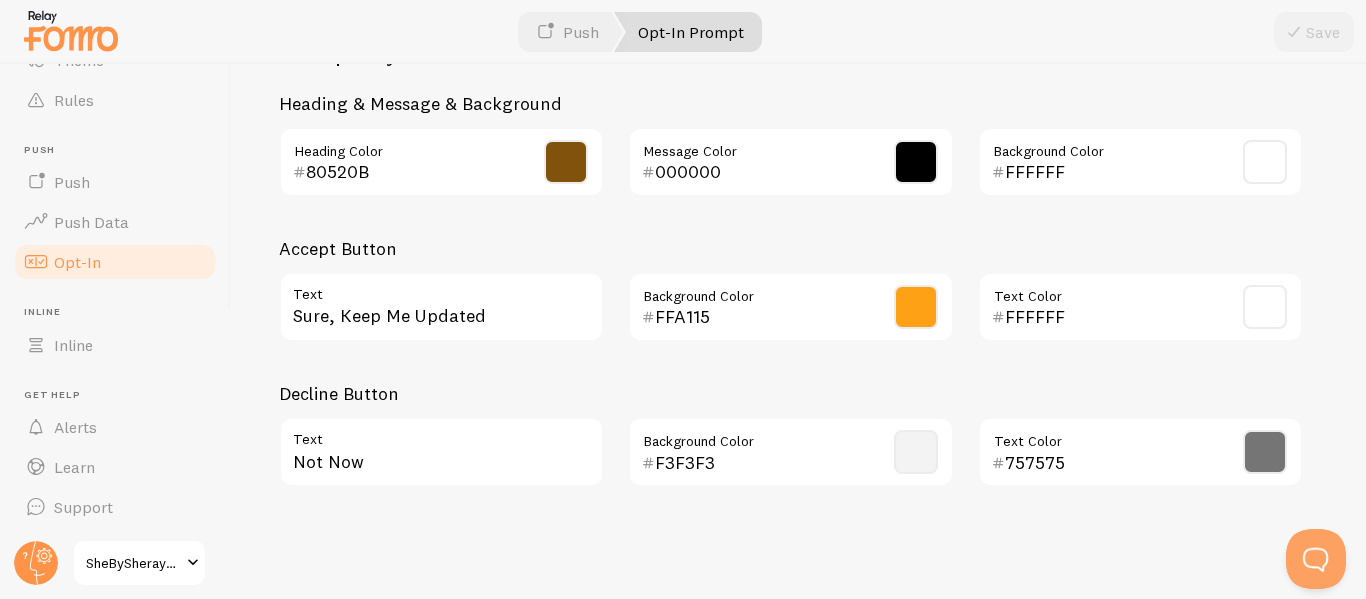 click at bounding box center (193, 563) 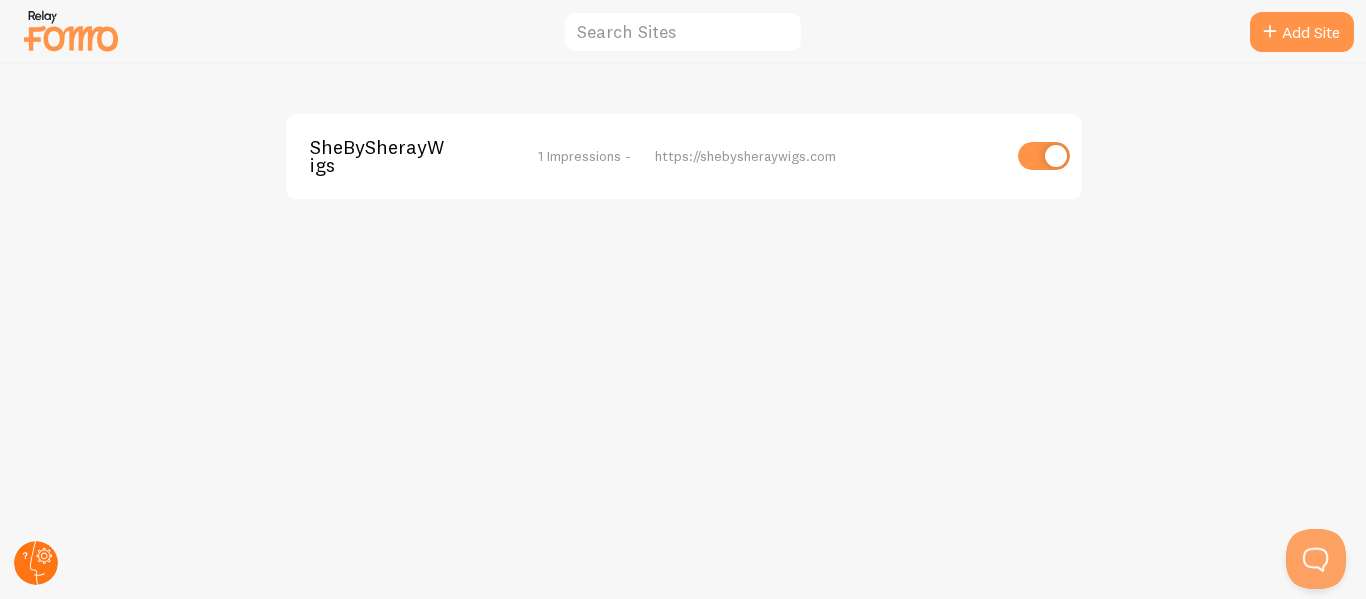 click 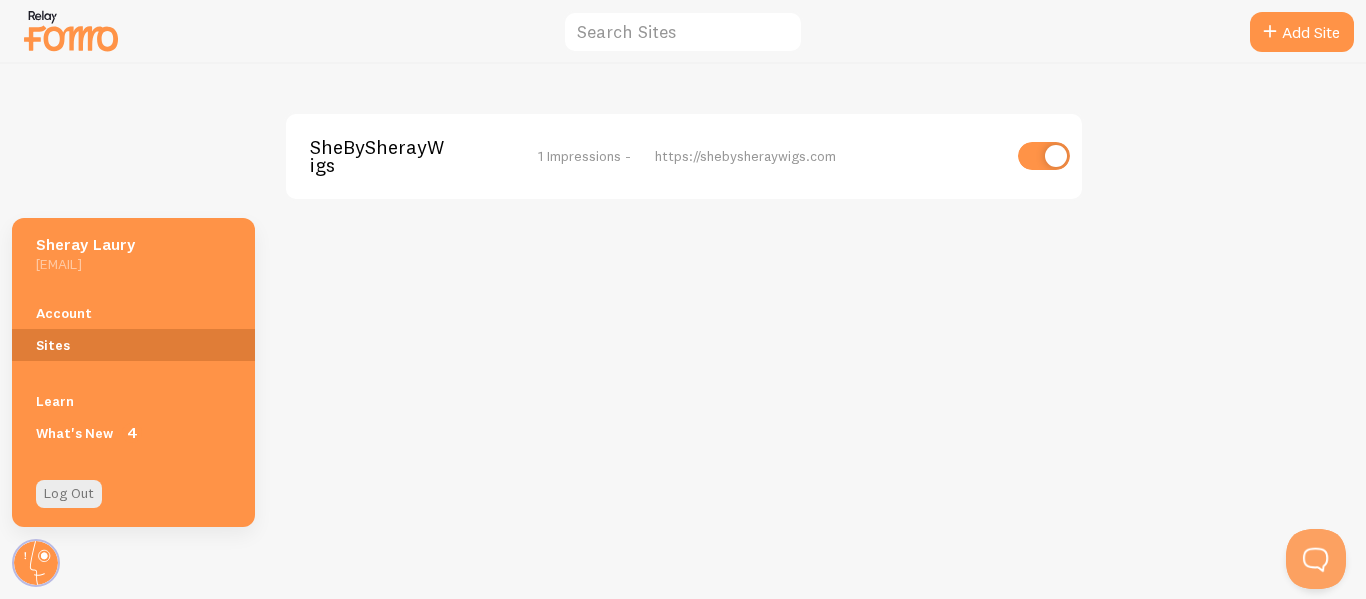 click on "Sites" at bounding box center [133, 345] 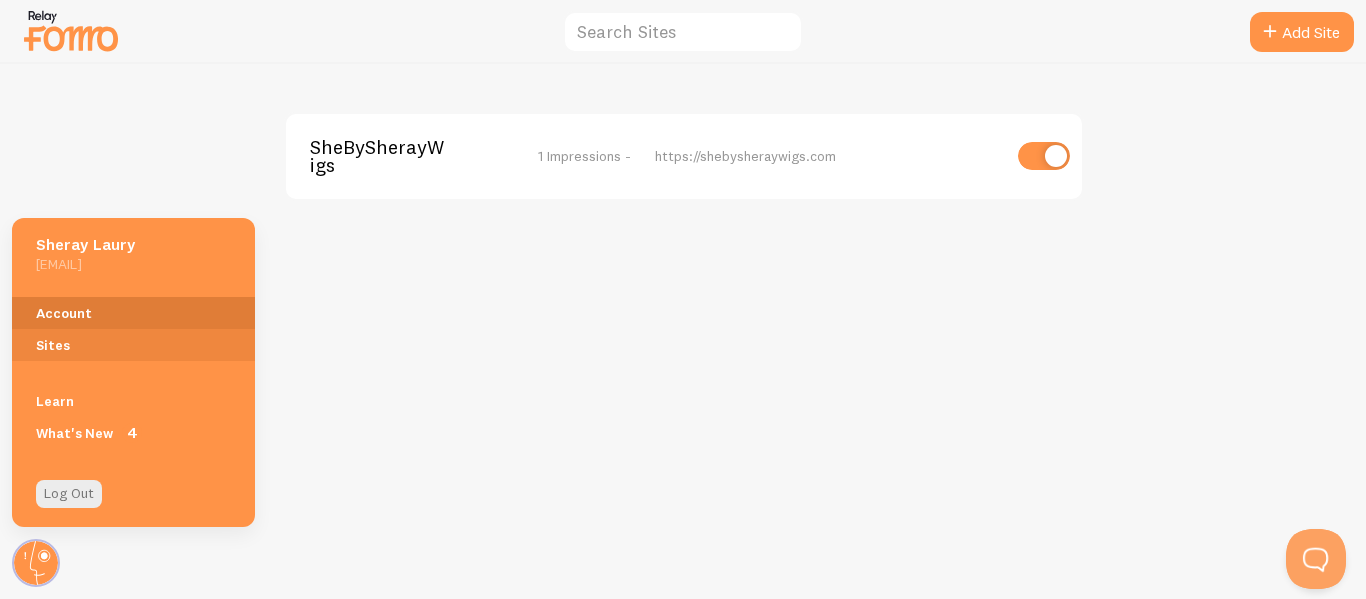 click on "Account" at bounding box center [133, 313] 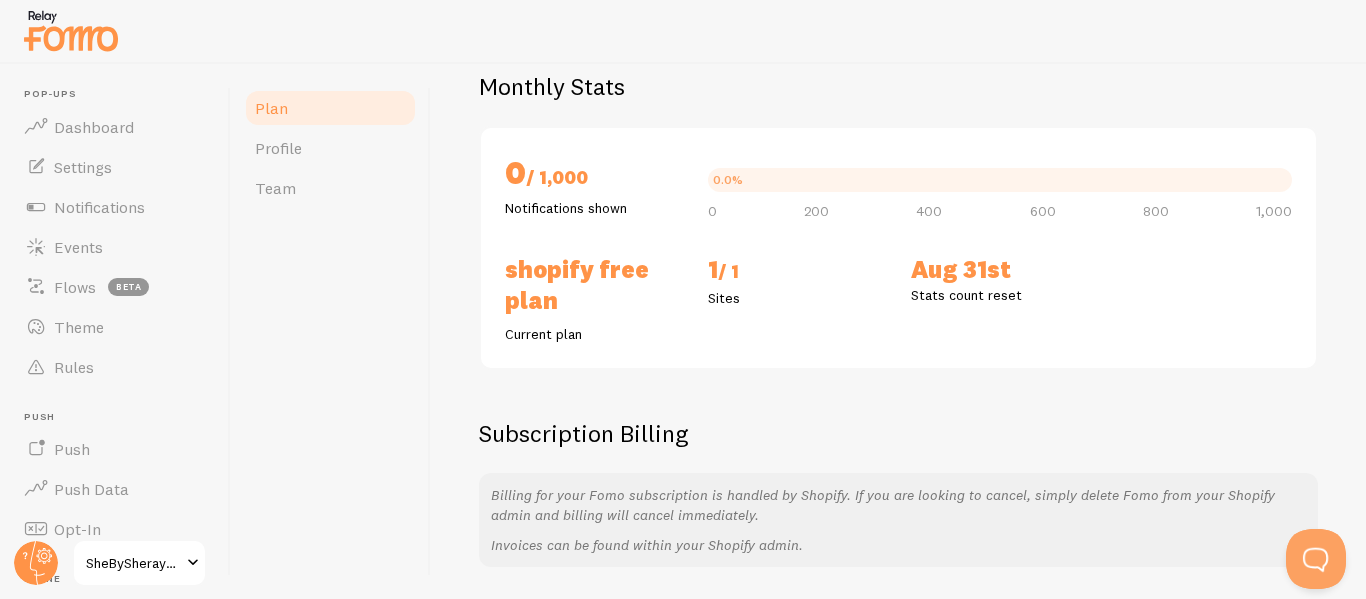 scroll, scrollTop: 158, scrollLeft: 0, axis: vertical 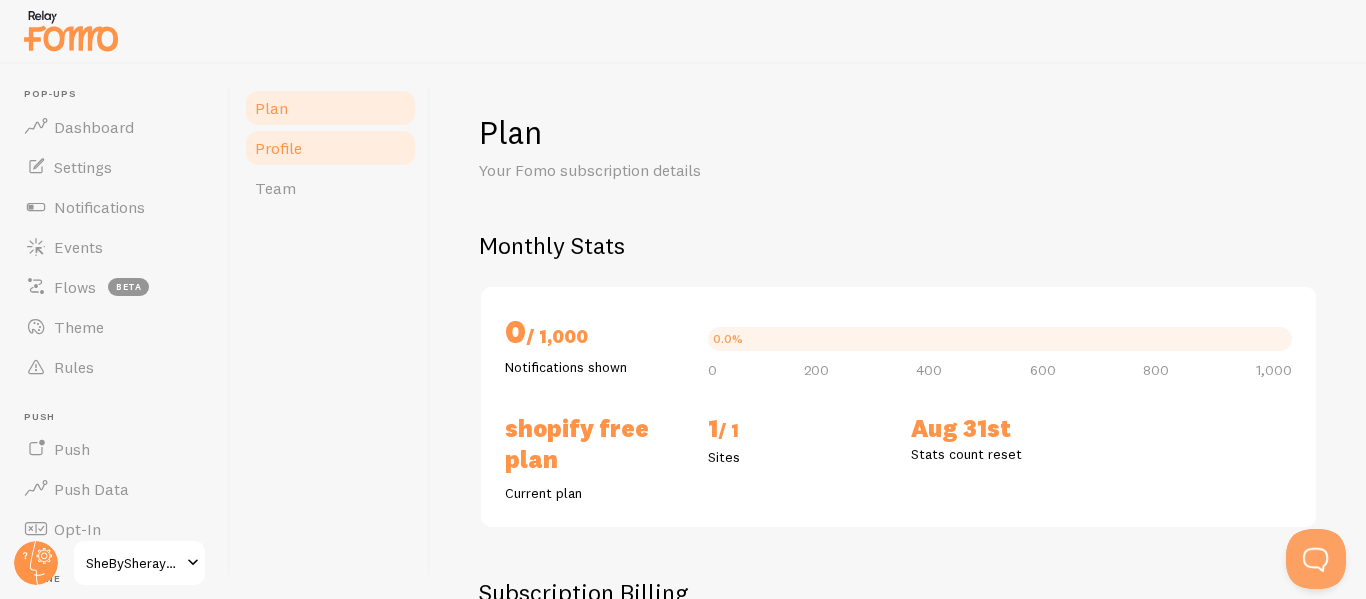 click on "Profile" at bounding box center [330, 148] 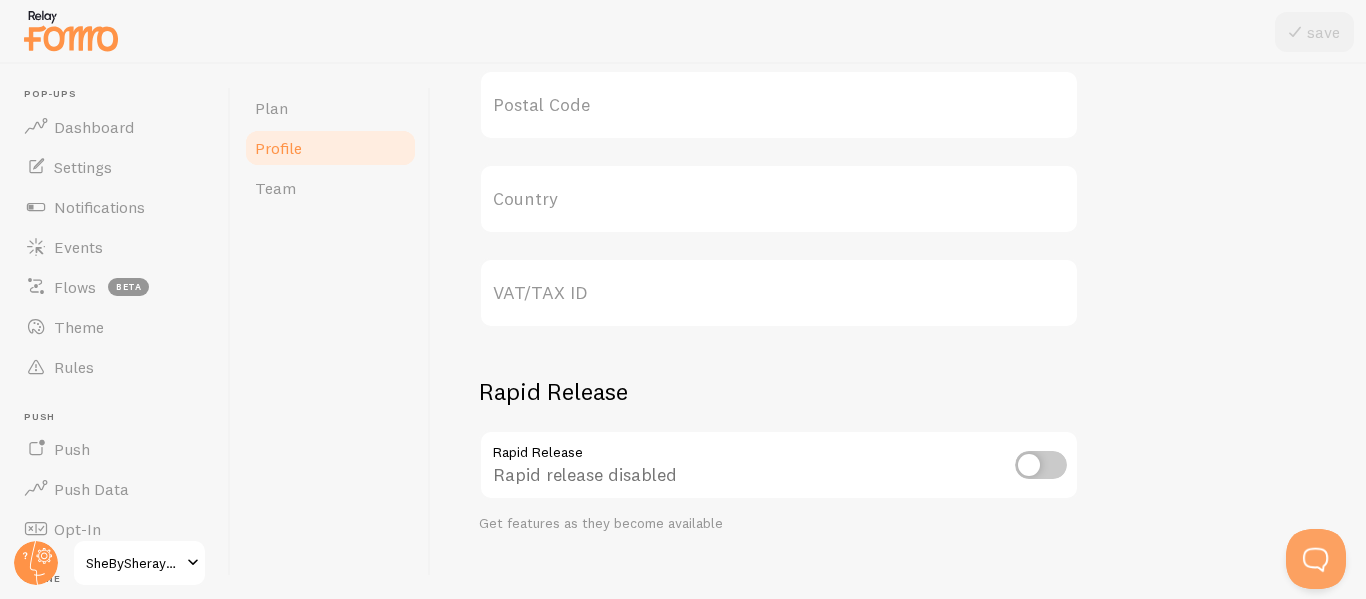 scroll, scrollTop: 1113, scrollLeft: 0, axis: vertical 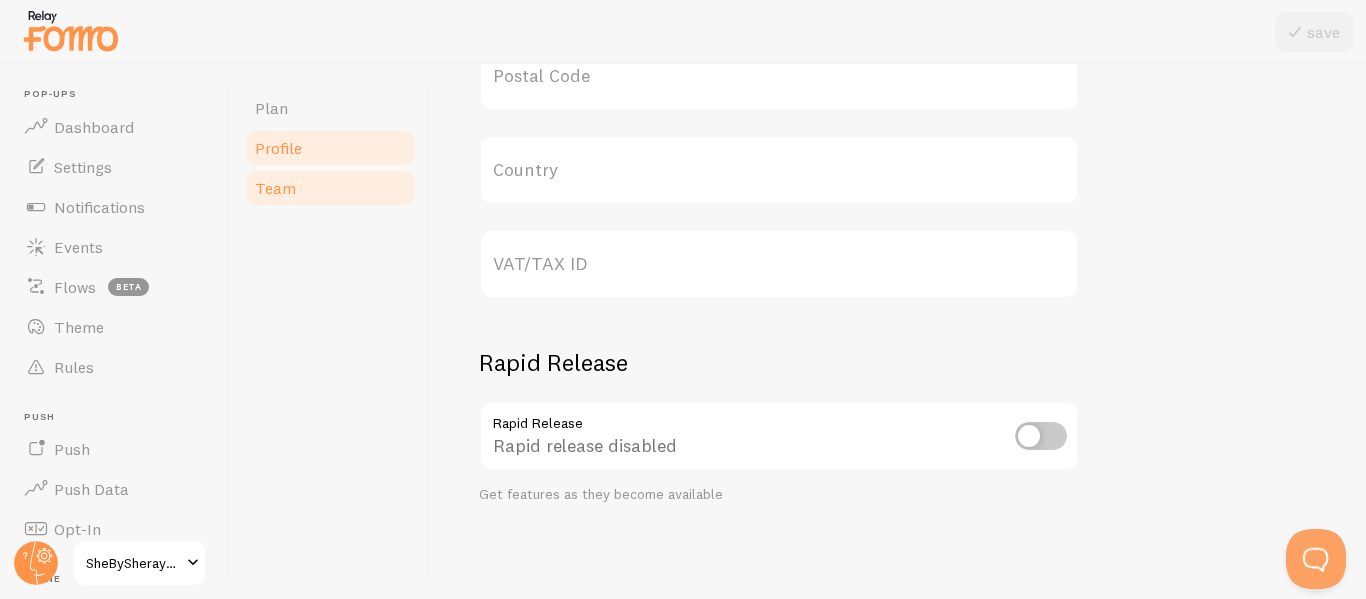 click on "Team" at bounding box center (330, 188) 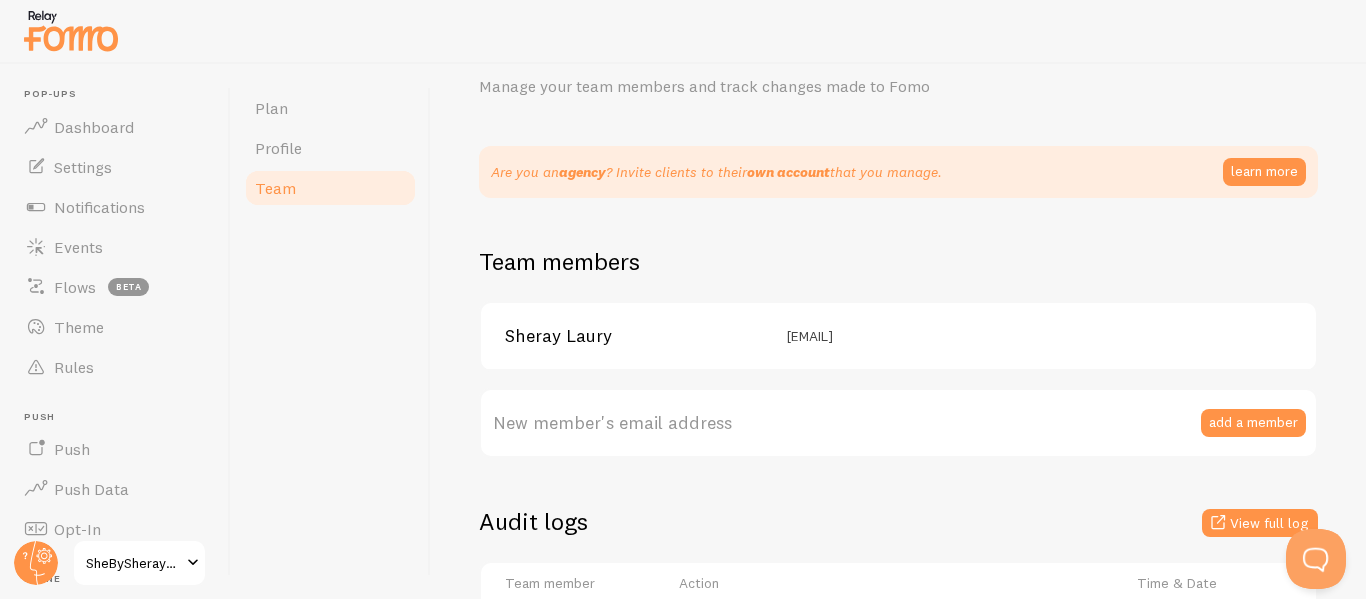 scroll, scrollTop: 97, scrollLeft: 0, axis: vertical 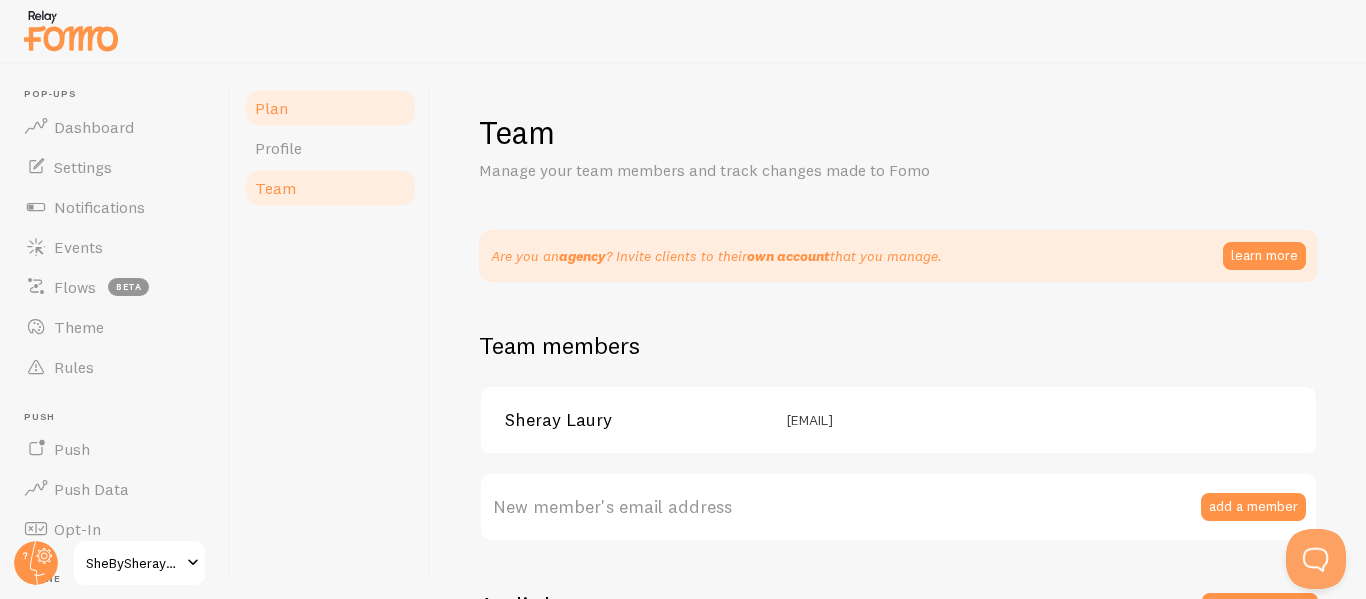 click on "Plan" at bounding box center (330, 108) 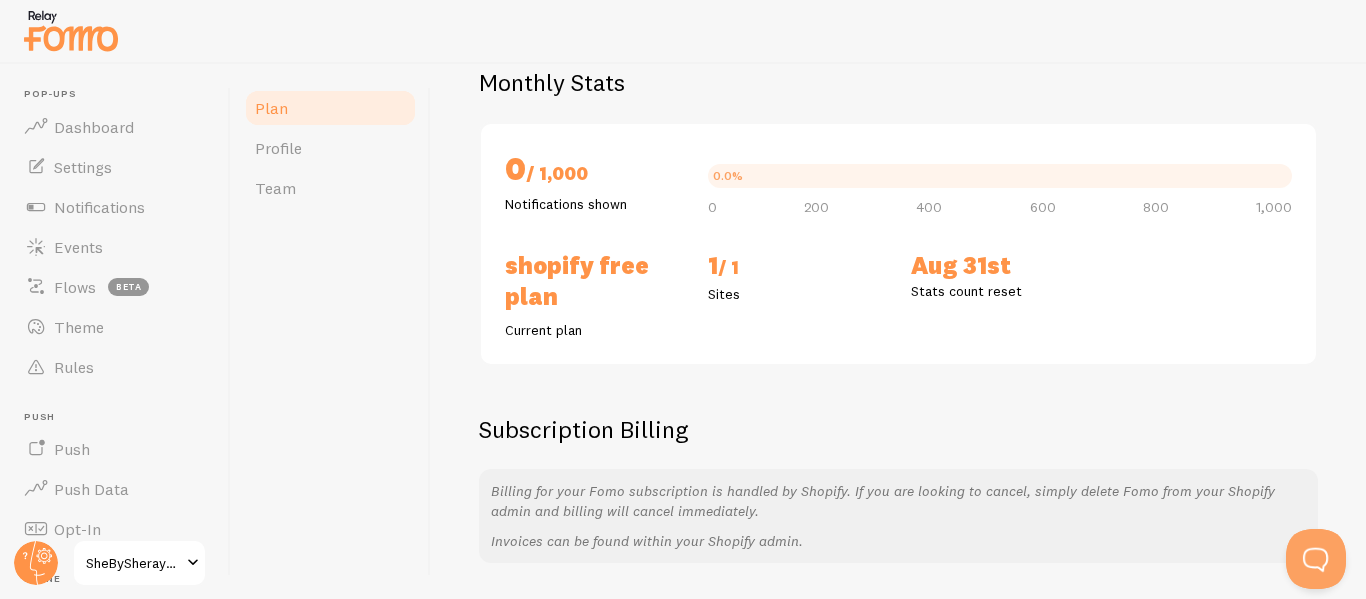 scroll, scrollTop: 301, scrollLeft: 0, axis: vertical 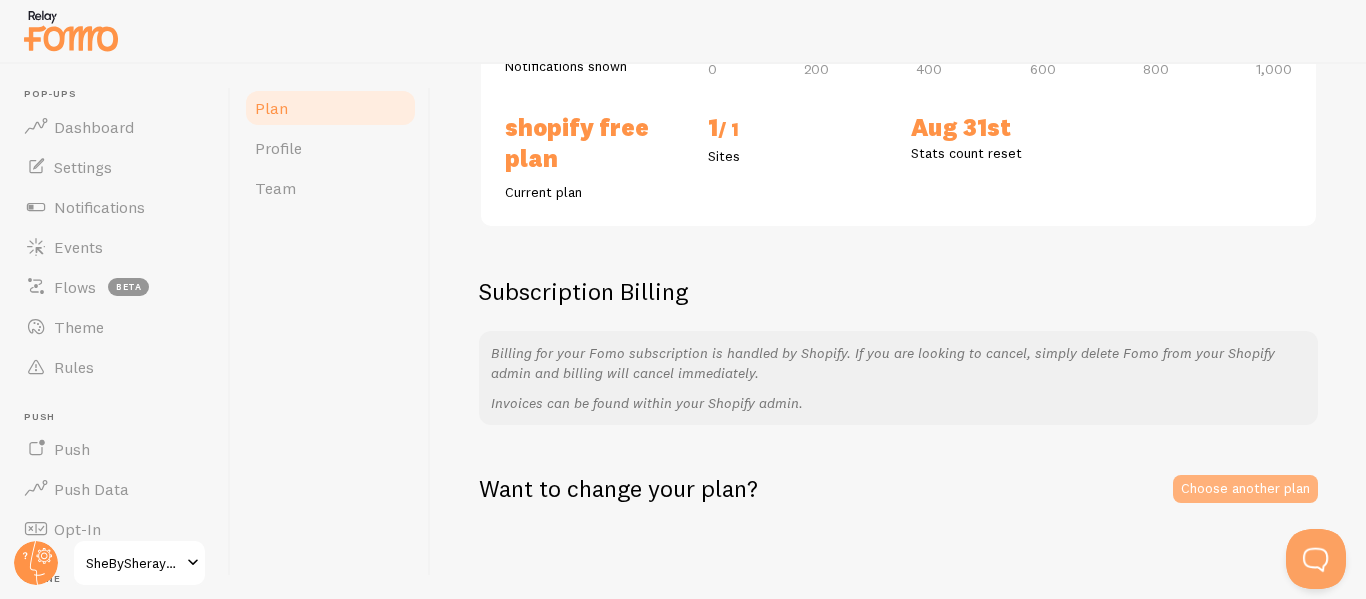 click on "Choose another plan" at bounding box center [1245, 489] 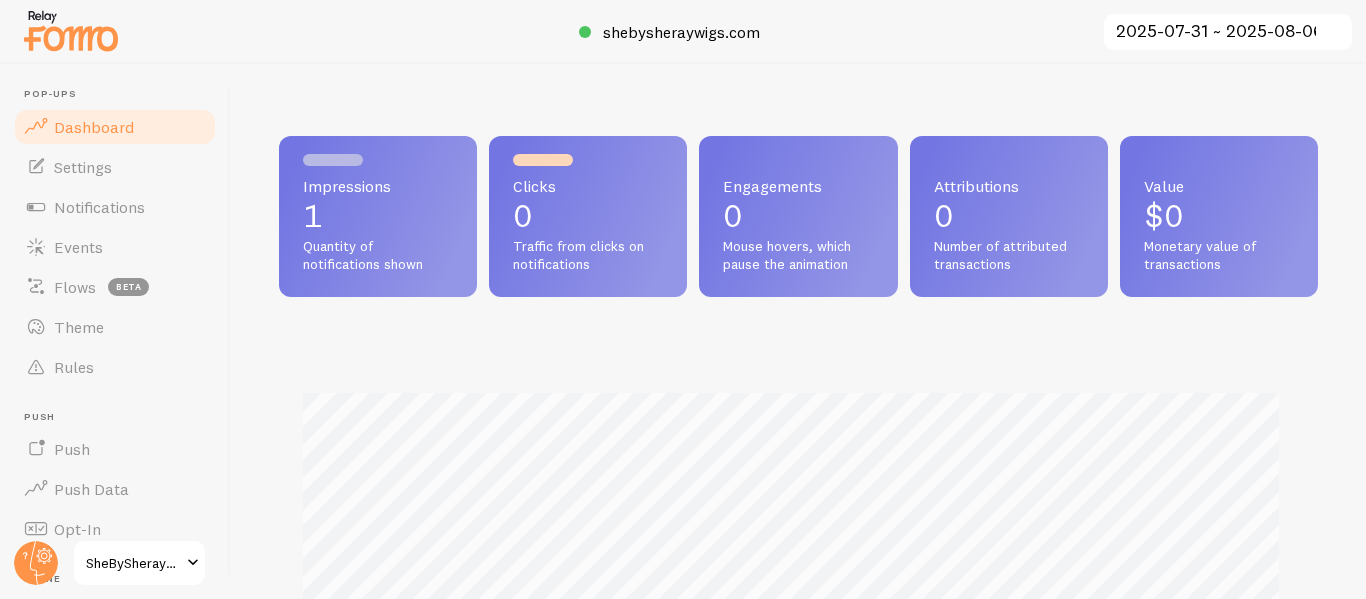 scroll, scrollTop: 0, scrollLeft: 0, axis: both 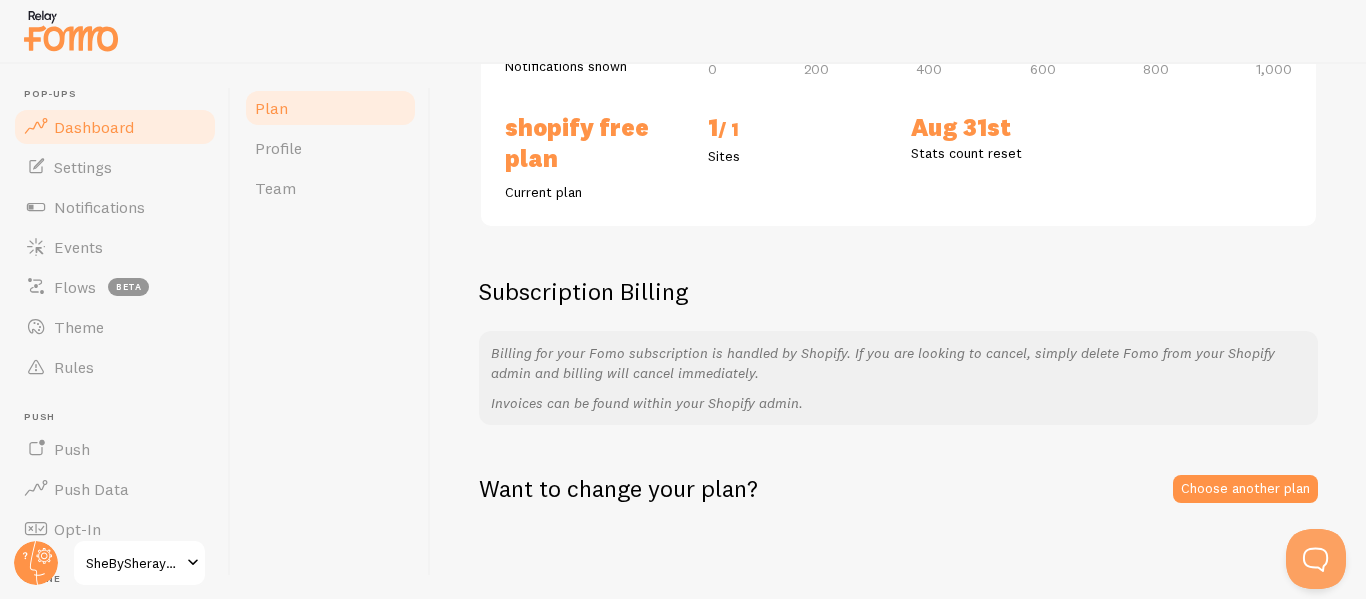 click on "Dashboard" at bounding box center [94, 127] 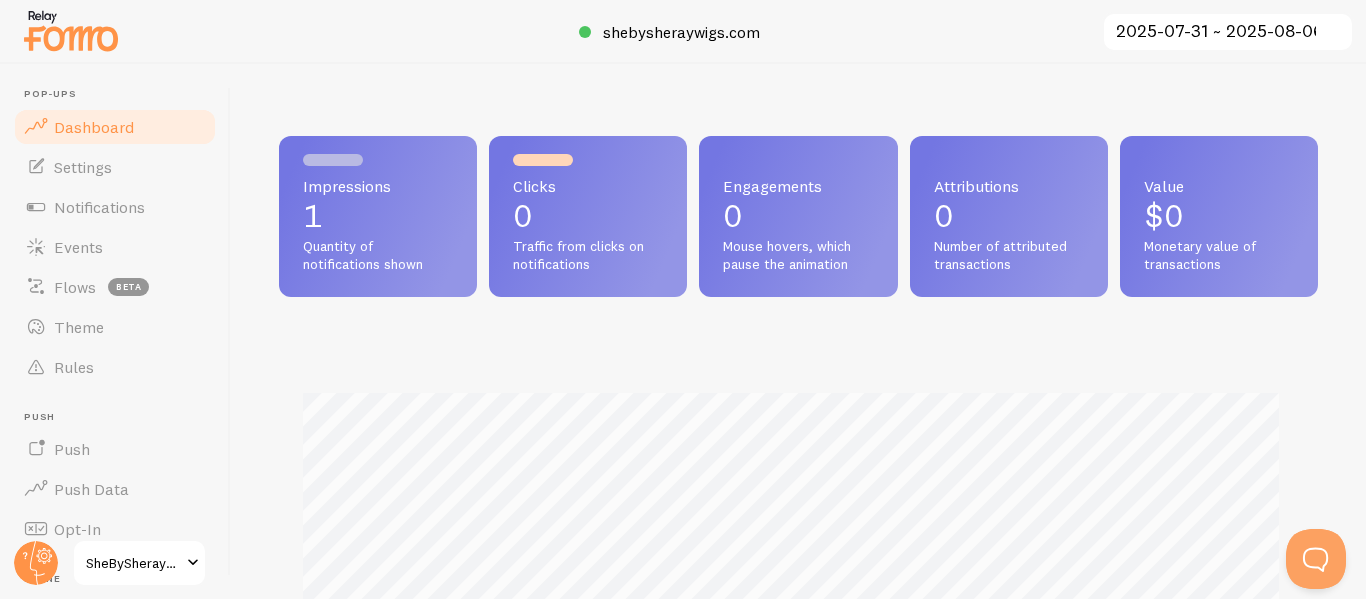 scroll, scrollTop: 999474, scrollLeft: 998976, axis: both 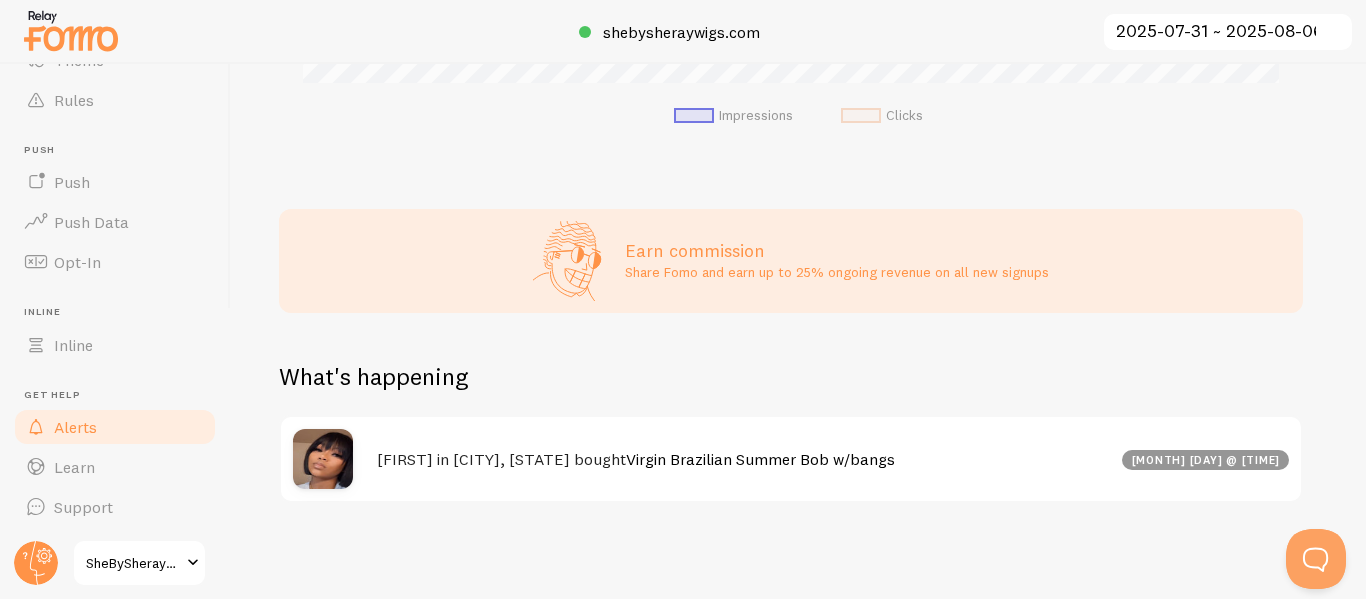 click on "Alerts" at bounding box center (75, 427) 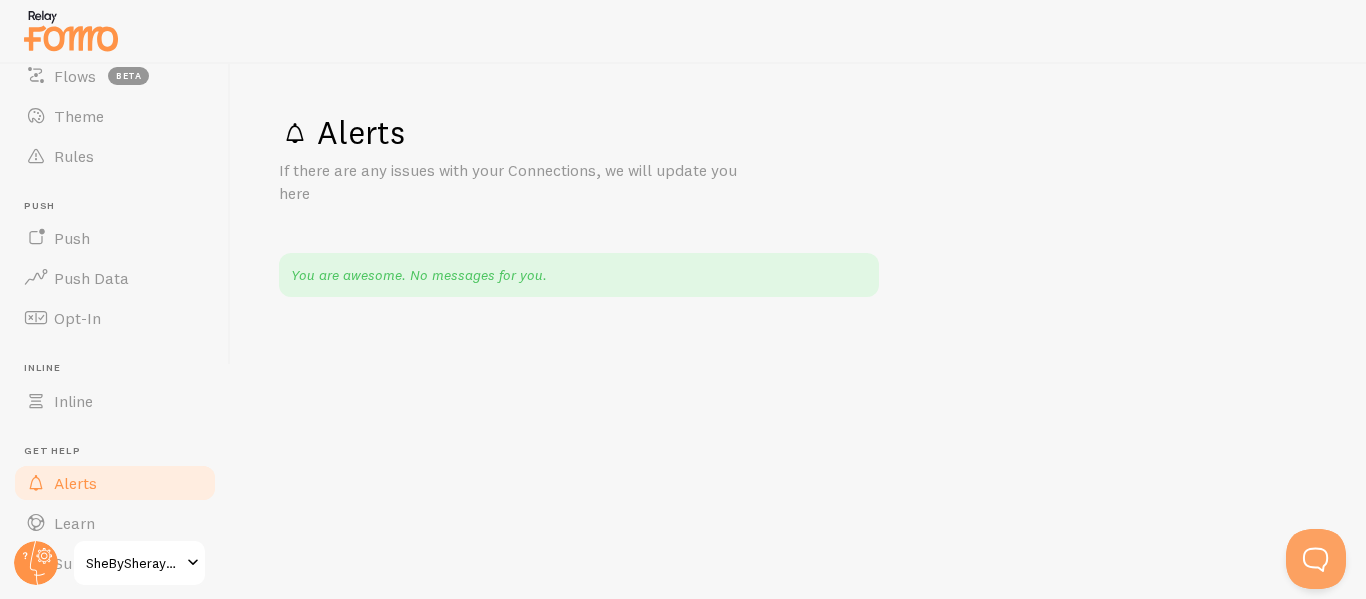 scroll, scrollTop: 201, scrollLeft: 0, axis: vertical 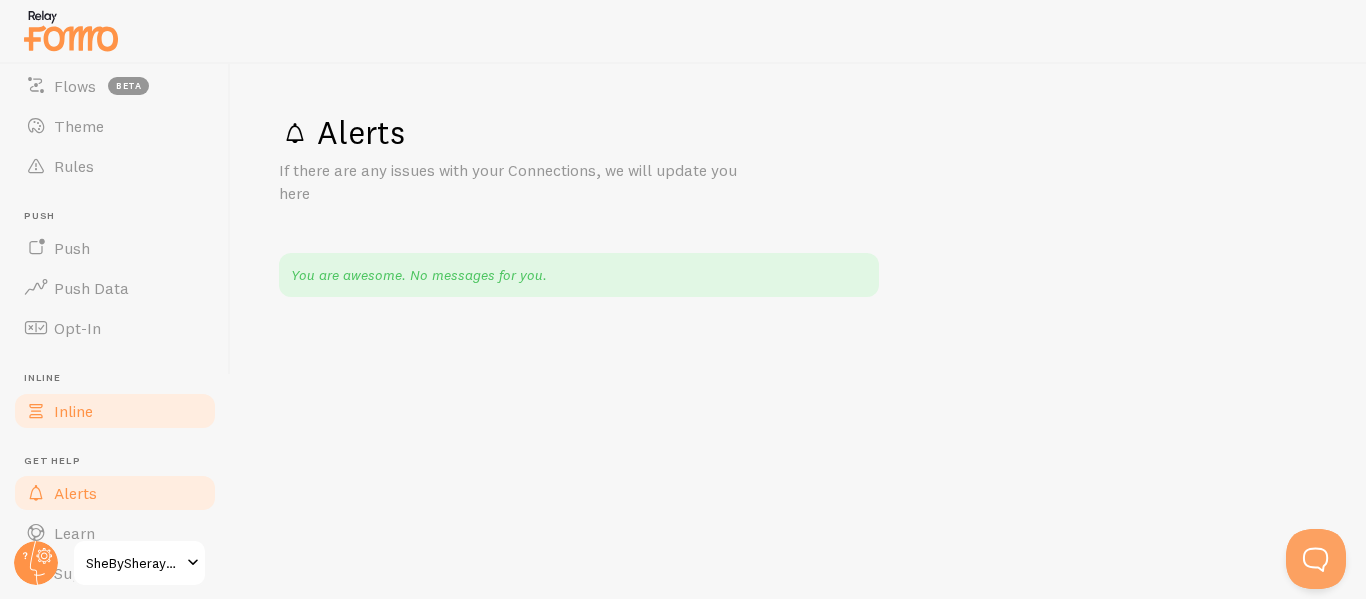 click on "Inline" at bounding box center (73, 411) 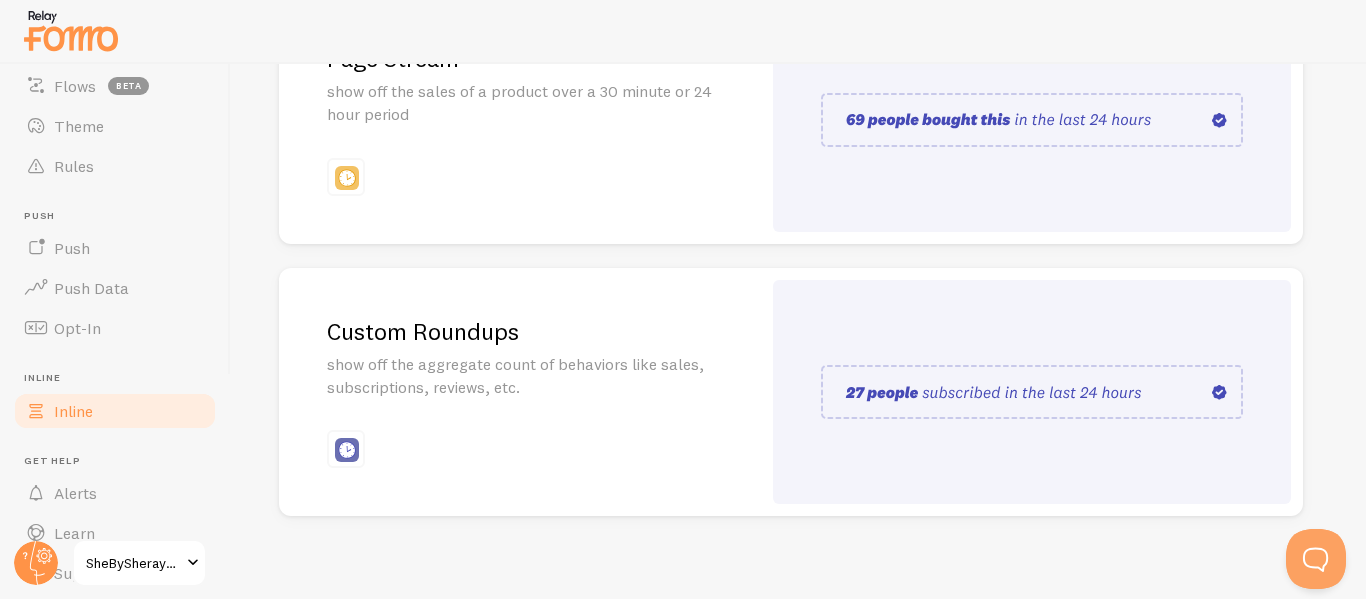 scroll, scrollTop: 610, scrollLeft: 0, axis: vertical 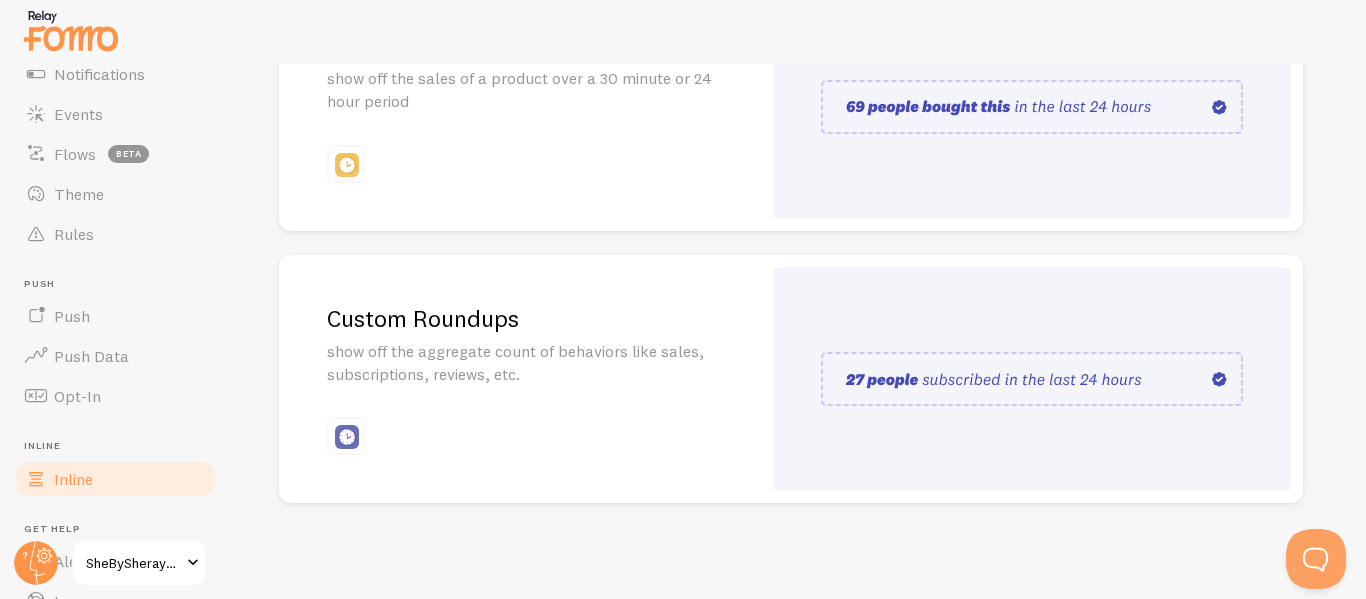 click on "Pop-ups
Dashboard
Settings
Notifications
Events
Flows
beta
Theme
Rules
Push
Push
Push Data
Opt-In
Inline
Inline
Get Help
Alerts
Learn
Support" at bounding box center [115, 308] 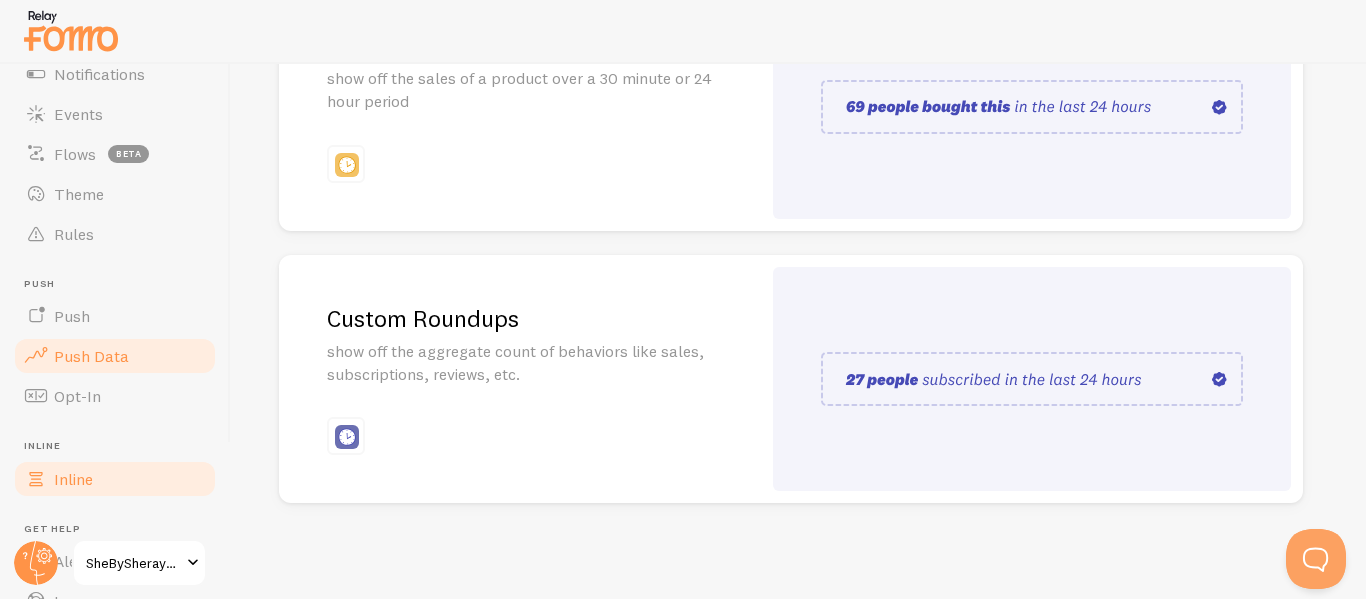 click on "Push Data" at bounding box center (115, 356) 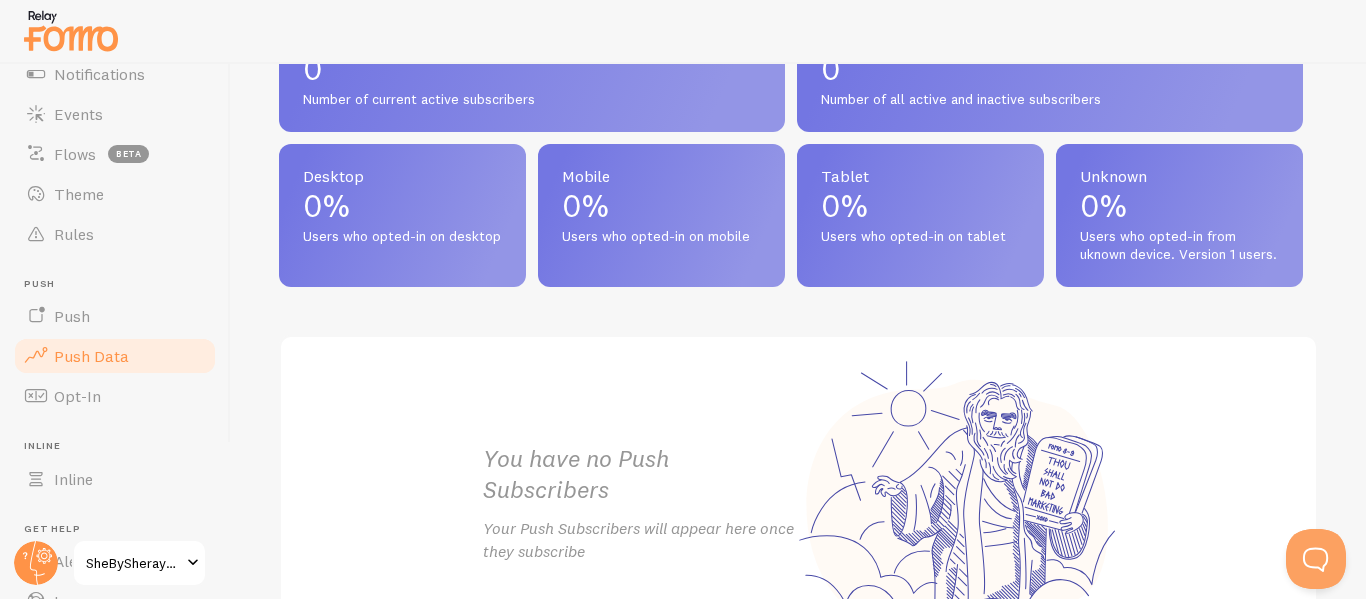 scroll, scrollTop: 1109, scrollLeft: 0, axis: vertical 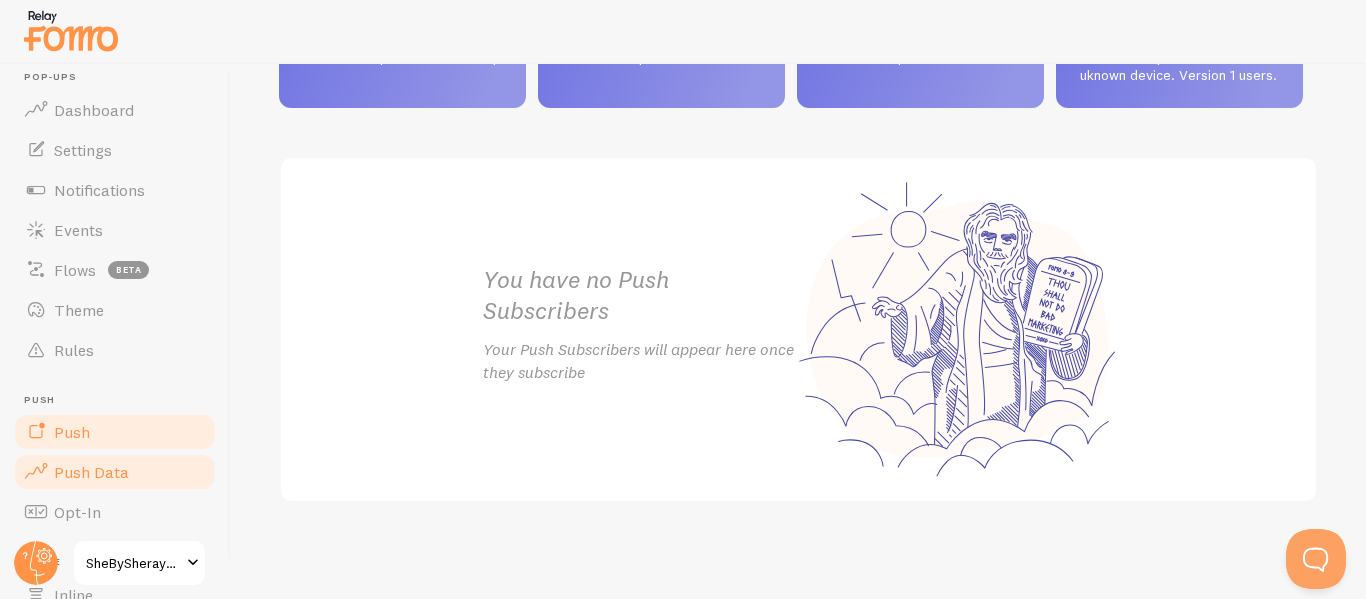 click on "Push" at bounding box center (115, 432) 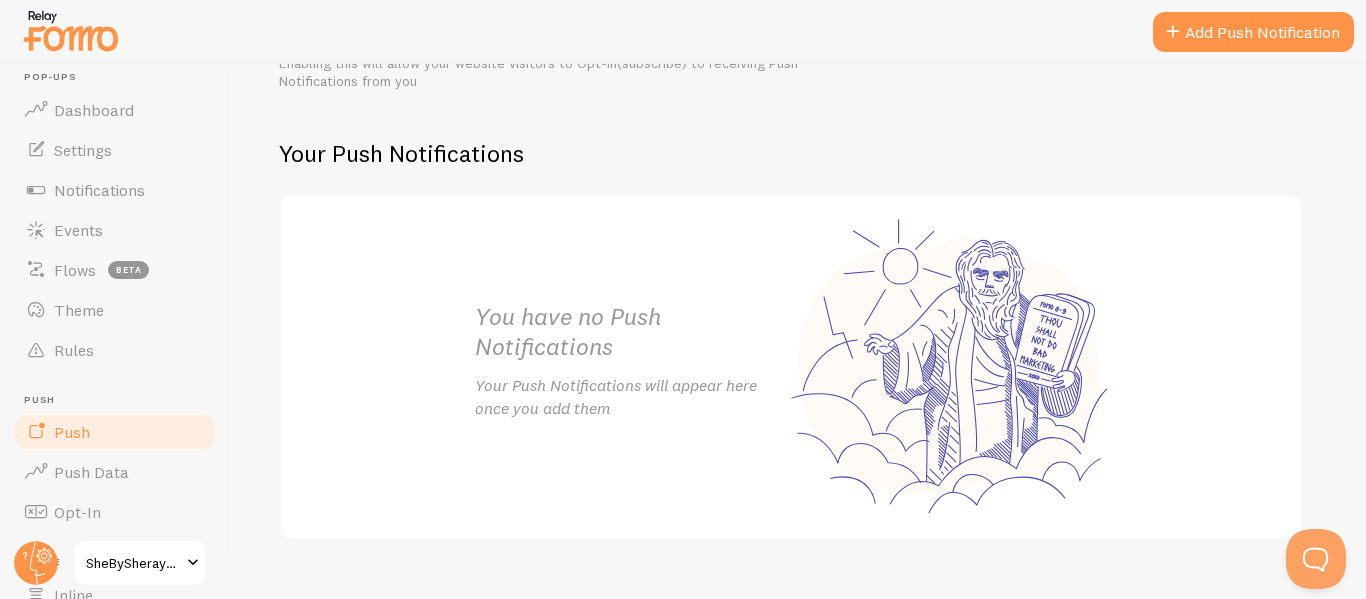 scroll, scrollTop: 386, scrollLeft: 0, axis: vertical 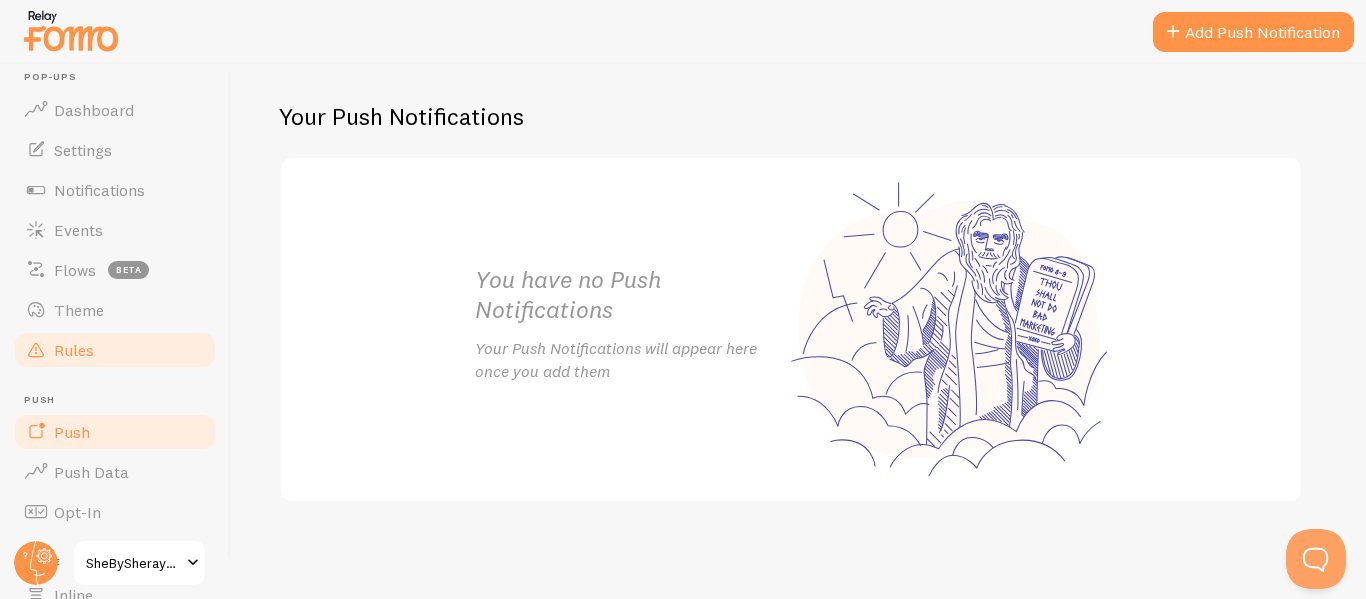 click on "Rules" at bounding box center (115, 350) 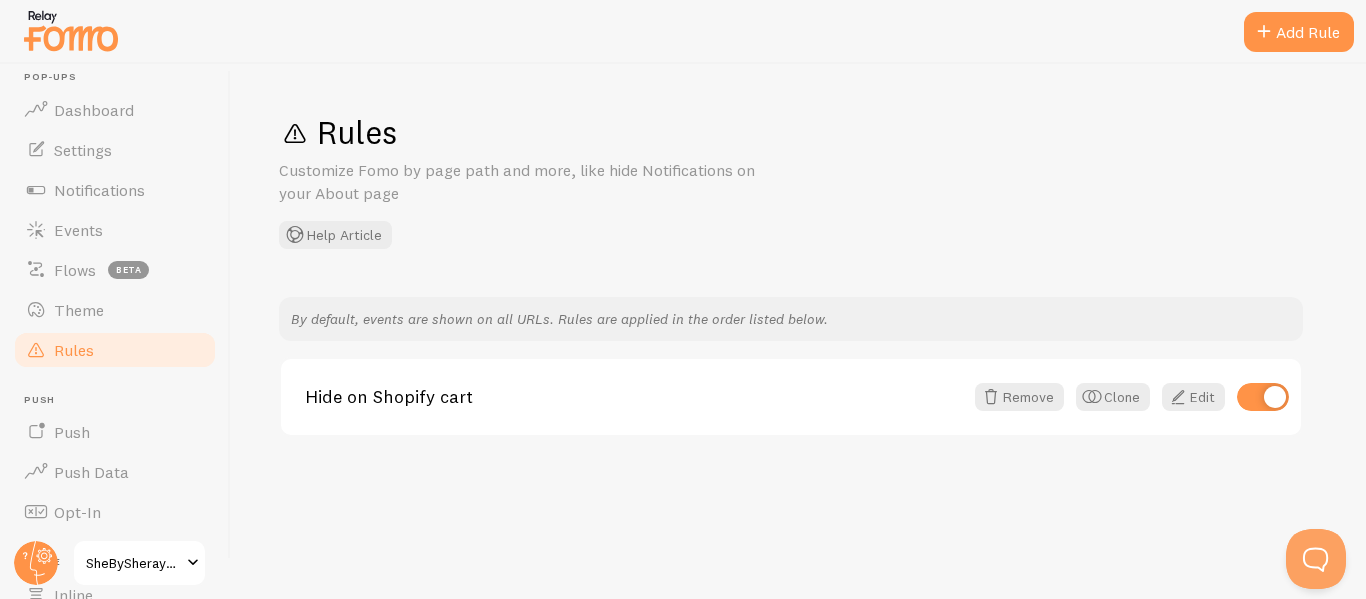 scroll, scrollTop: 0, scrollLeft: 0, axis: both 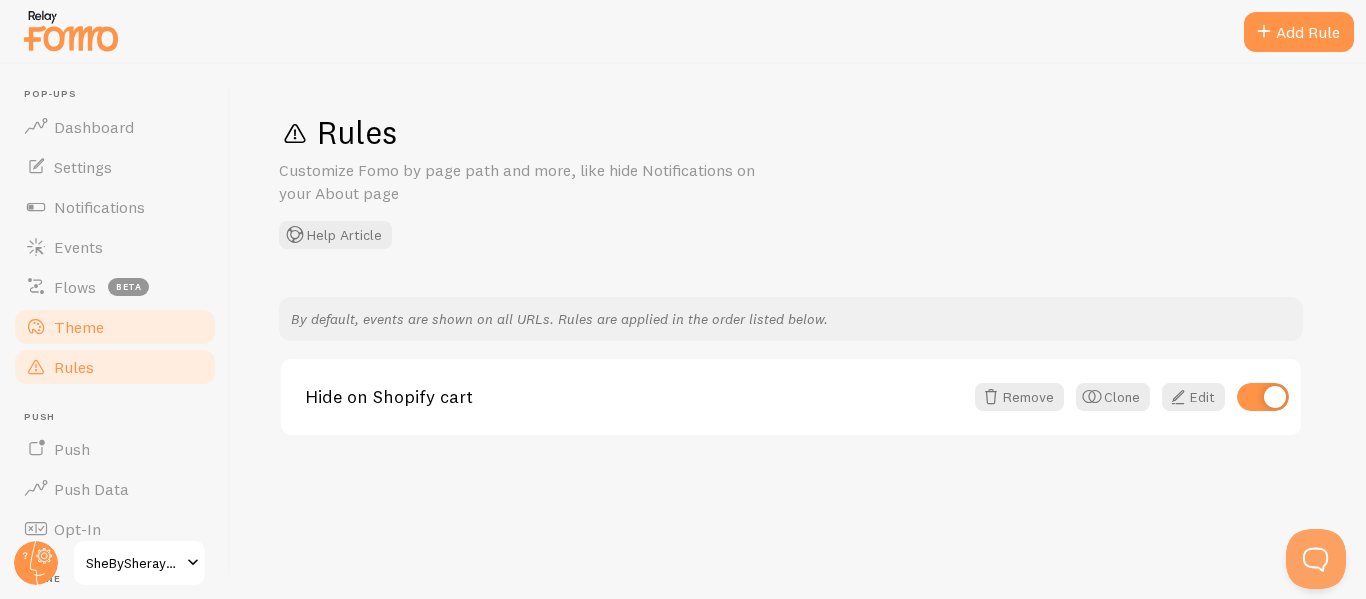 click on "Theme" at bounding box center (115, 327) 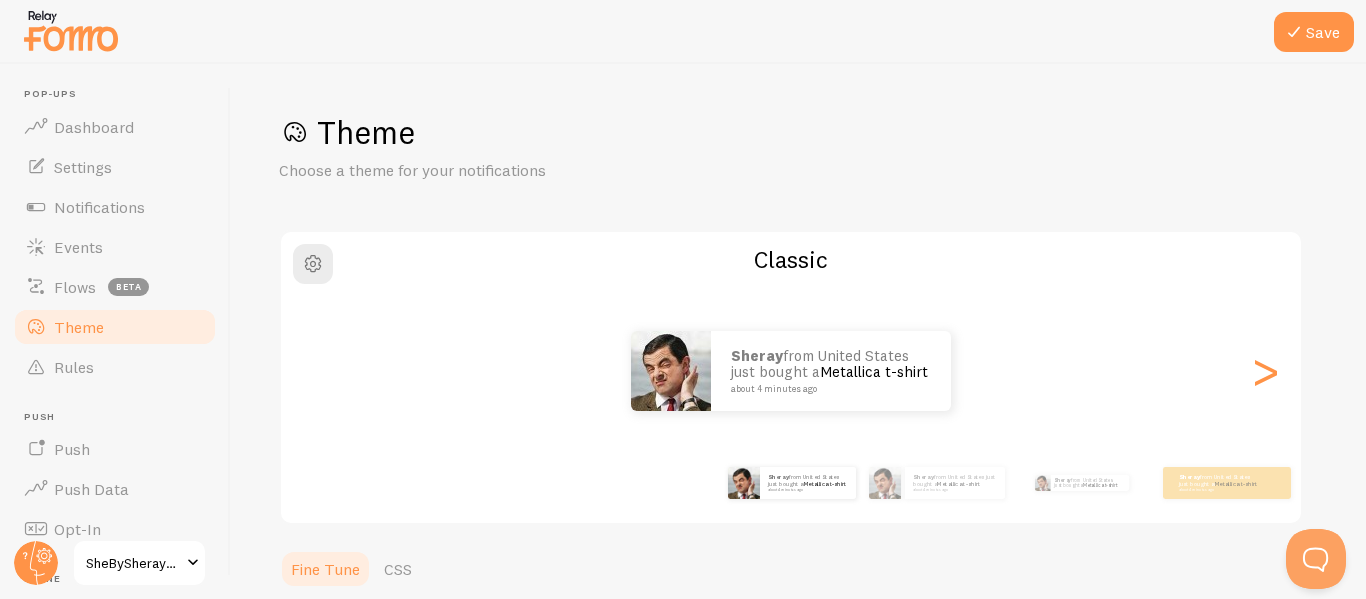 click on ">" at bounding box center (1265, 371) 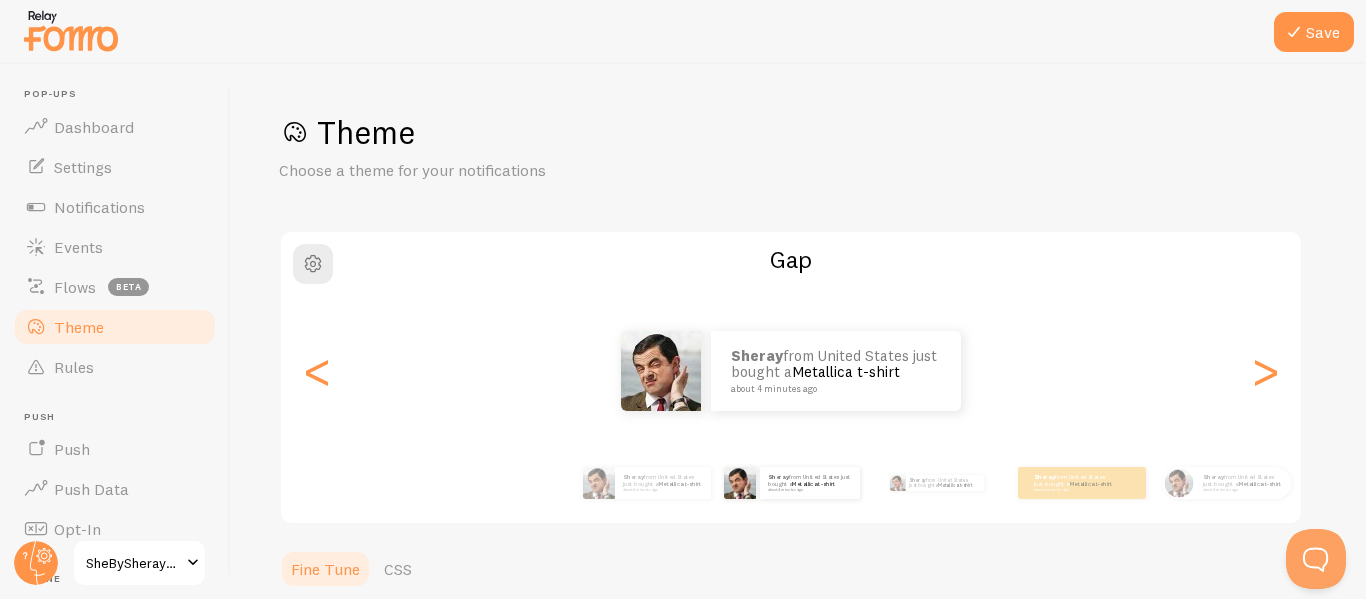 click on ">" at bounding box center [1265, 371] 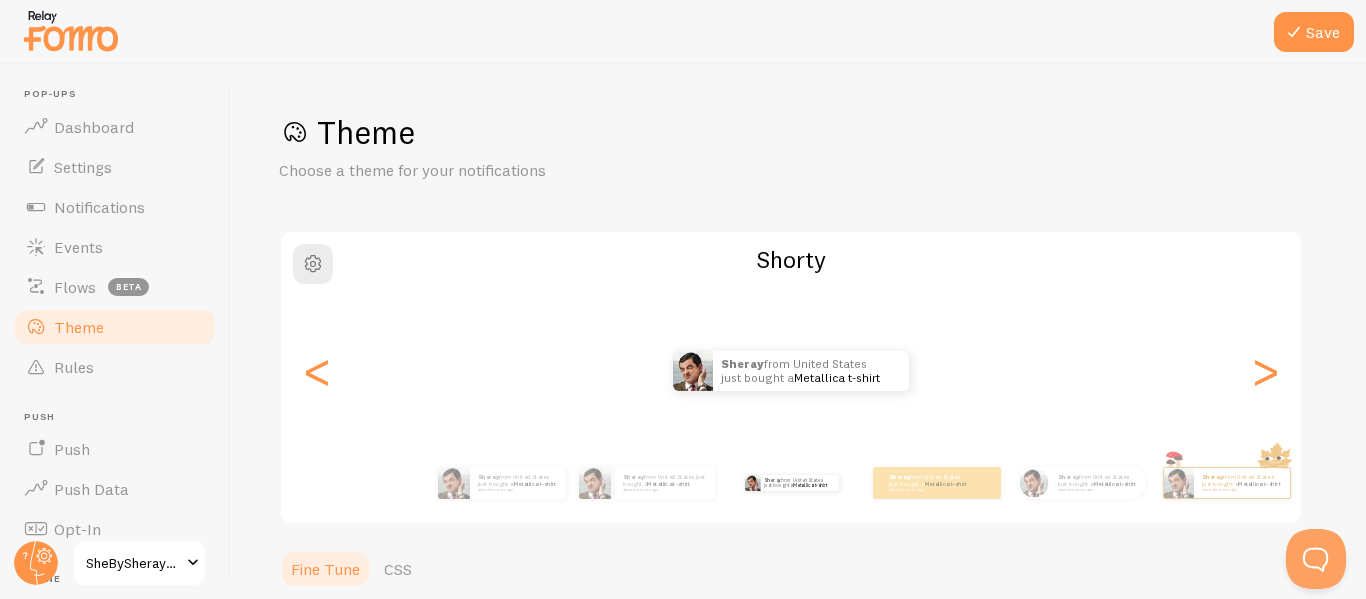 click on ">" at bounding box center (1265, 371) 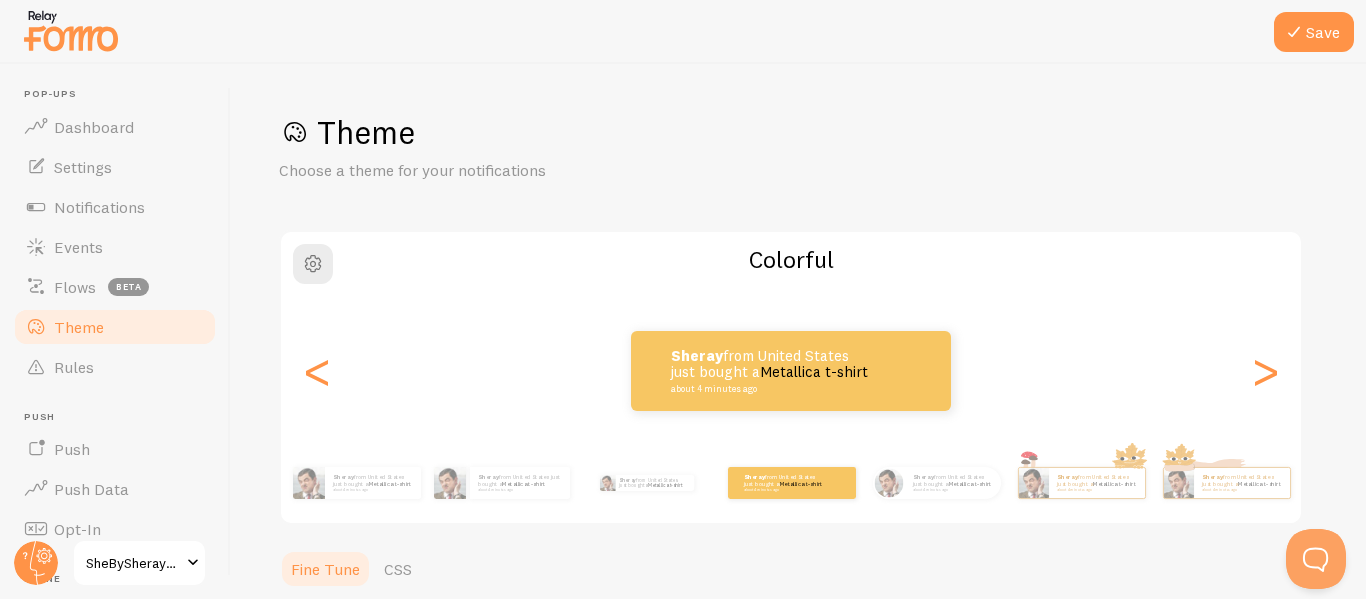 click on ">" at bounding box center (1265, 371) 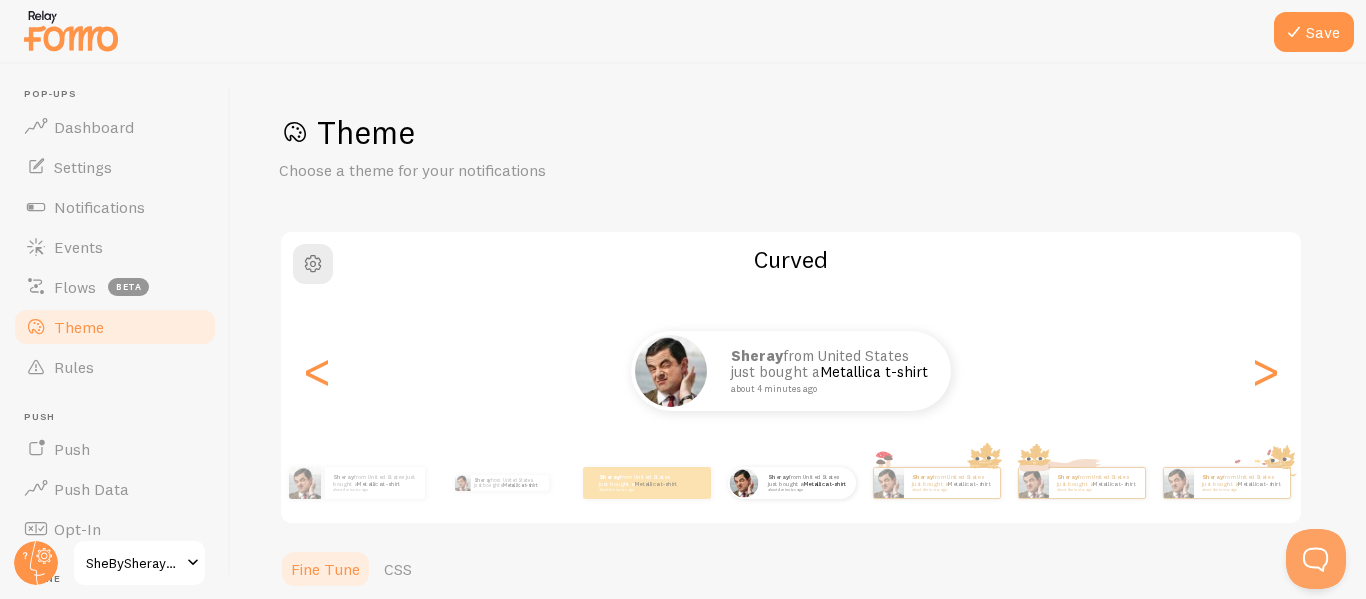 click on "<" at bounding box center [317, 371] 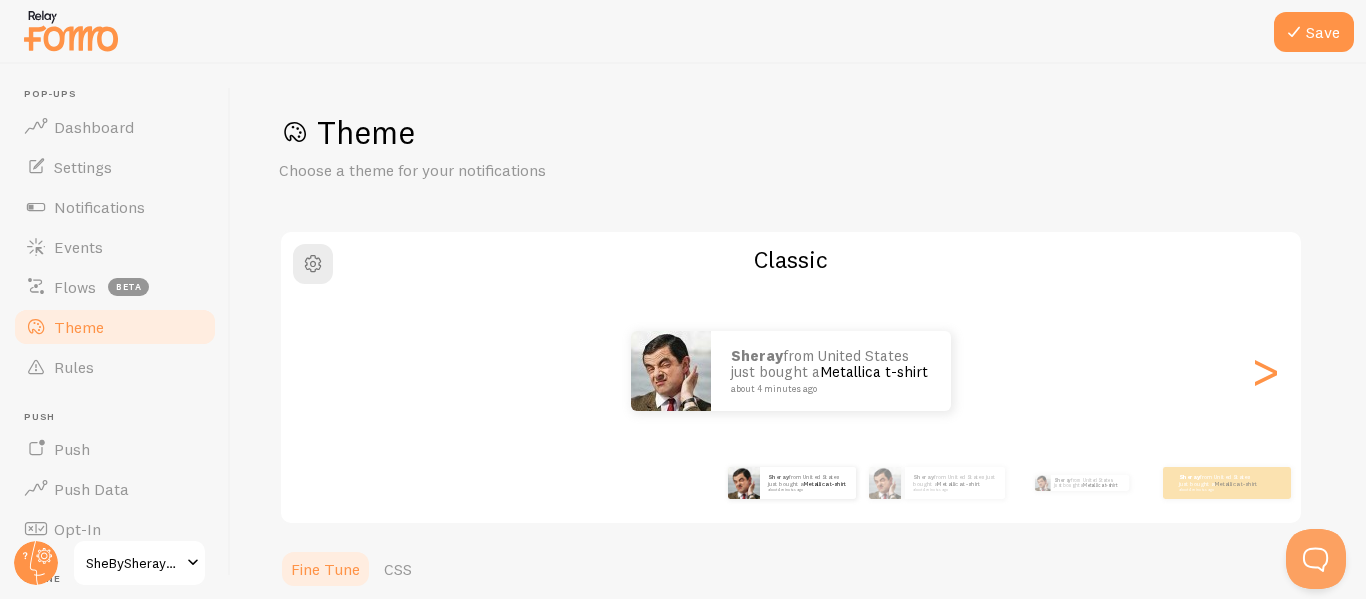 click on "Metallica t-shirt" at bounding box center (1235, 483) 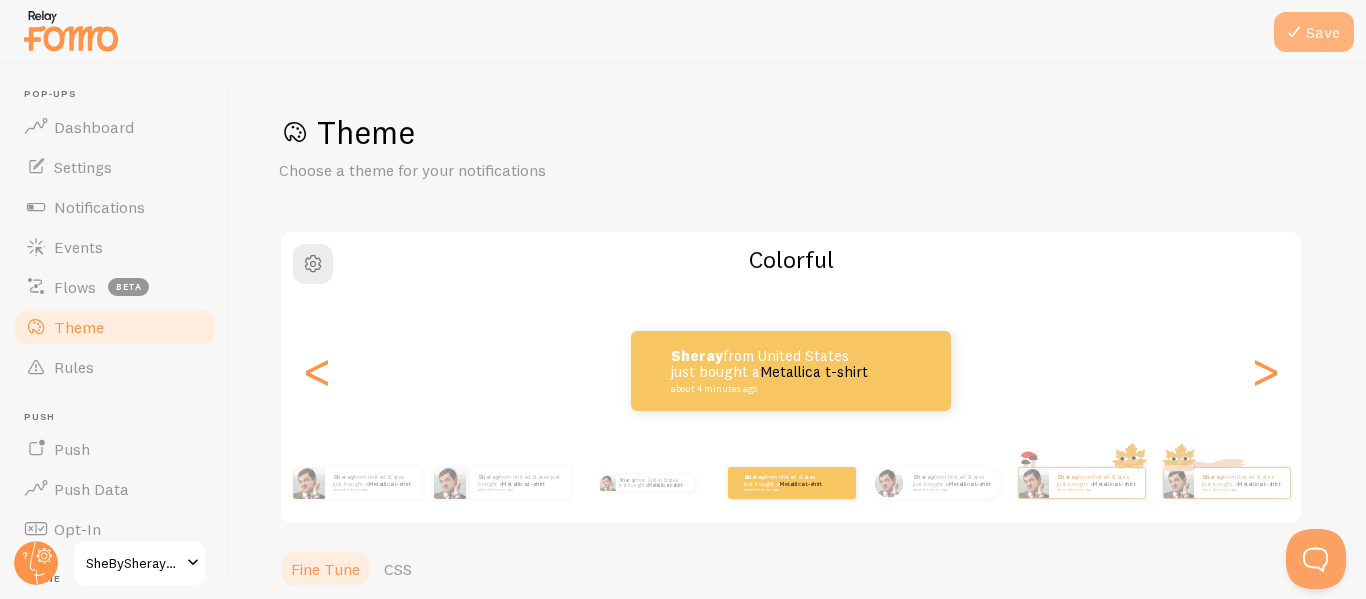 click at bounding box center [1294, 32] 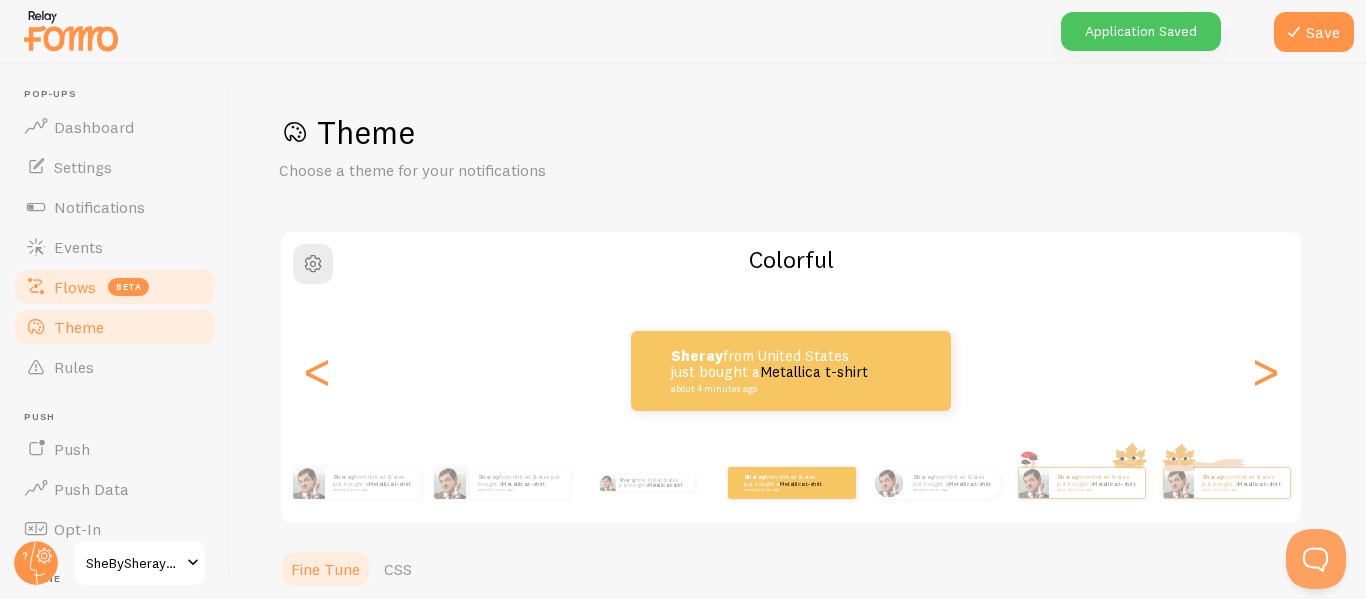 click on "Flows" at bounding box center (75, 287) 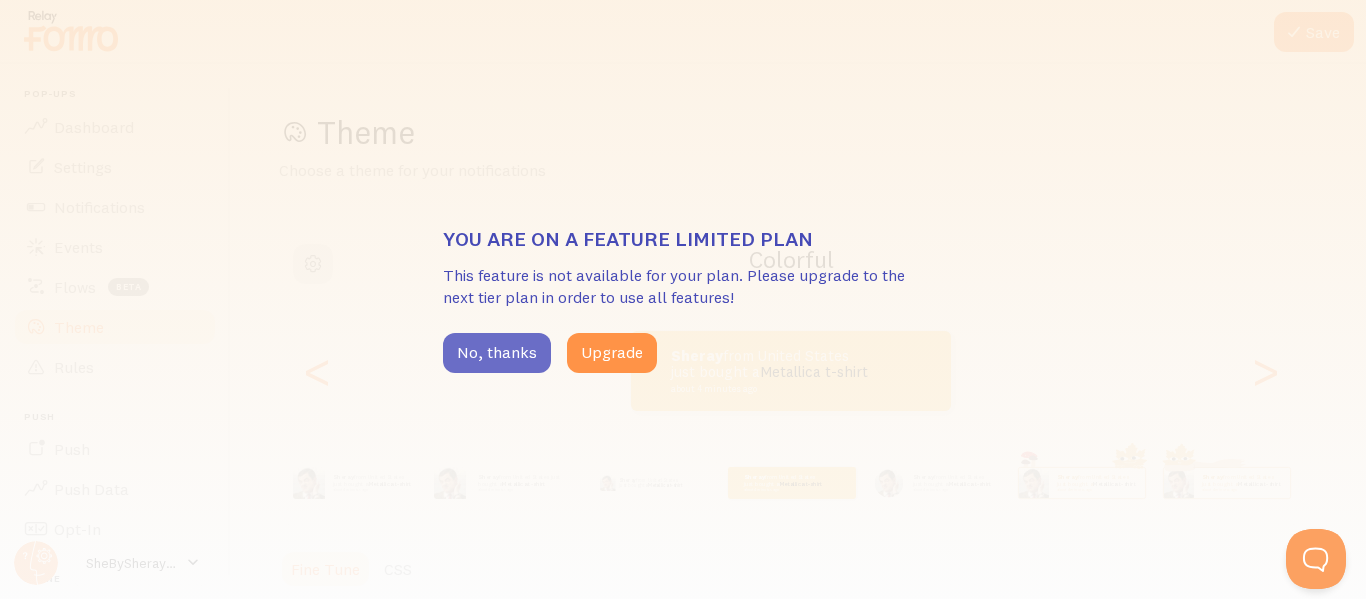 click on "No, thanks" at bounding box center [497, 353] 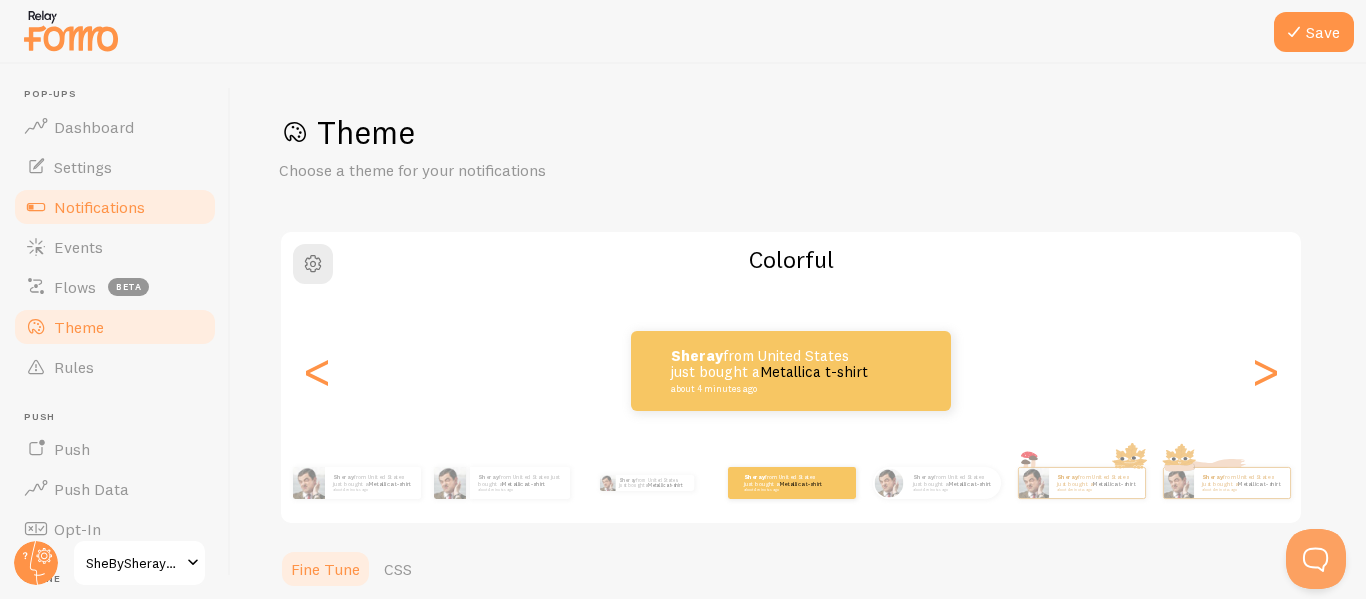 click on "Notifications" at bounding box center [99, 207] 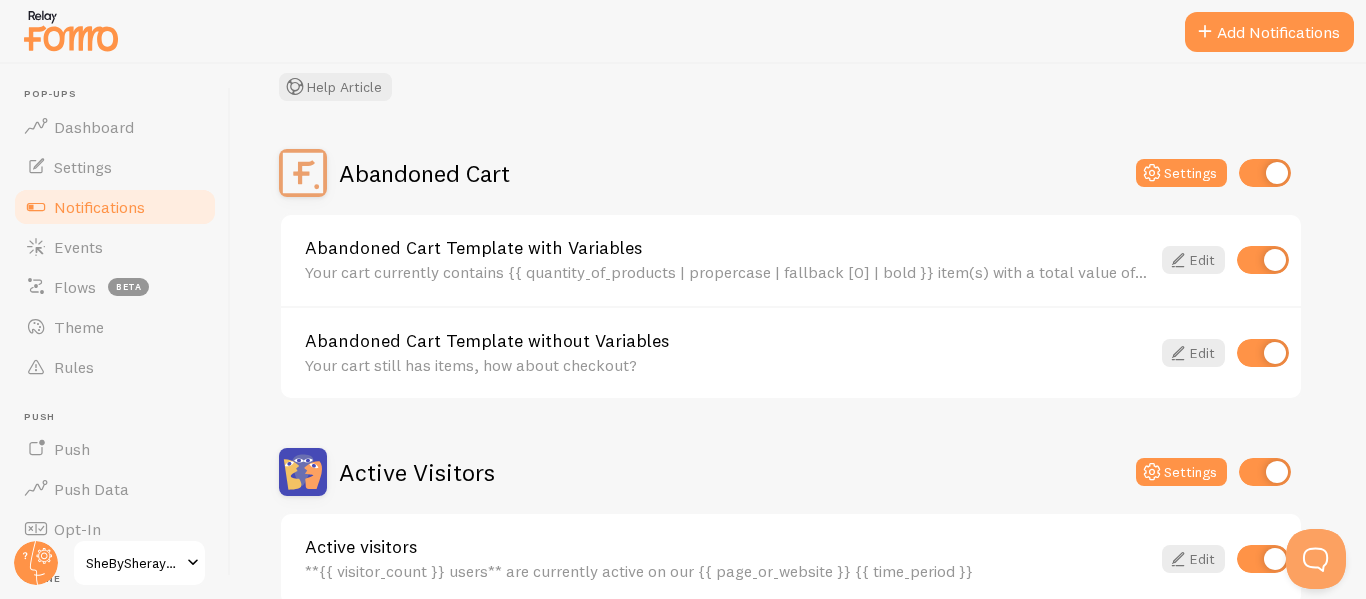 scroll, scrollTop: 119, scrollLeft: 0, axis: vertical 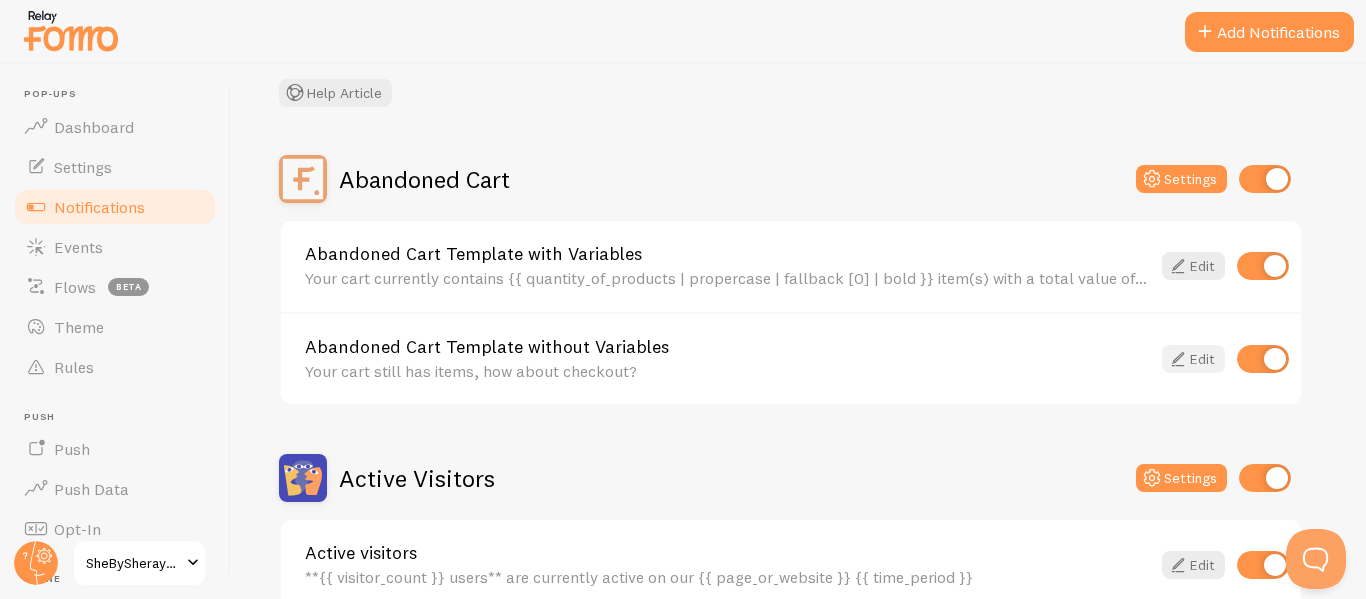 click on "Edit" at bounding box center [1193, 359] 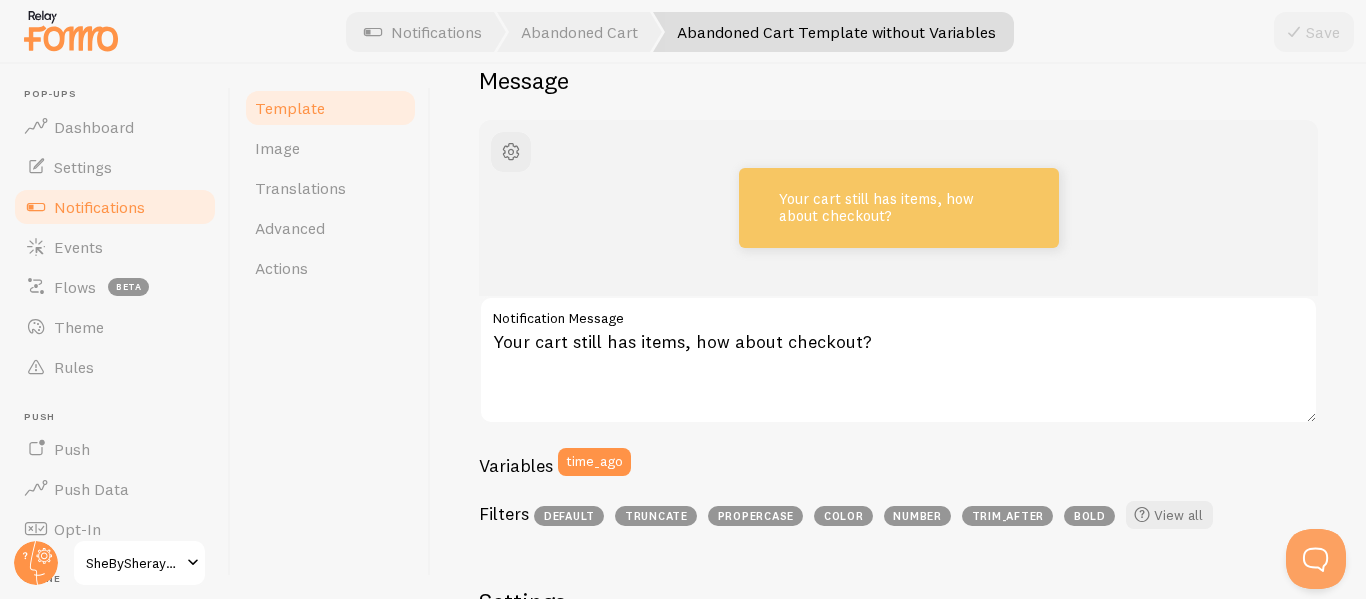 scroll, scrollTop: 224, scrollLeft: 0, axis: vertical 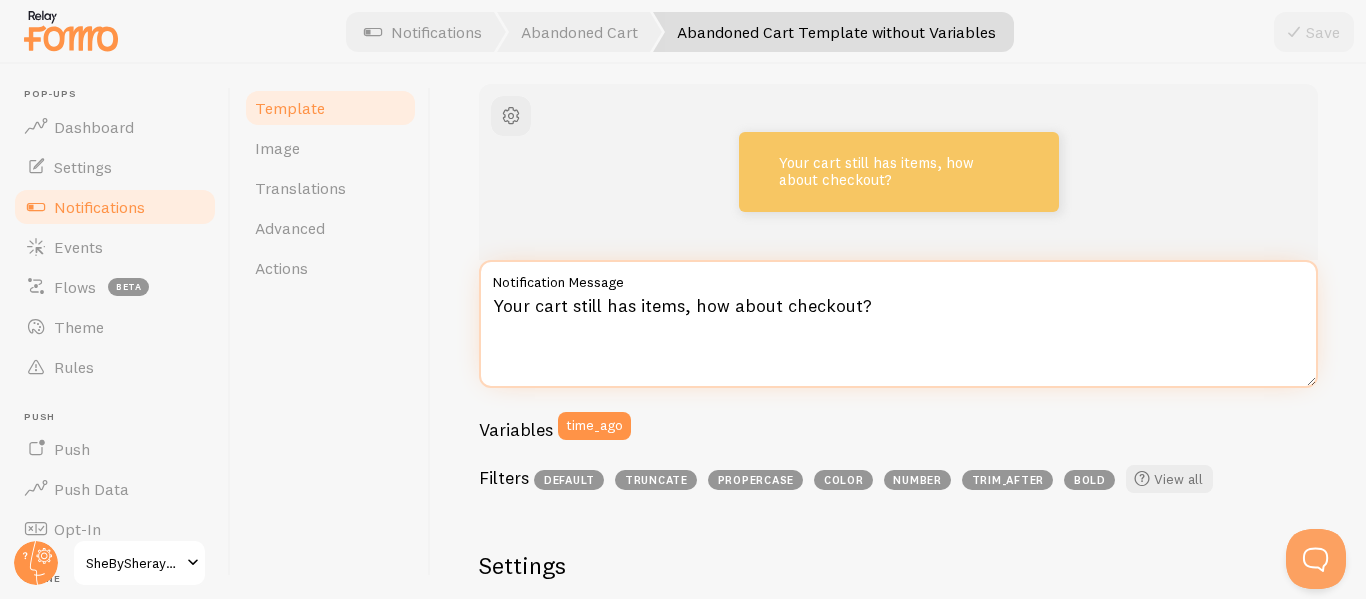 drag, startPoint x: 897, startPoint y: 307, endPoint x: 475, endPoint y: 271, distance: 423.53278 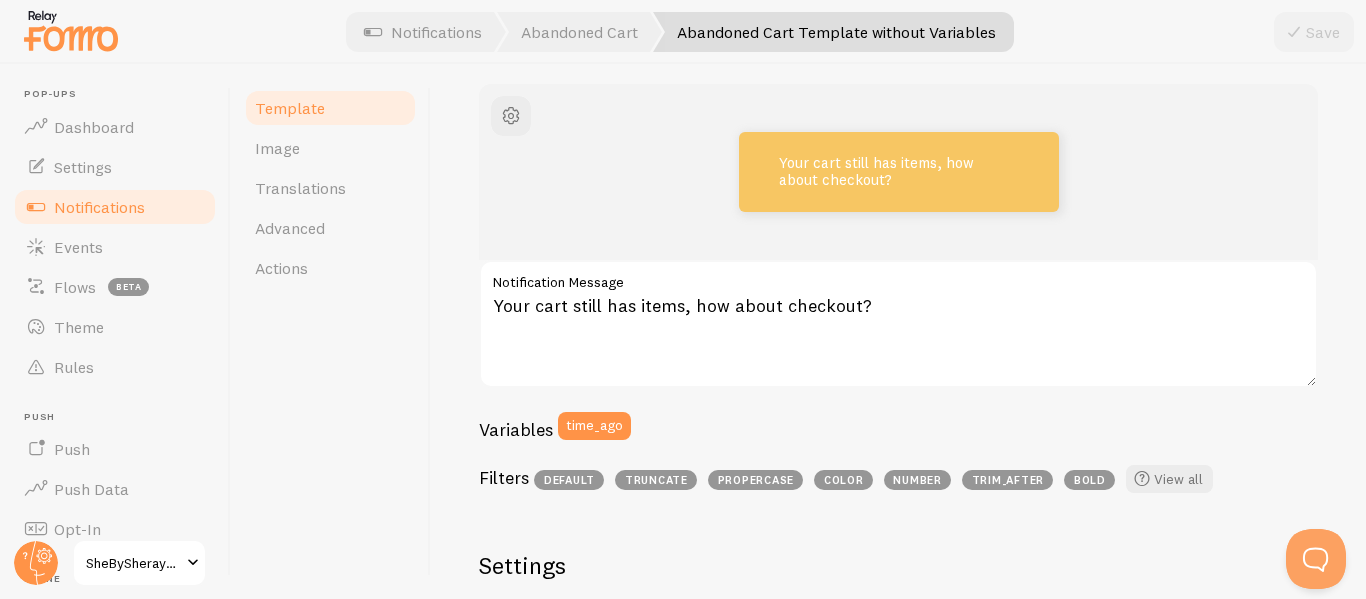 click on "Abandoned Cart Template without Variables
Compose your message using variables and filters, enclosing variables
within braces such as {{ variable }}
Message       Your cart still has items, how about checkout?   Your cart still has items, how about checkout?   Notification Message         Variables
time_ago   Filters   default   truncate   propercase   color   number   trim_after   bold
View all
Settings         Template   Template enabled   Disabled Templates won't create new Events, but existing ones will still be shown     https://shebysheraywigs.com/cart   Default Link Address       If your connection does not provide an address at event capture, this address will be used during event creation. Do us a solid, make sure this address includes either http or https. Thanks!       Use markdown in template   Markdown enabled   Supported markdown: *emphasized*, _underline_, [Link Text](http://mycompany.com/url), **strong**" at bounding box center (898, 331) 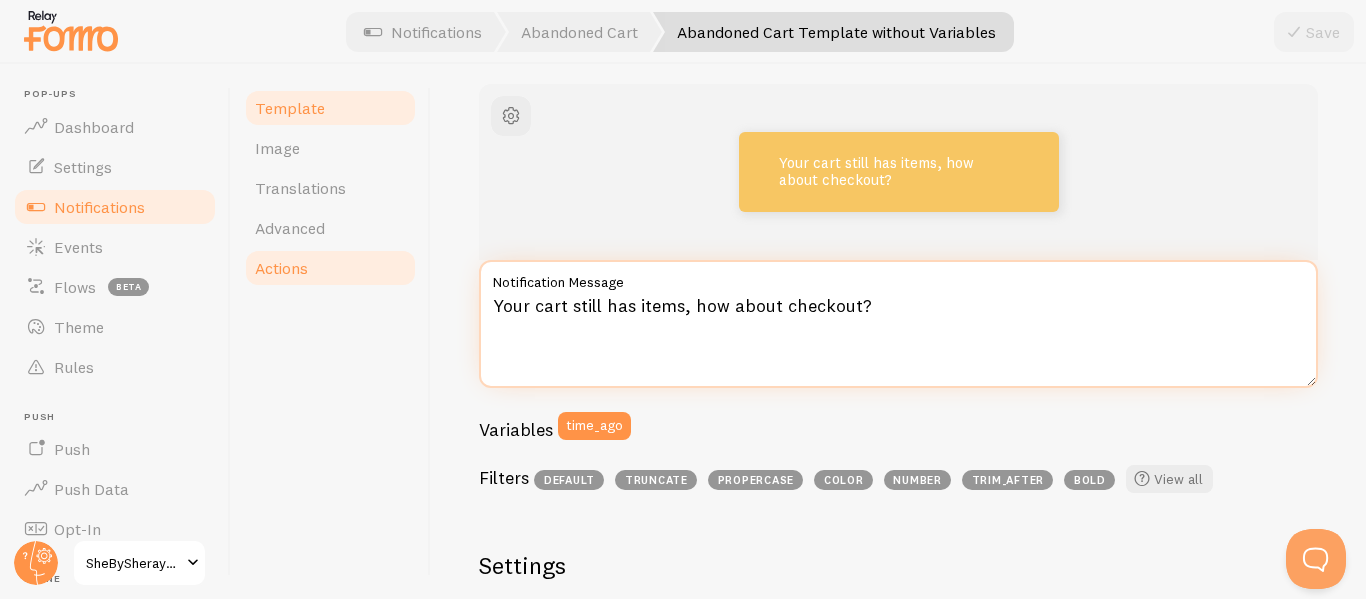 drag, startPoint x: 905, startPoint y: 294, endPoint x: 341, endPoint y: 282, distance: 564.1276 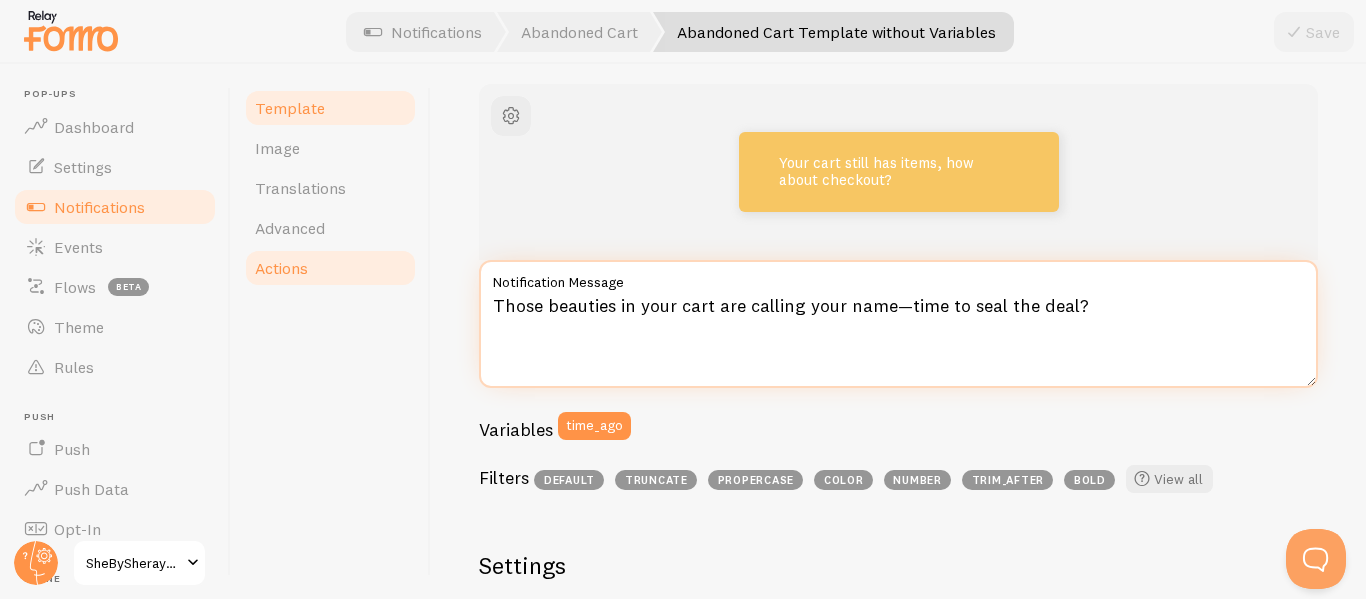 type on "Those beauties in your cart are calling your name—time to seal the deal?" 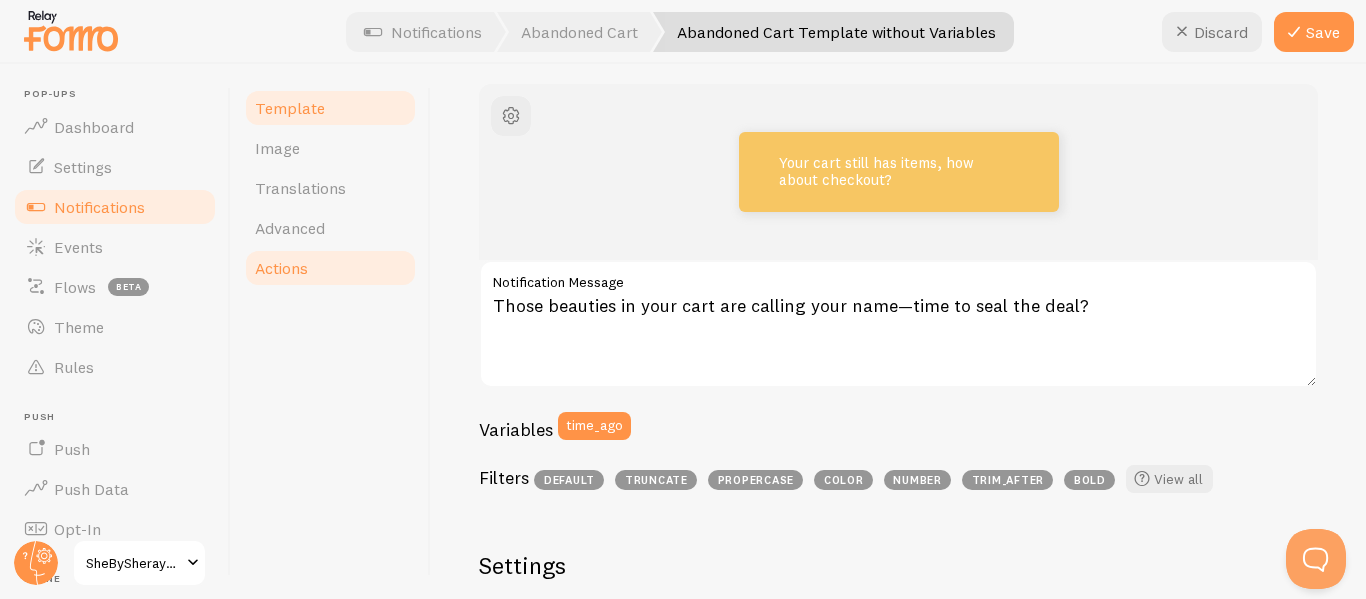 click on "Actions" at bounding box center [330, 268] 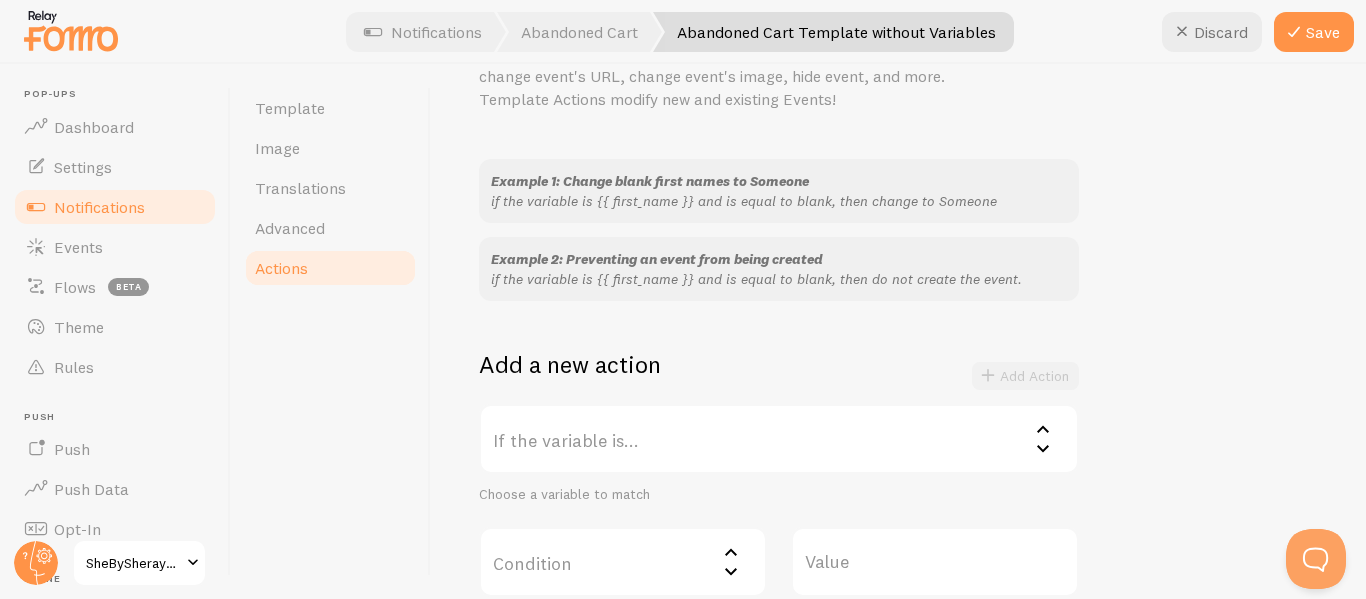 scroll, scrollTop: 0, scrollLeft: 0, axis: both 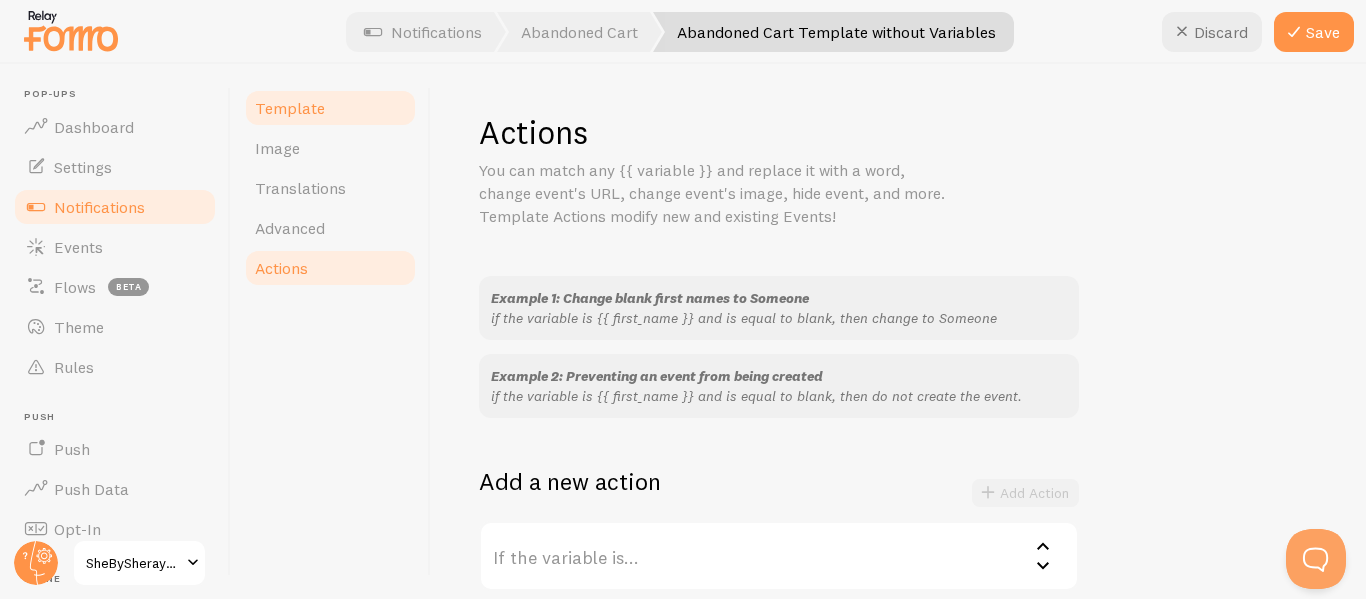 click on "Template" at bounding box center (290, 108) 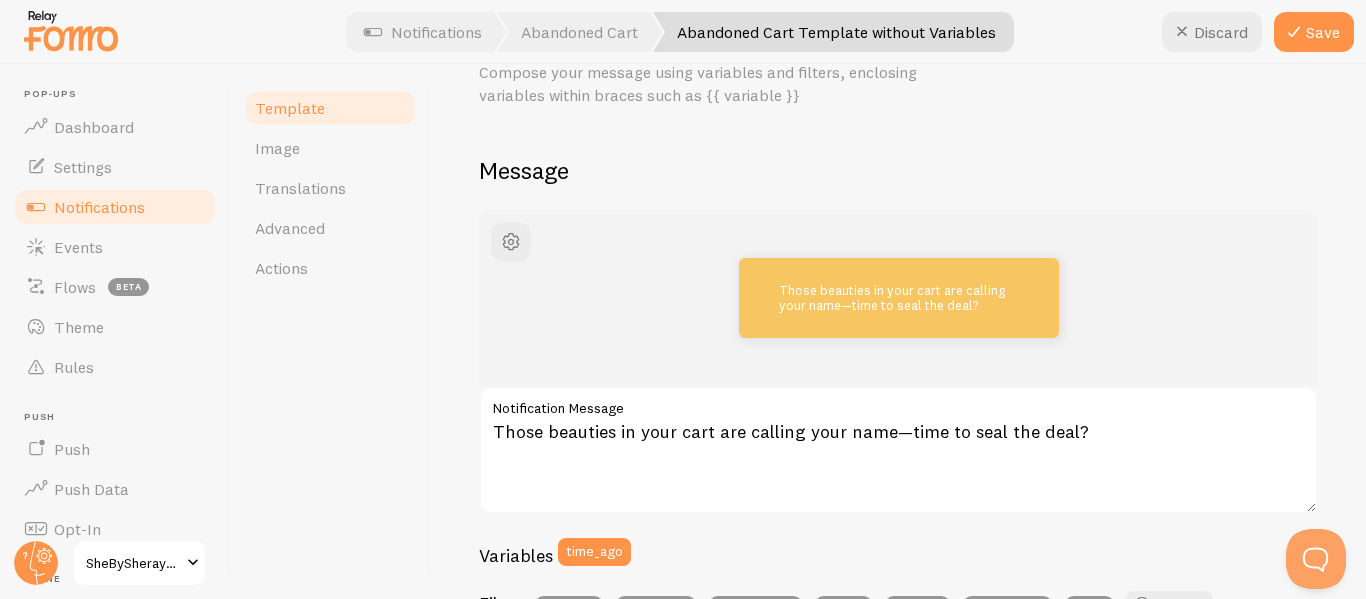 scroll, scrollTop: 63, scrollLeft: 0, axis: vertical 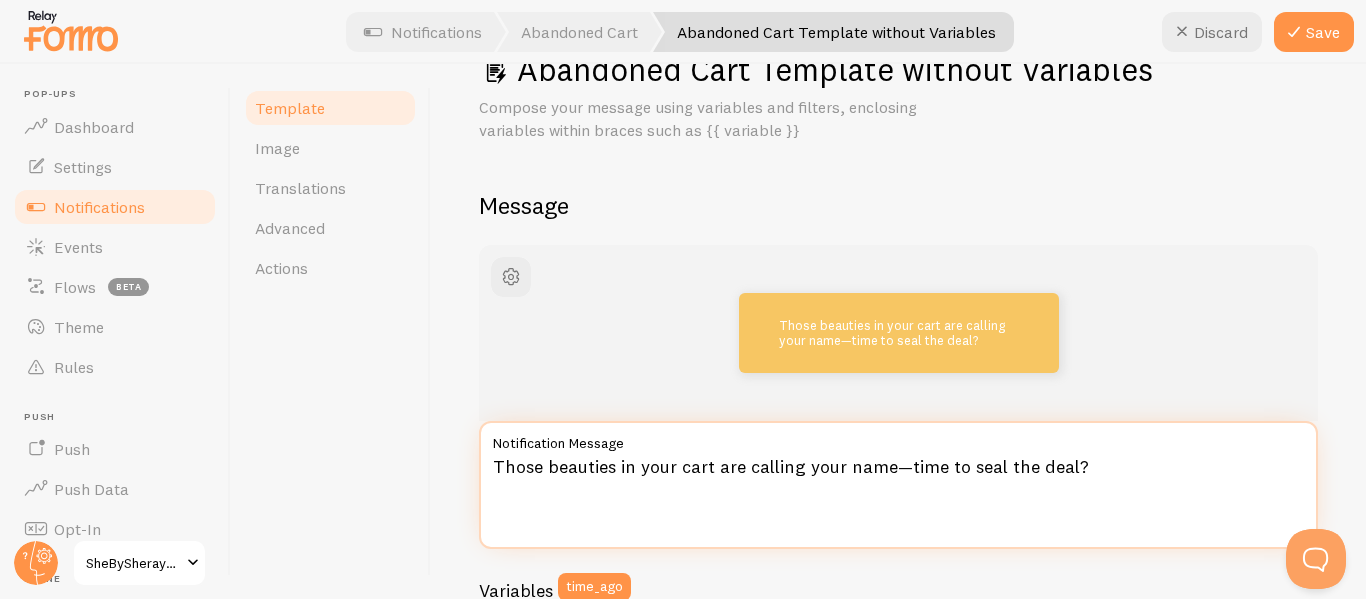 click on "Those beauties in your cart are calling your name—time to seal the deal?" at bounding box center (898, 485) 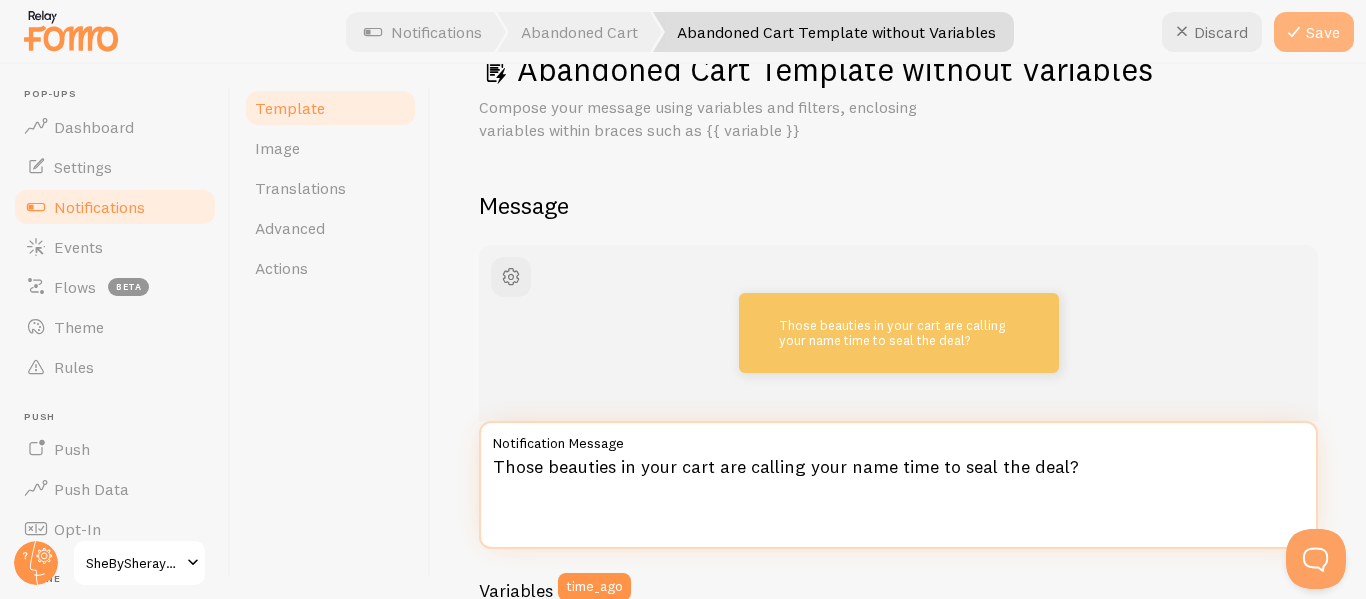 type on "Those beauties in your cart are calling your name time to seal the deal?" 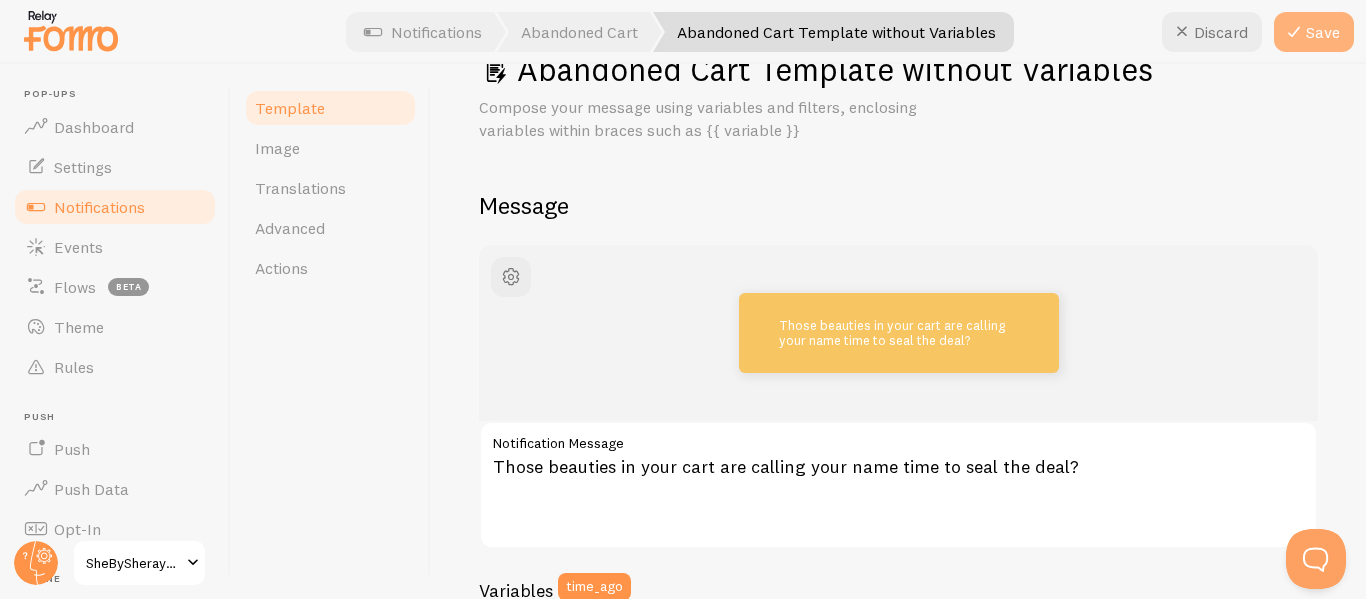 click at bounding box center [1294, 32] 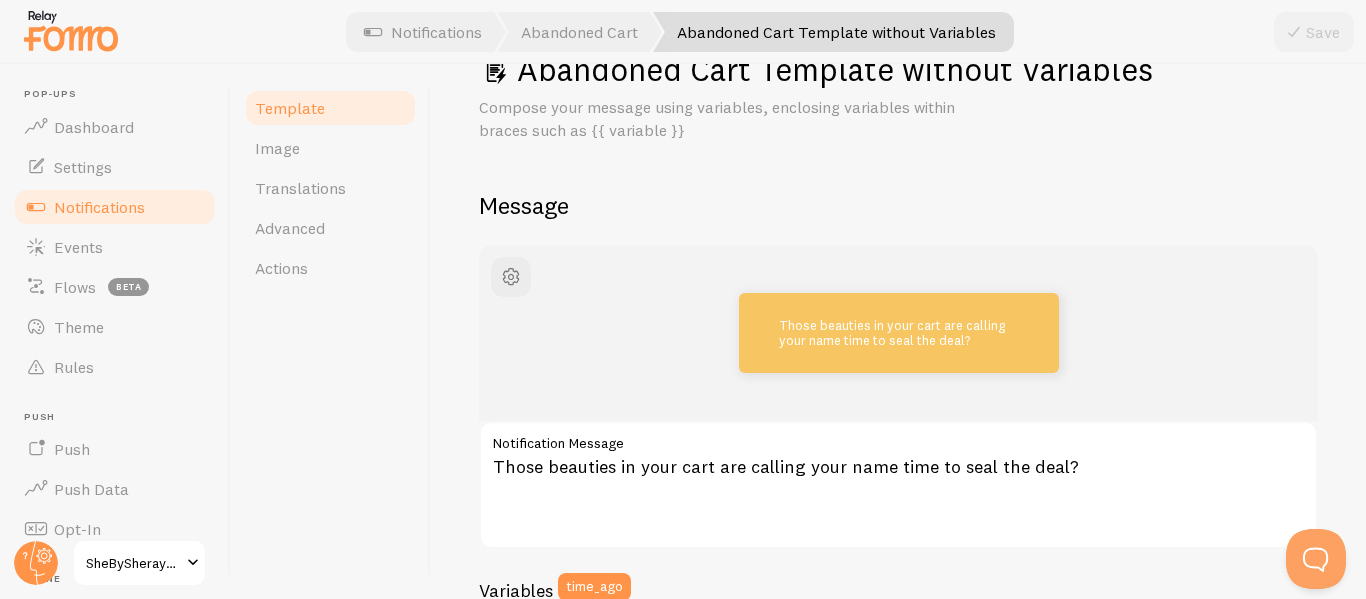 scroll, scrollTop: 0, scrollLeft: 0, axis: both 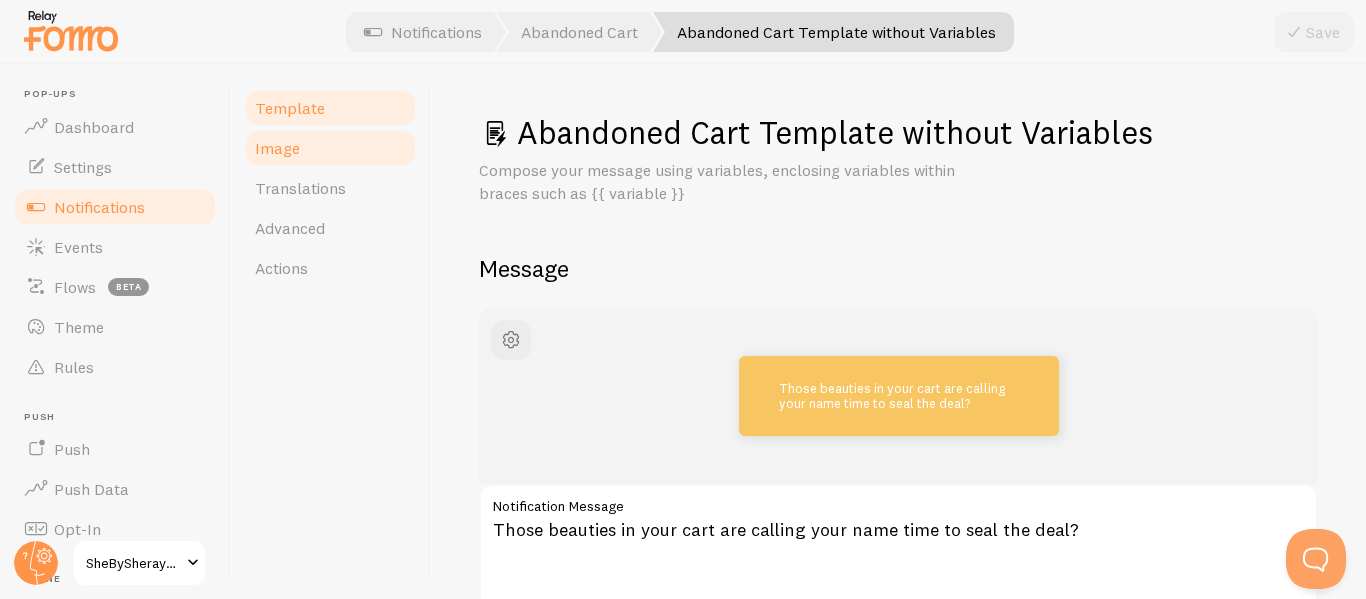 click on "Image" at bounding box center [330, 148] 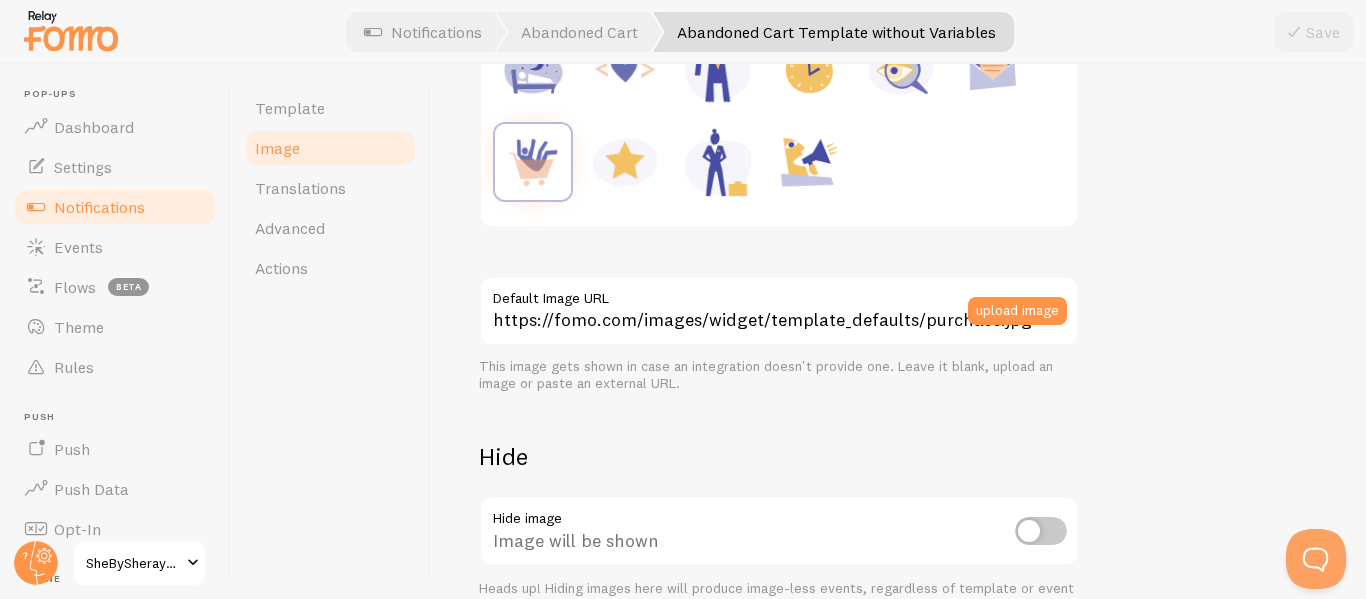 scroll, scrollTop: 289, scrollLeft: 0, axis: vertical 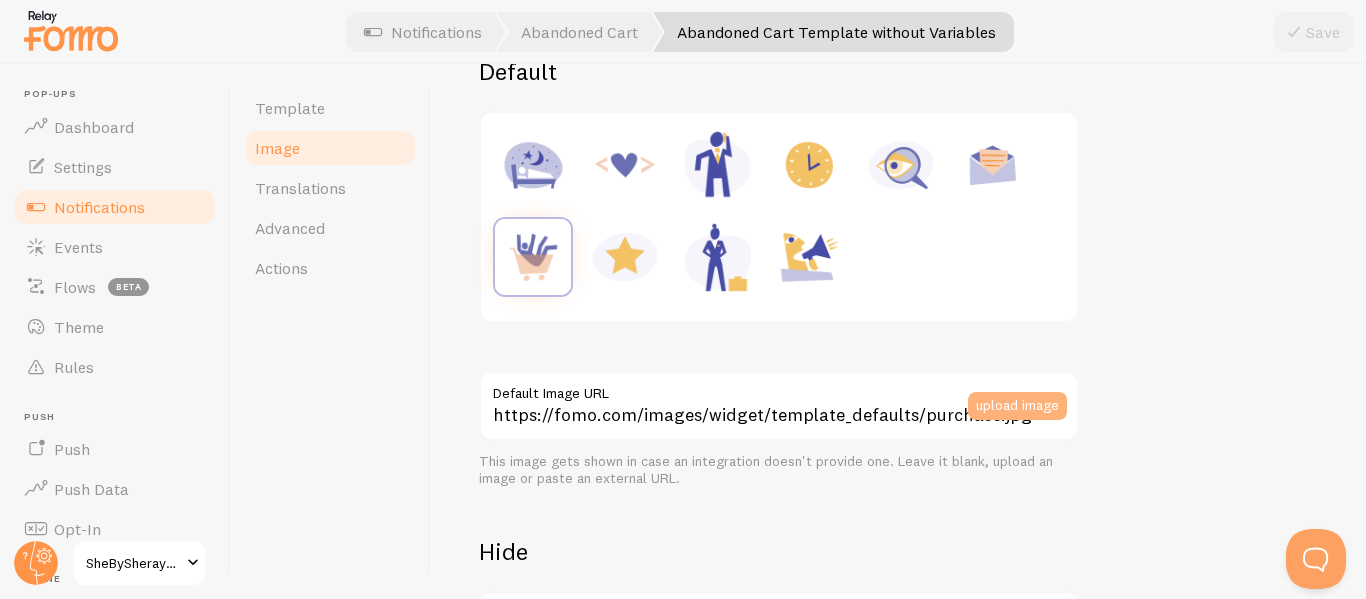 click on "upload image" at bounding box center [1017, 406] 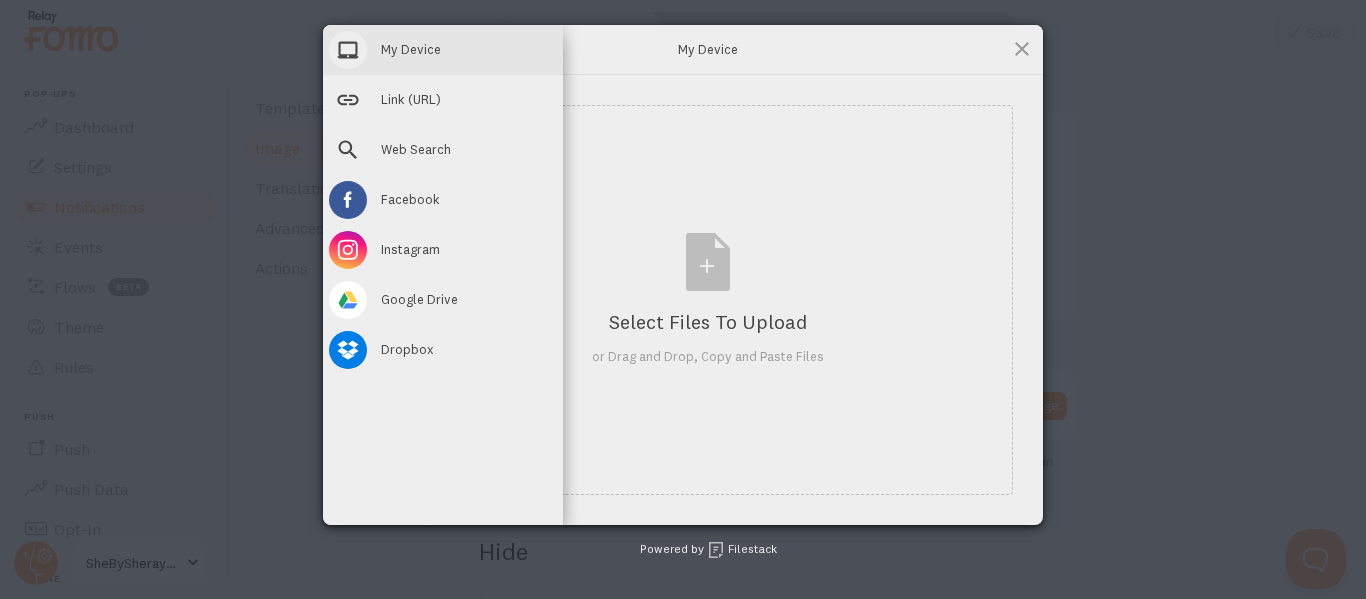 click on "My Device" at bounding box center (411, 49) 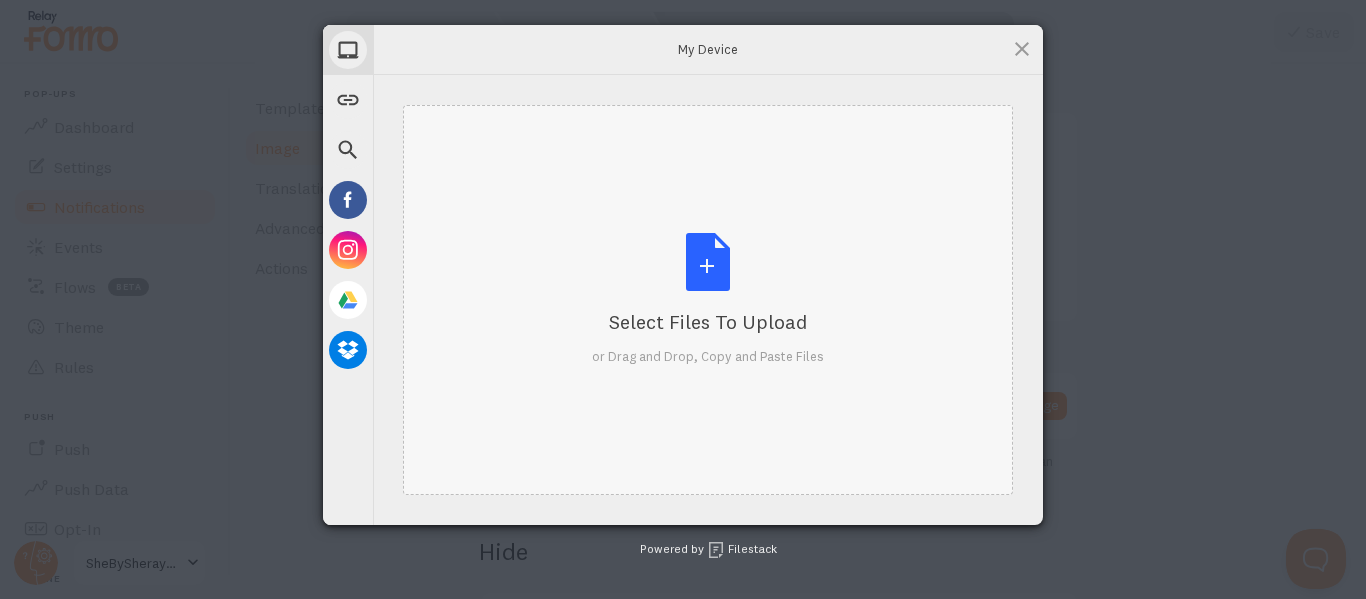 click on "Select Files to Upload     or Drag and Drop, Copy and Paste Files" at bounding box center (708, 299) 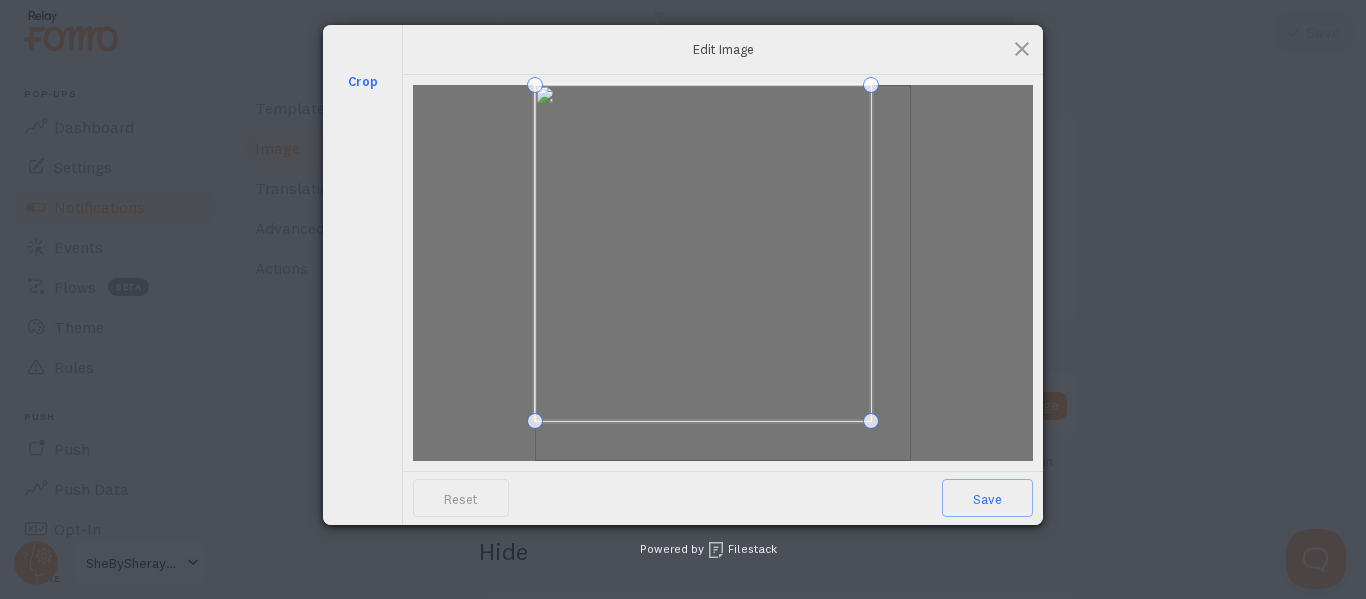click at bounding box center [723, 273] 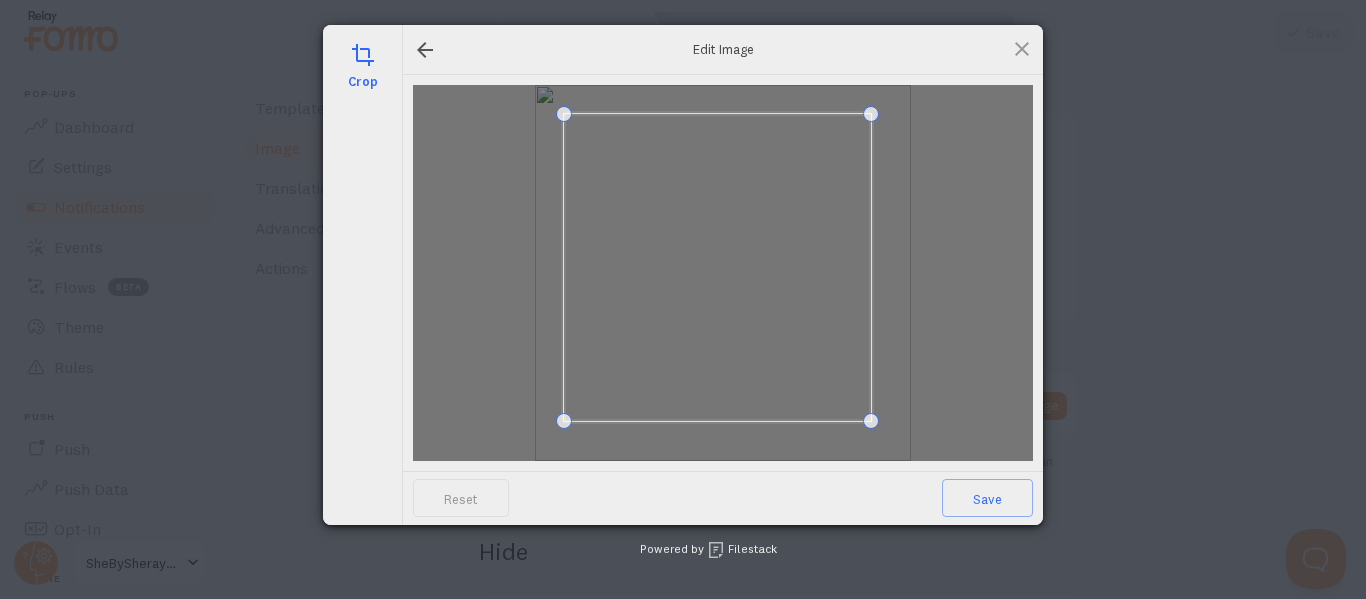 click at bounding box center (564, 114) 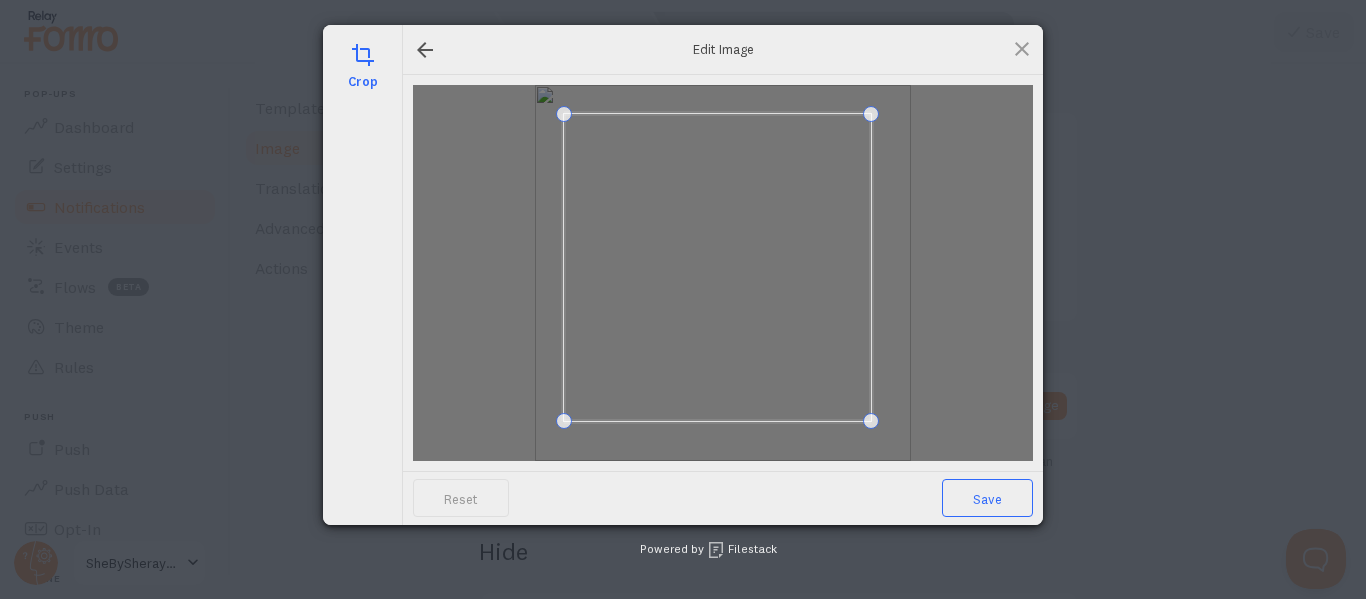 click on "Save" at bounding box center [987, 498] 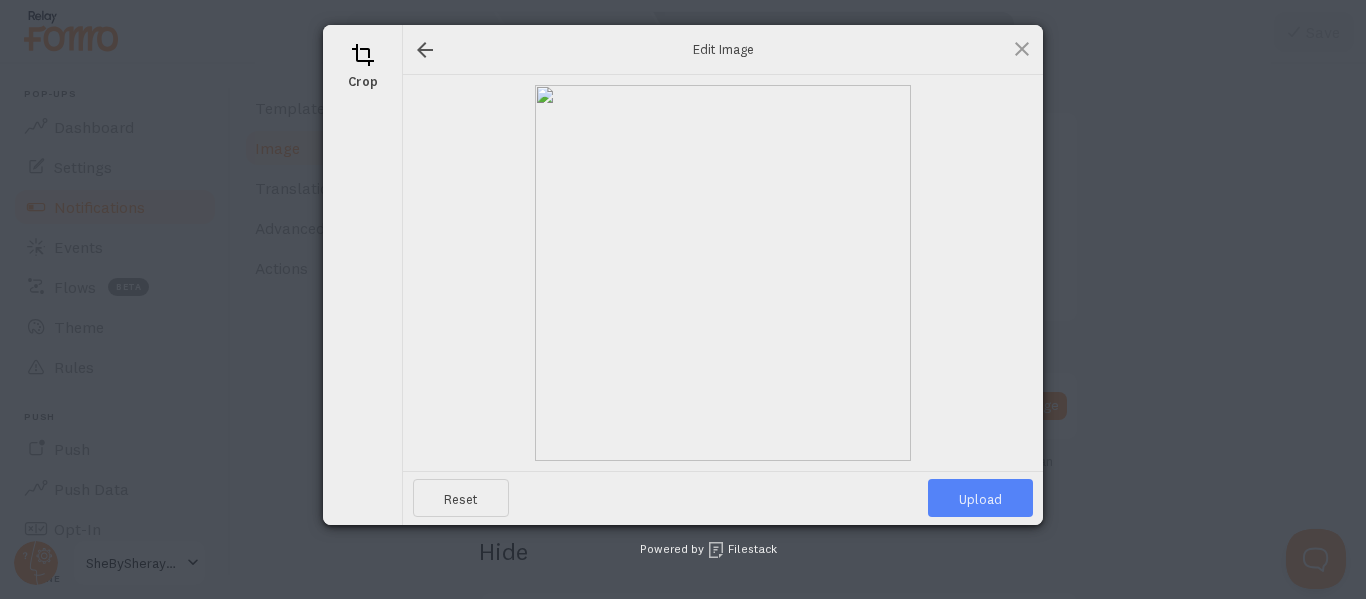 click on "Upload" at bounding box center (980, 498) 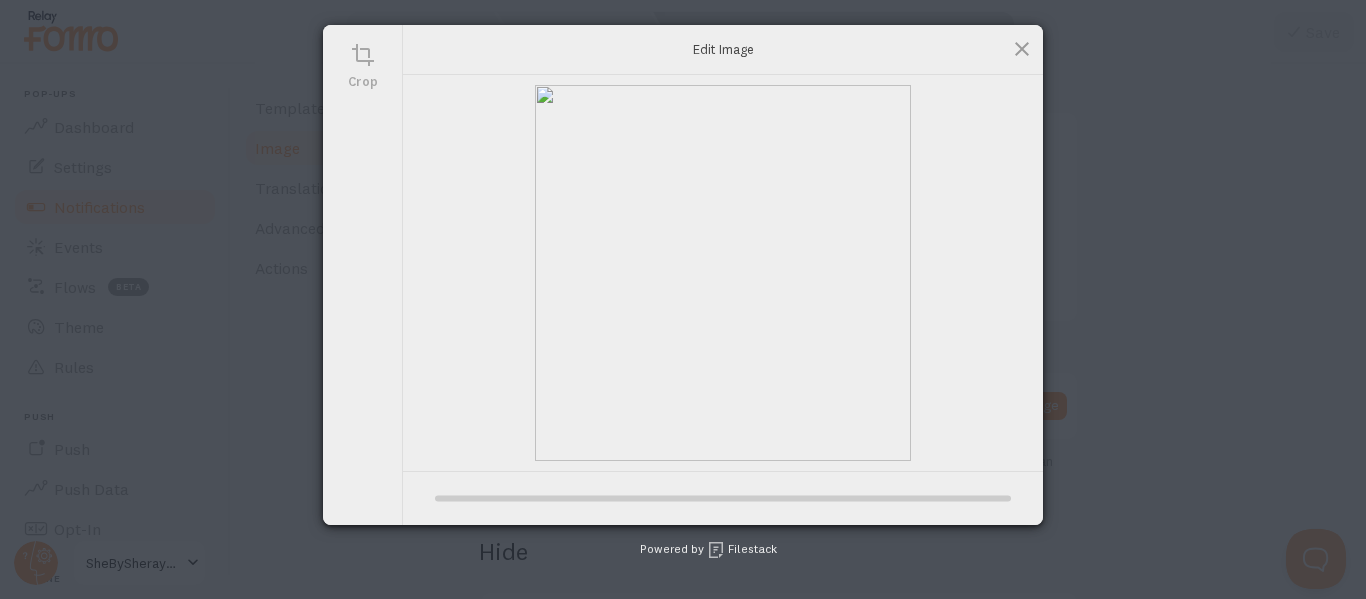 type on "https://process.filestackapi.com/ApqhzE1ldTzuKSj33adqez/resize=width:170,height:170/https://cdn.filestackcontent.com/S4s6A1faSU2jHmyaRyeF" 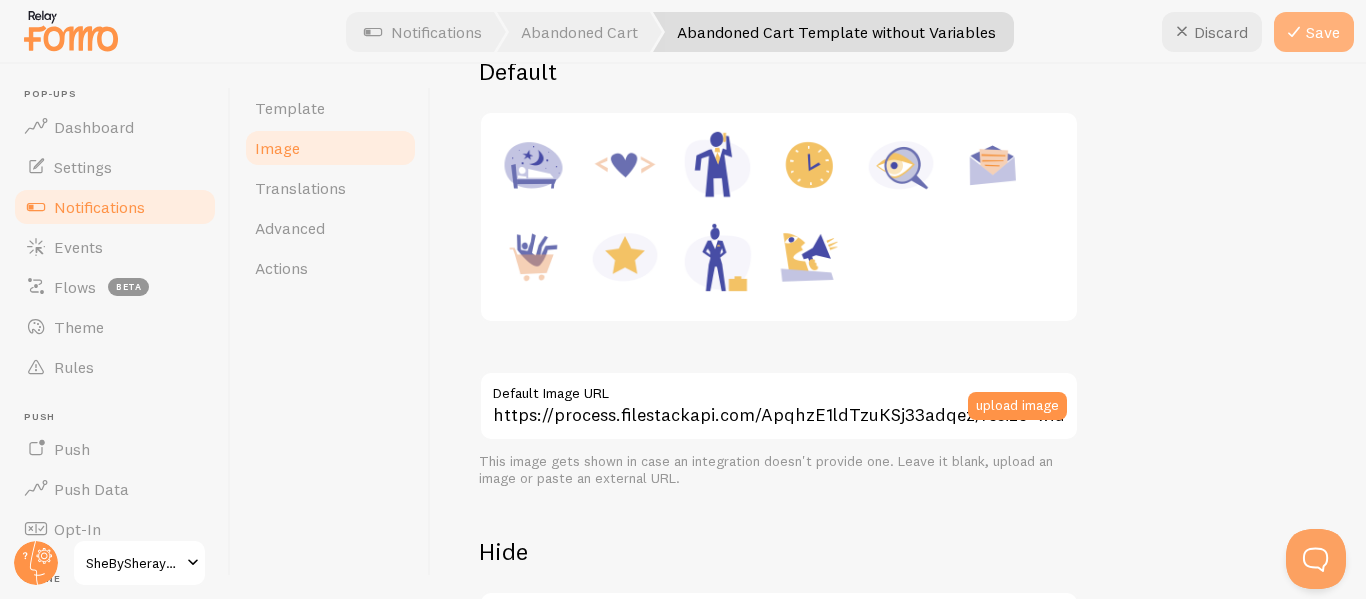 click on "Save" at bounding box center [1314, 32] 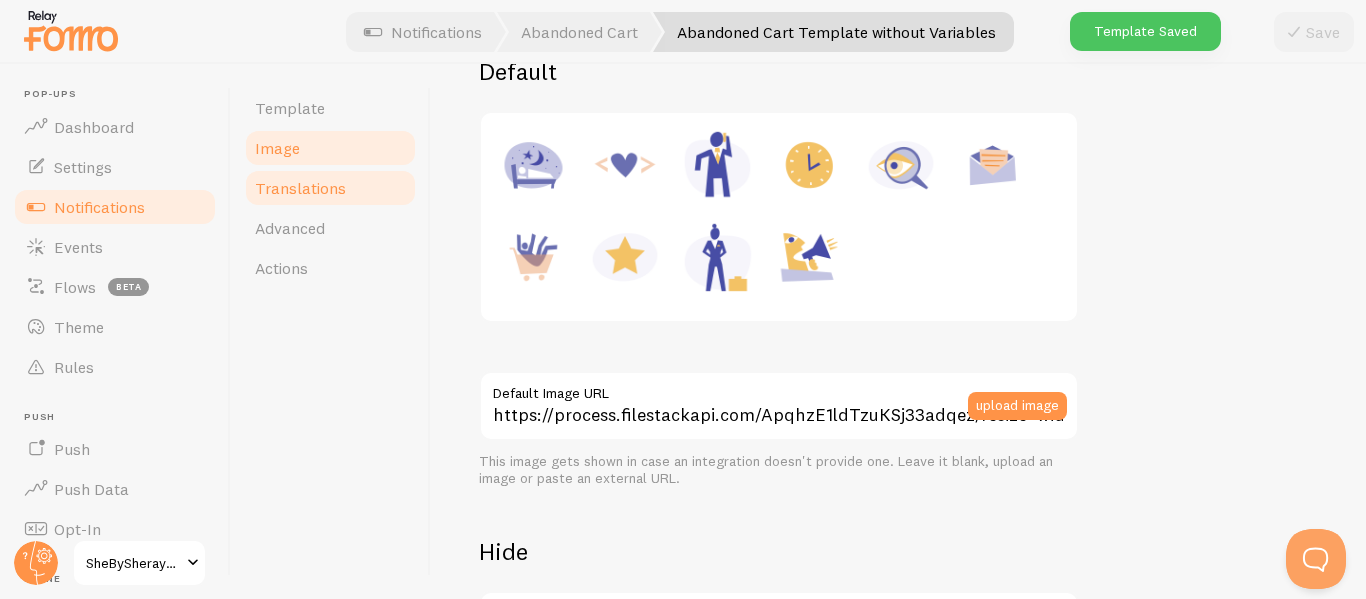 click on "Translations" at bounding box center [330, 188] 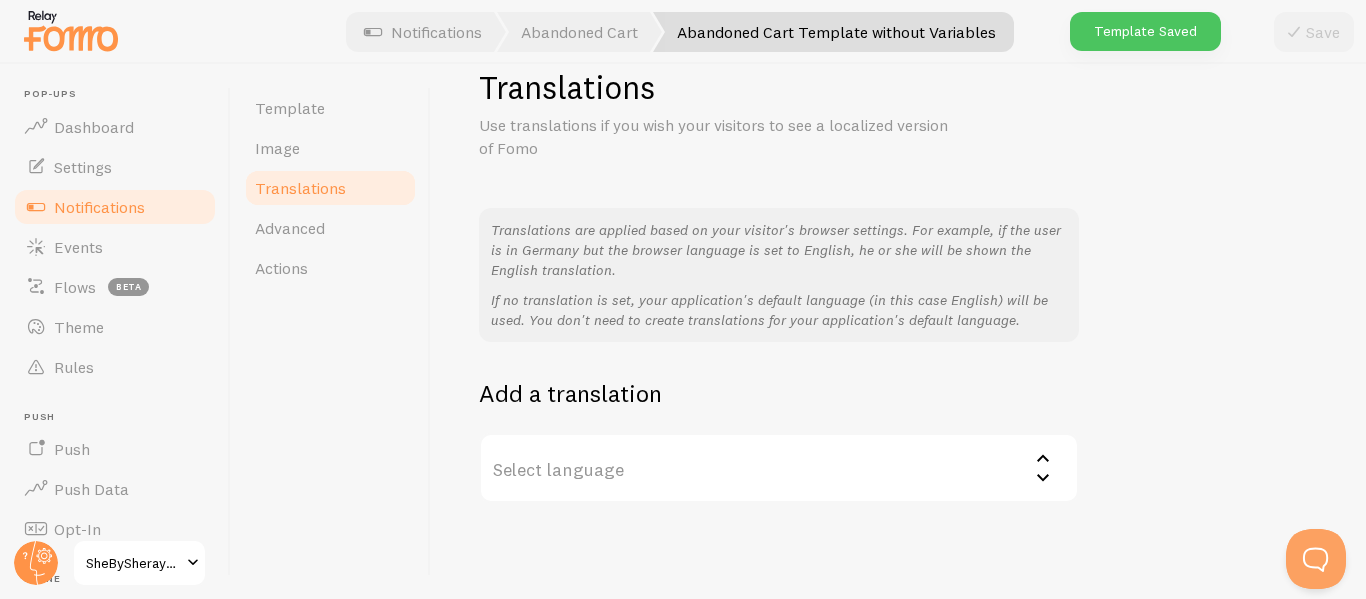 scroll, scrollTop: 0, scrollLeft: 0, axis: both 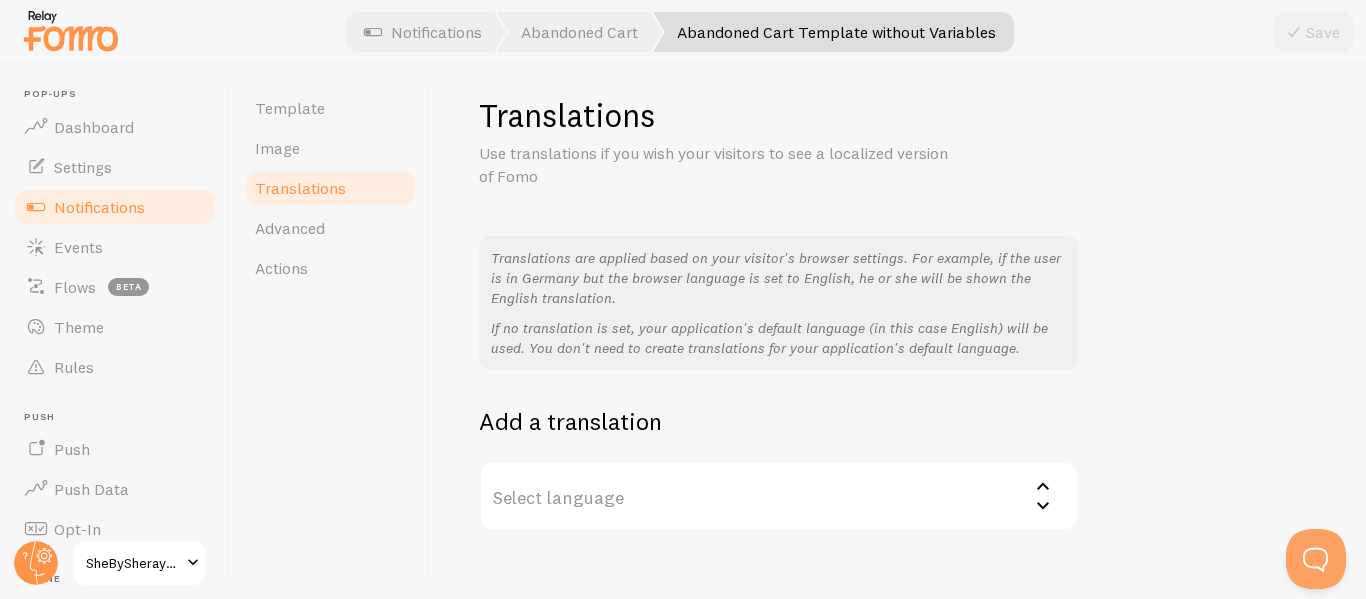 click on "Select language" at bounding box center (779, 496) 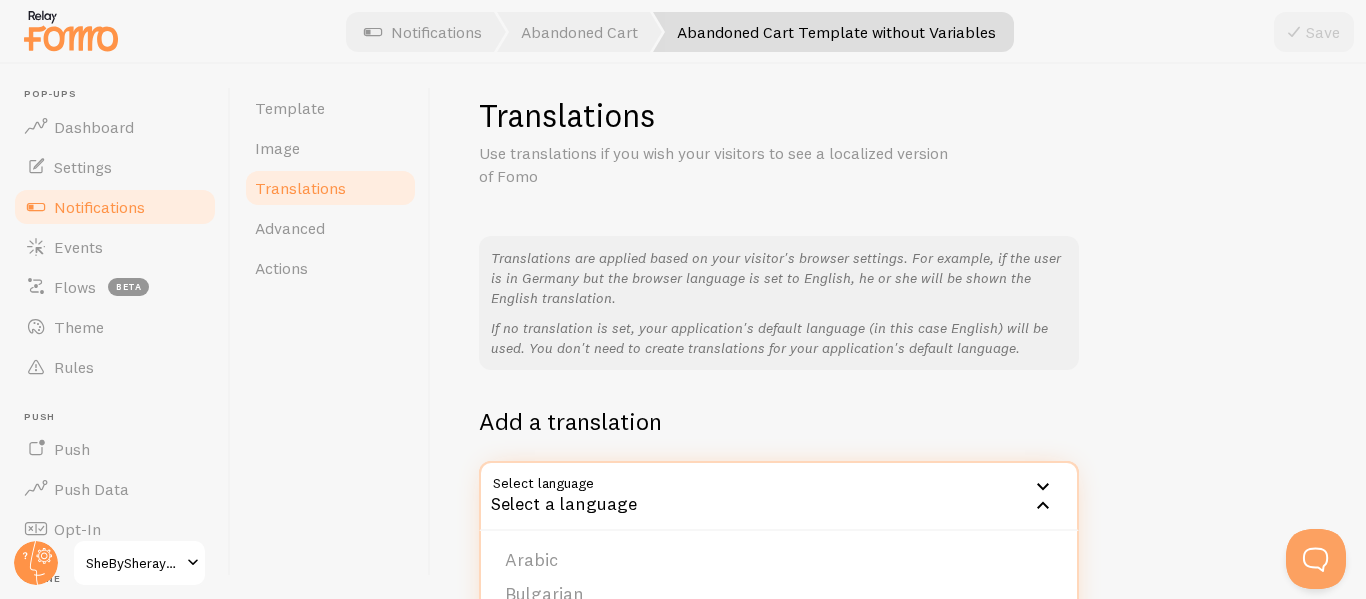 click on "Translations are applied based on your visitor's browser settings. For example, if the user is in Germany but the browser language is set to English, he or she will be shown the English translation.
If no translation is set, your application's default language (in this case English) will be used. You don't need to create translations for your application's default language.
Add a translation   Select language     Select a language       Arabic  Bulgarian  Catalan  Chinese  Croatian  Danish  Dutch  Finnish  French  German  Greek  Hebrew  Hungarian  Italian  Japanese  Korean  Lithuanian  Norwegian  Polish  Portuguese  Romanian  Russian  Serbian  Slovak  Slovenian  Spanish  Swedish  Turkish" at bounding box center (898, 383) 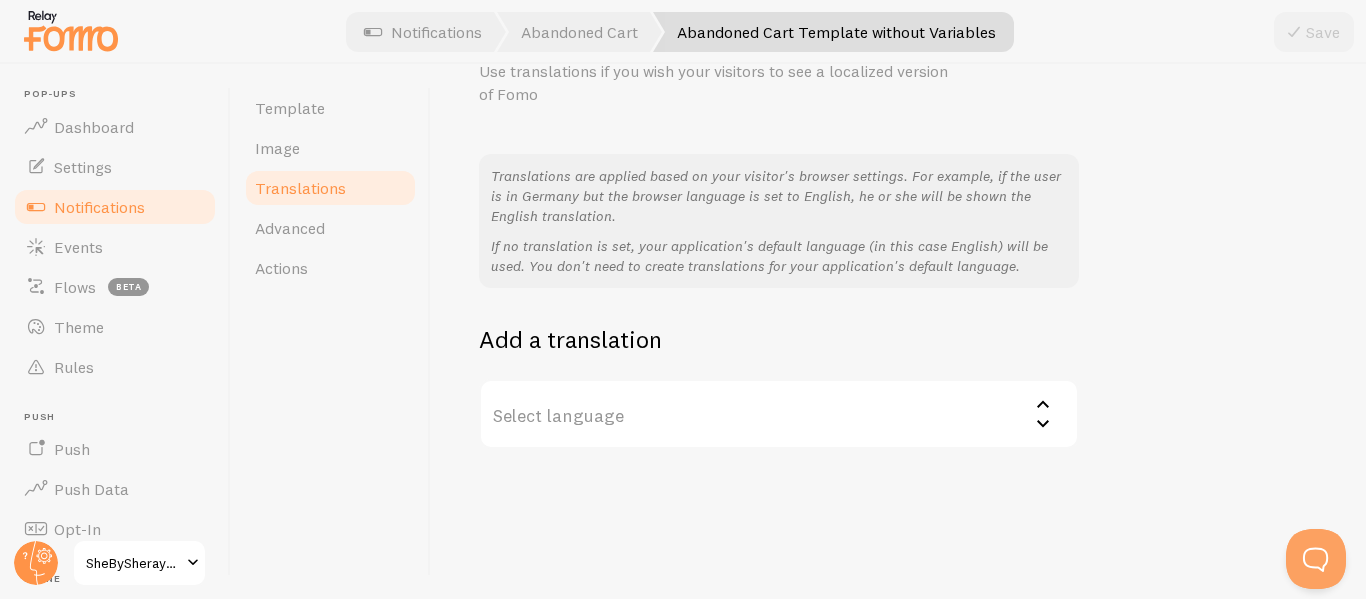 scroll, scrollTop: 98, scrollLeft: 0, axis: vertical 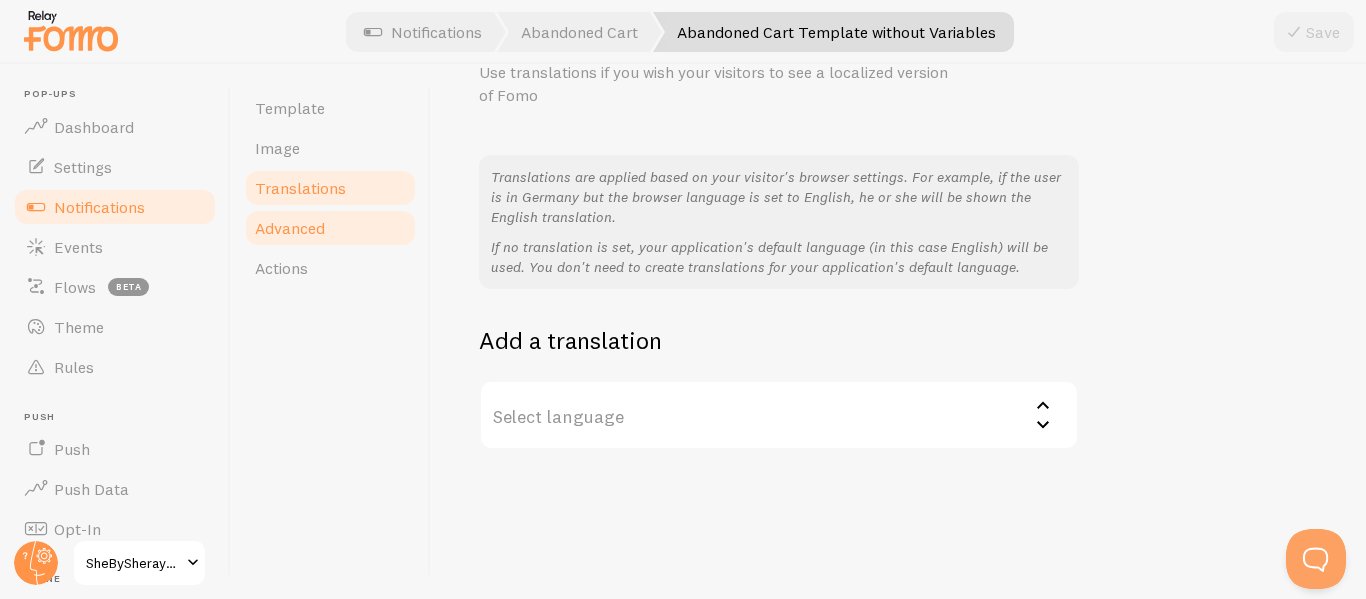 click on "Advanced" at bounding box center [290, 228] 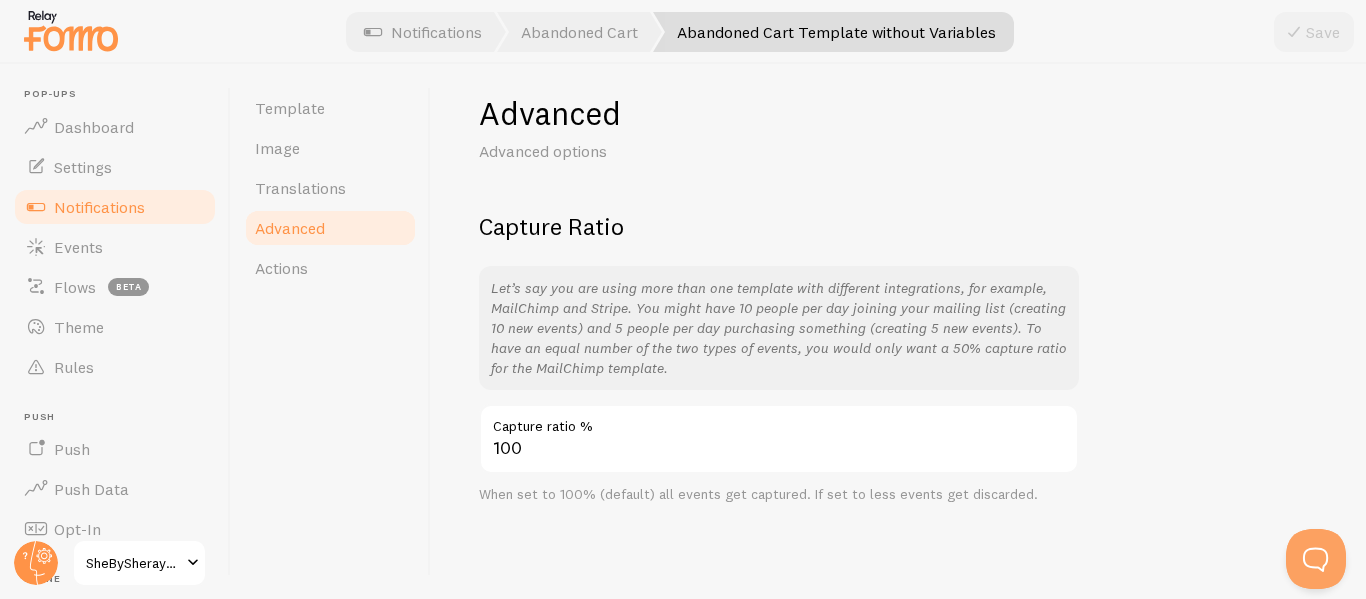 scroll, scrollTop: 0, scrollLeft: 0, axis: both 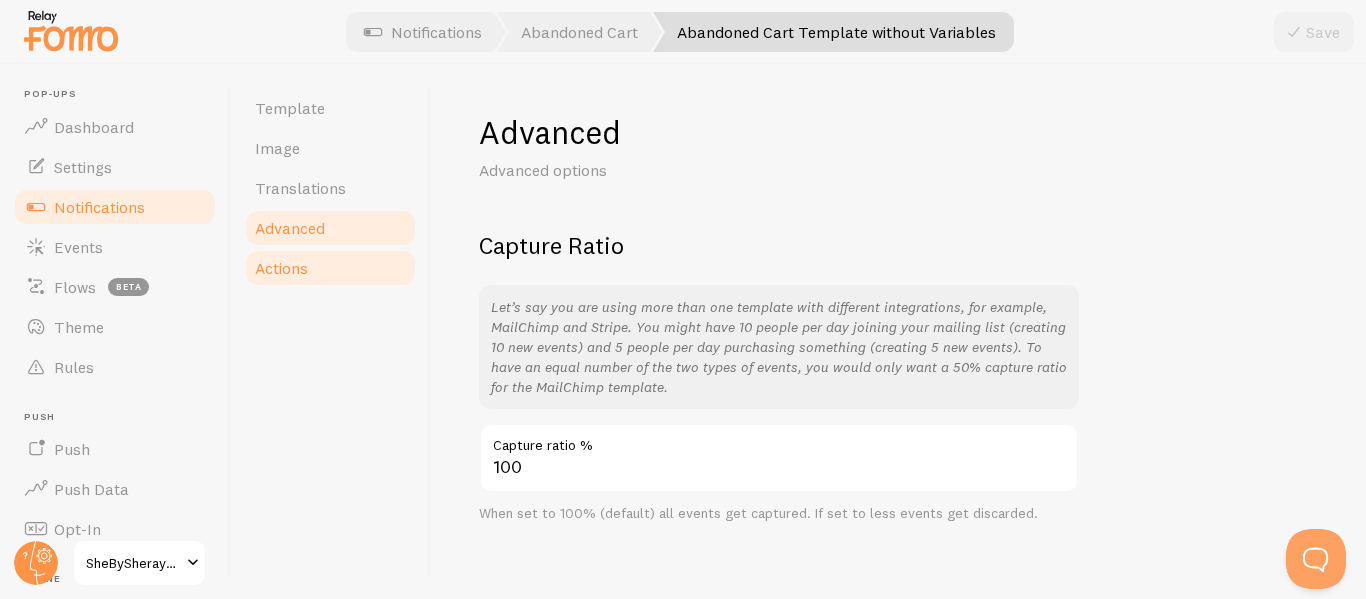 click on "Actions" at bounding box center [330, 268] 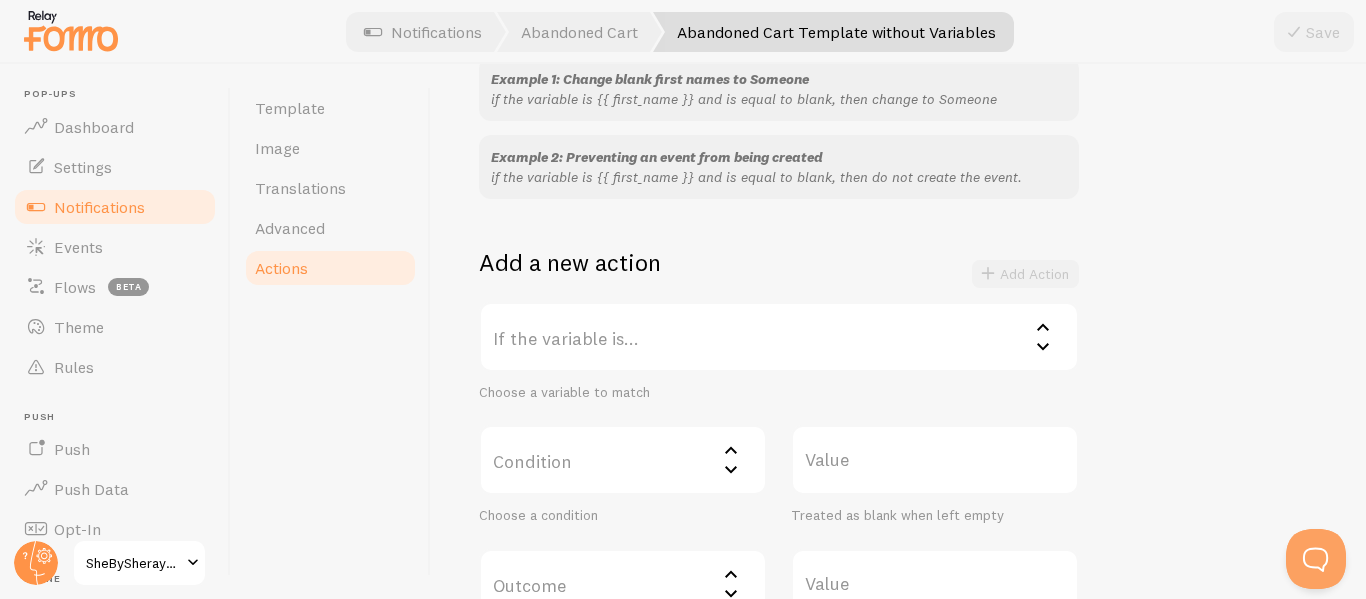 scroll, scrollTop: 174, scrollLeft: 0, axis: vertical 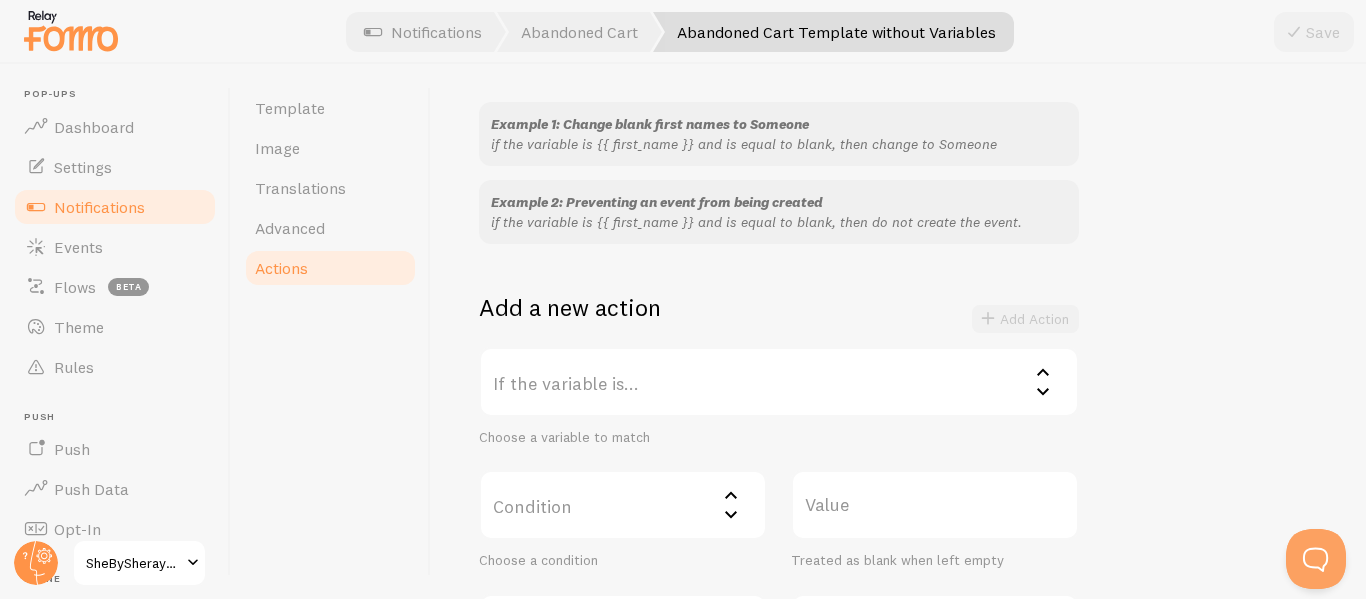 click 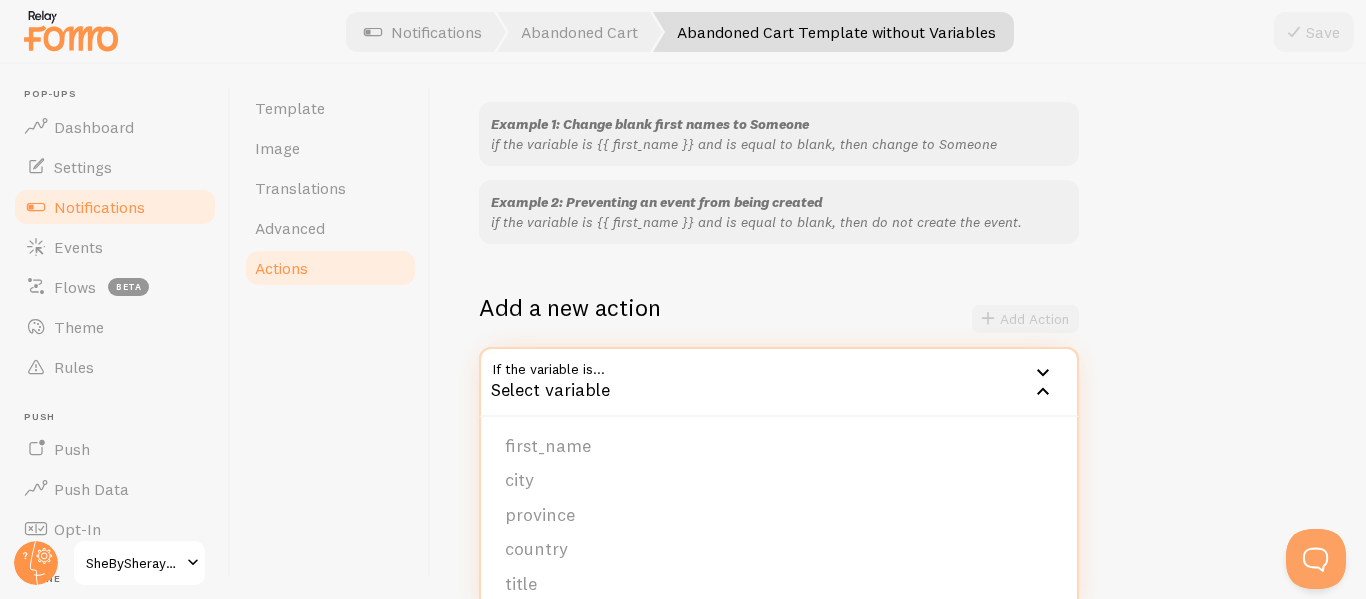 click on "Example 1: Change blank first names to Someone
if the variable is {{ first_name }} and is equal to blank, then change to Someone
Example 2: Preventing an event from being created
if the variable is {{ first_name }} and is equal to blank, then do not create the event.
Add a new action
Add Action
If the variable is...     Select variable       first_name  city  province  country  title  url  image_url  email_address  ip_address    Choose a variable to match   Condition     Select matcher       equals  not equal  contains  does not contain  less than (number)  greater than (number)  character count fewer than  character count greater than    Choose a condition       Value       Treated as blank when left empty   Outcome     Select outcome       do not create event  change to  change matched value to  change event url to  change title to  change image url to  (advanced) copy value from another variable    Choose an outcome" at bounding box center (898, 397) 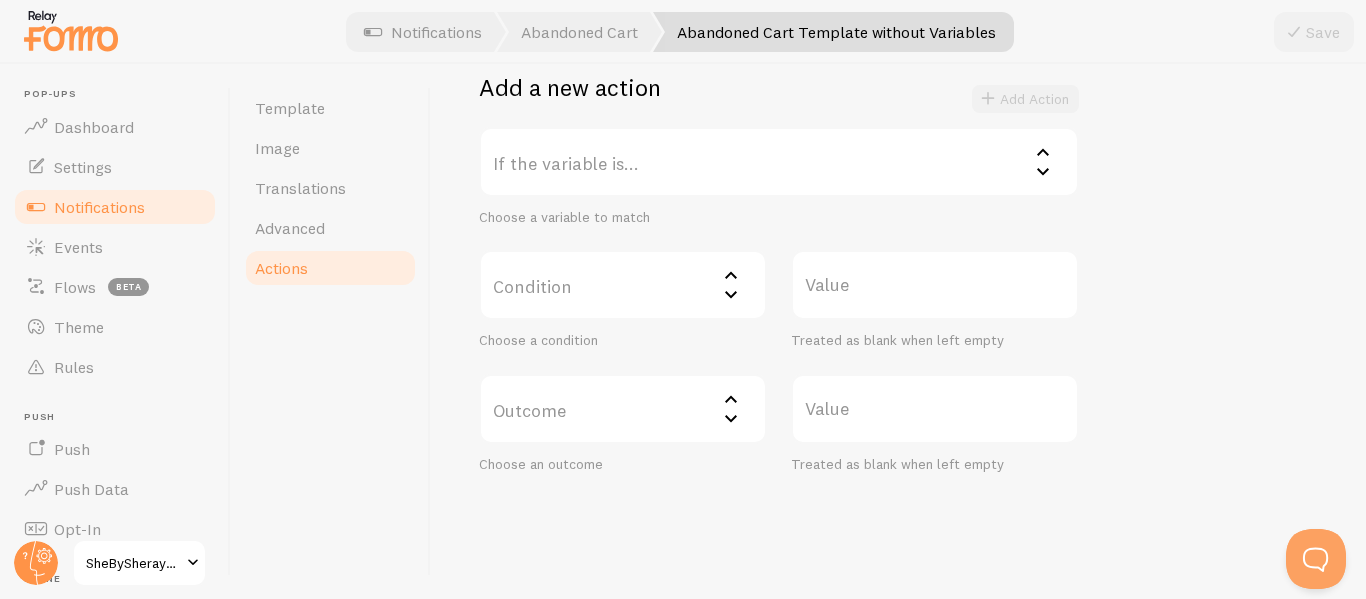 scroll, scrollTop: 396, scrollLeft: 0, axis: vertical 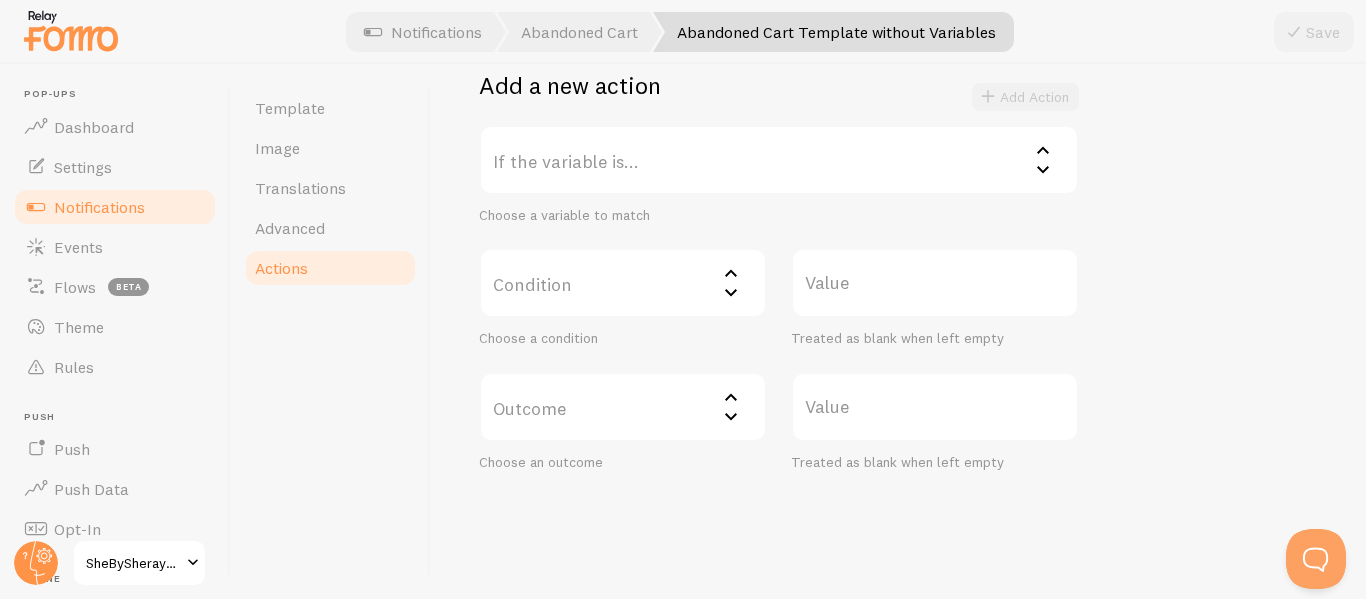 click on "If the variable is..." at bounding box center [779, 160] 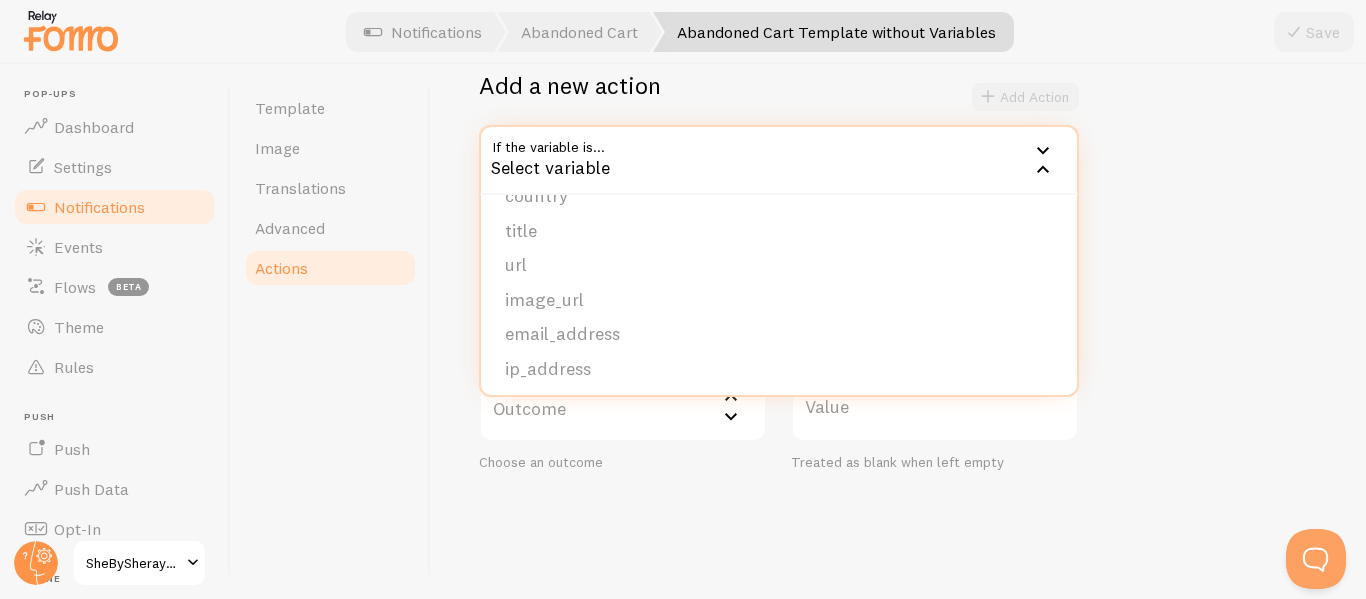 scroll, scrollTop: 134, scrollLeft: 0, axis: vertical 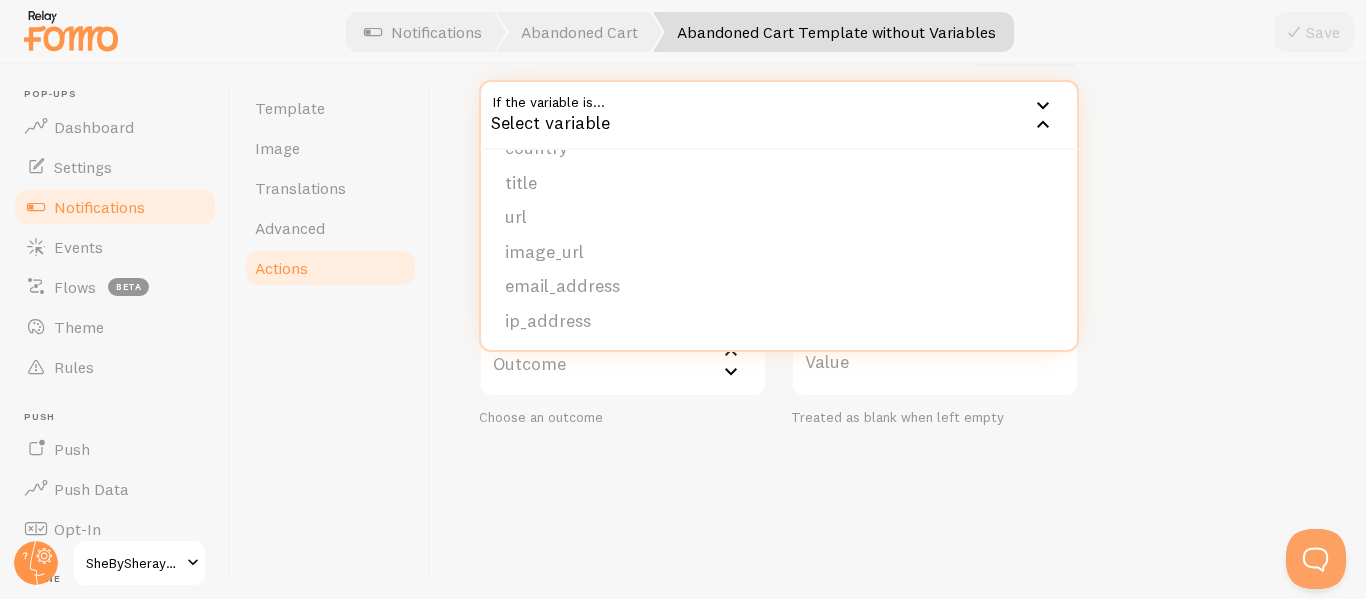 click on "Example 1: Change blank first names to Someone
if the variable is {{ first_name }} and is equal to blank, then change to Someone
Example 2: Preventing an event from being created
if the variable is {{ first_name }} and is equal to blank, then do not create the event.
Add a new action
Add Action
If the variable is...     Select variable       first_name  city  province  country  title  url  image_url  email_address  ip_address    Choose a variable to match   Condition     Select matcher       equals  not equal  contains  does not contain  less than (number)  greater than (number)  character count fewer than  character count greater than    Choose a condition       Value       Treated as blank when left empty   Outcome     Select outcome       do not create event  change to  change matched value to  change event url to  change title to  change image url to  (advanced) copy value from another variable    Choose an outcome" at bounding box center [898, 130] 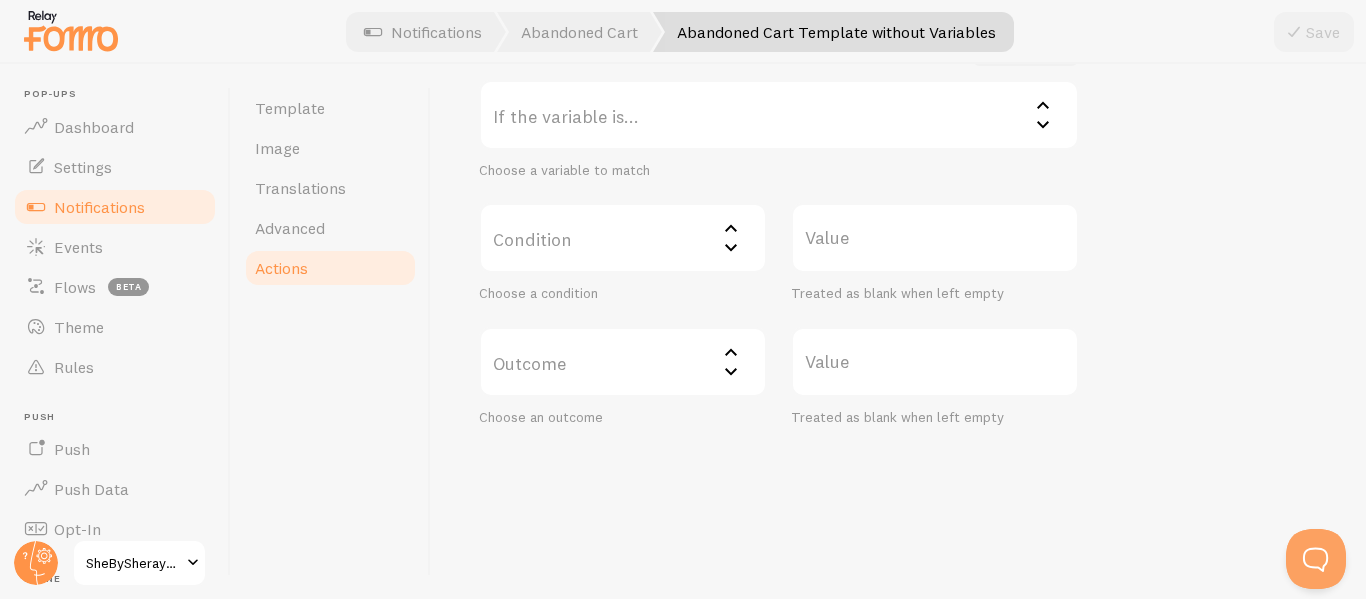 click on "If the variable is..." at bounding box center [779, 115] 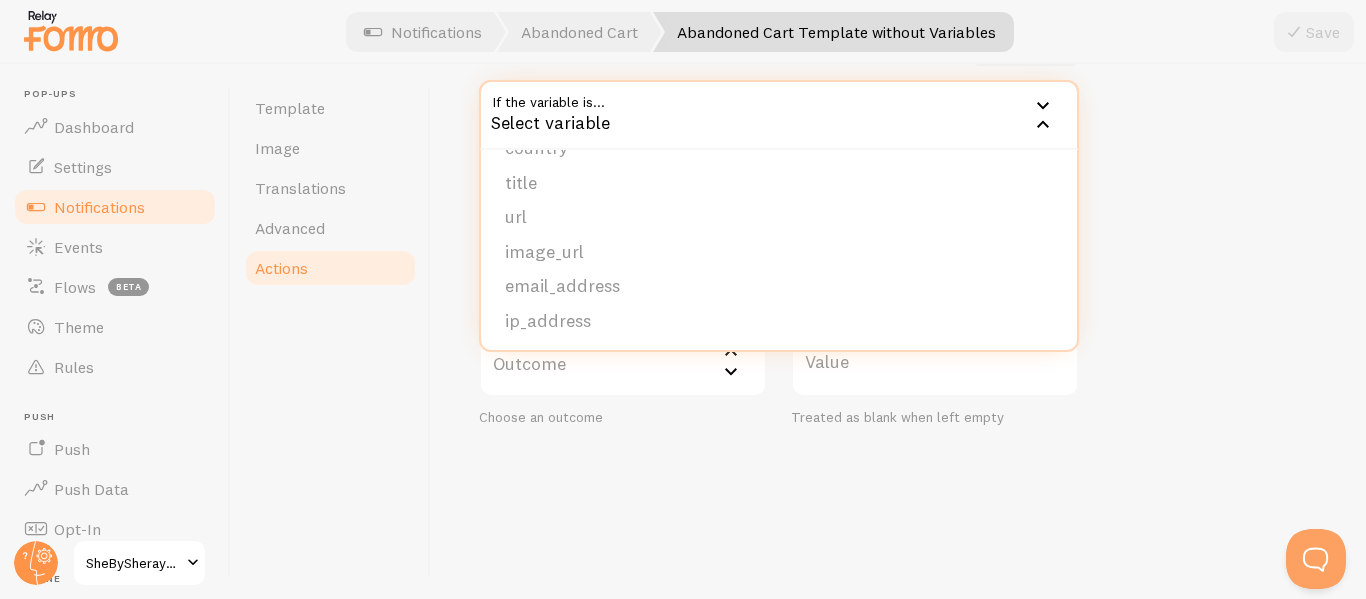 scroll, scrollTop: 0, scrollLeft: 0, axis: both 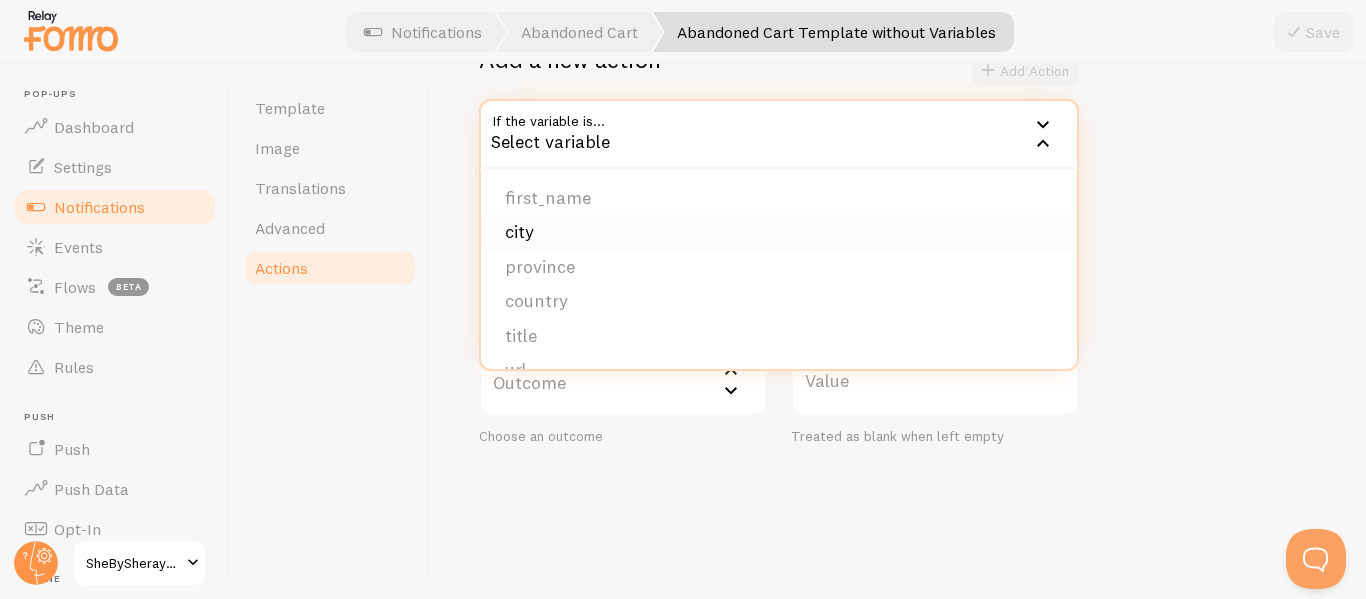 click on "city" at bounding box center [779, 232] 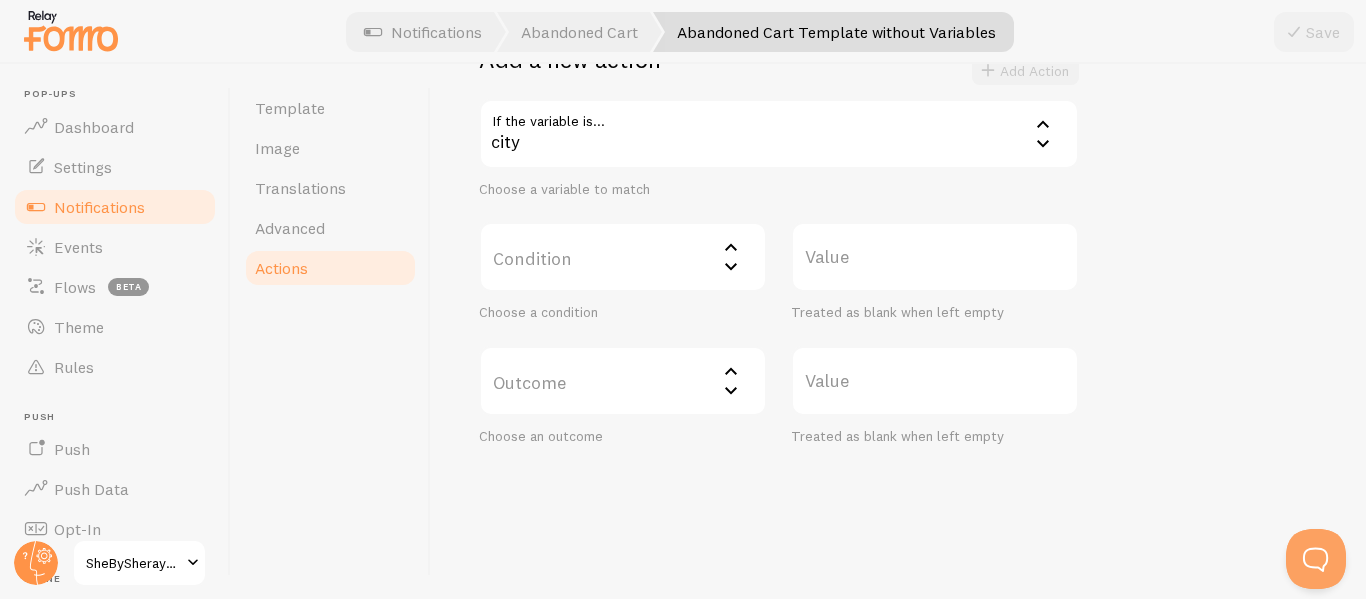 click on "Value" at bounding box center (935, 257) 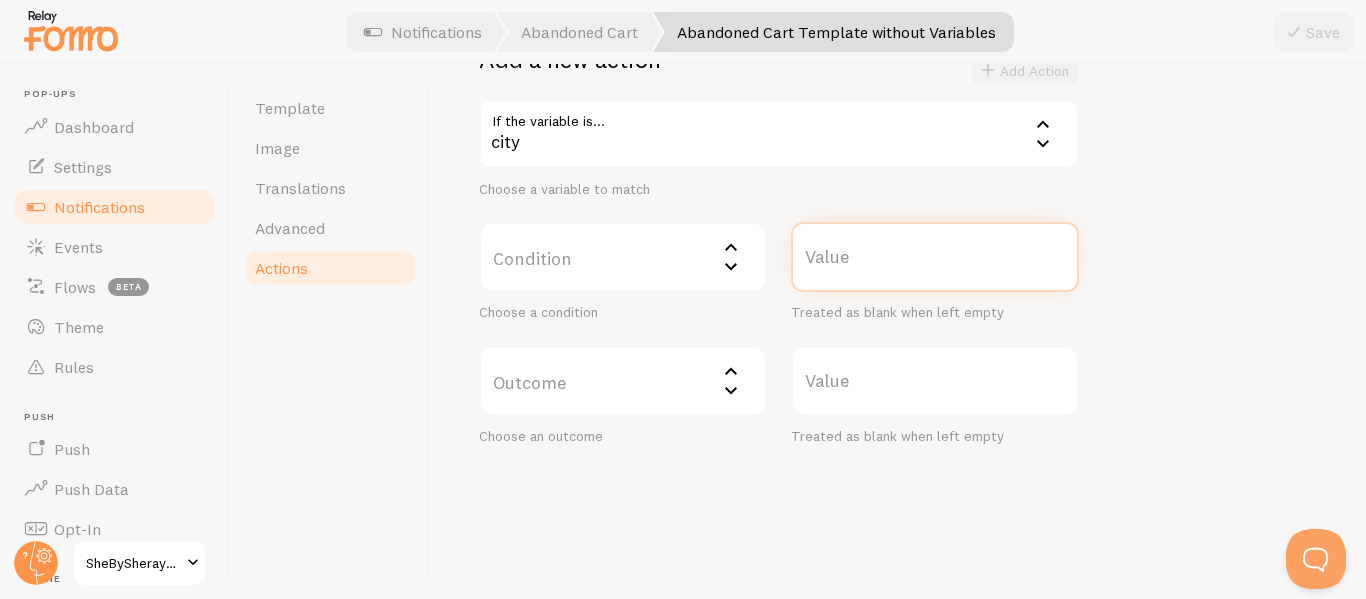 click on "Value" at bounding box center (935, 257) 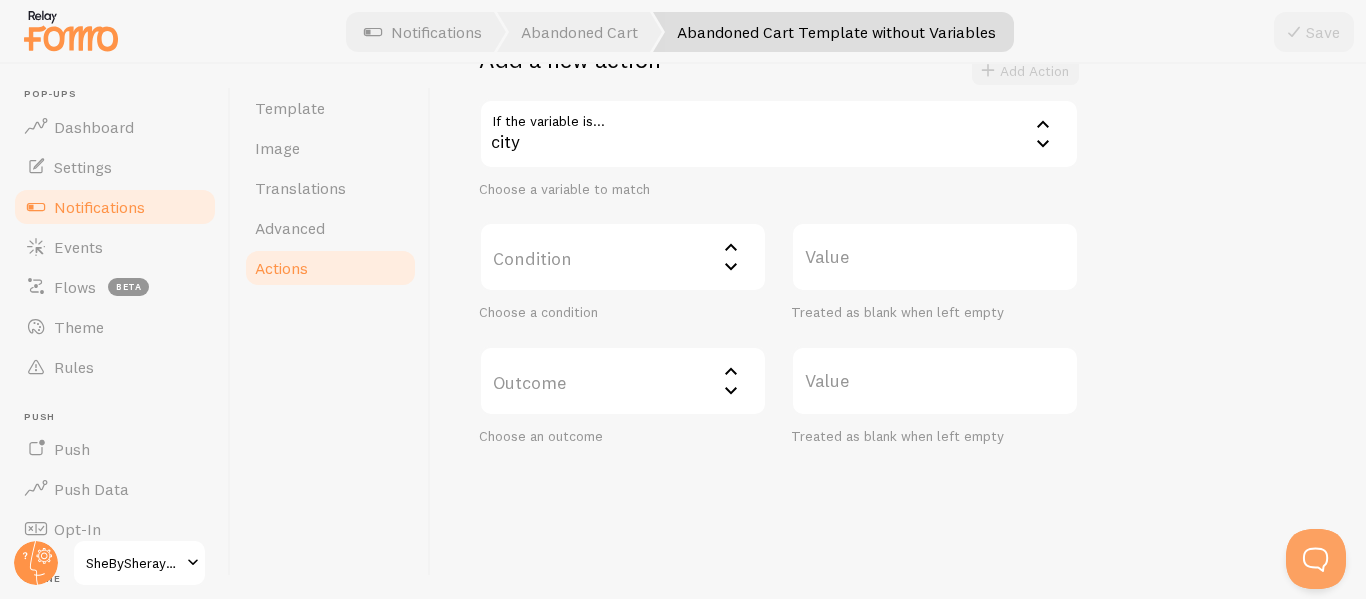 click on "Actions
You can match any {{ variable }} and replace it with a word, change event's URL, change event's image, hide event, and more. Template Actions modify new and existing Events!
Example 1: Change blank first names to Someone
if the variable is {{ first_name }} and is equal to blank, then change to Someone
Example 2: Preventing an event from being created
if the variable is {{ first_name }} and is equal to blank, then do not create the event.
Add a new action
Add Action
If the variable is...   city   city       first_name  city  province  country  title  url  image_url  email_address  ip_address    Choose a variable to match   Condition     Select matcher       equals  not equal  contains  does not contain  less than (number)  greater than (number)  character count fewer than  character count greater than    Choose a condition       Value       Treated as blank when left empty   Outcome     Select outcome" at bounding box center [898, 331] 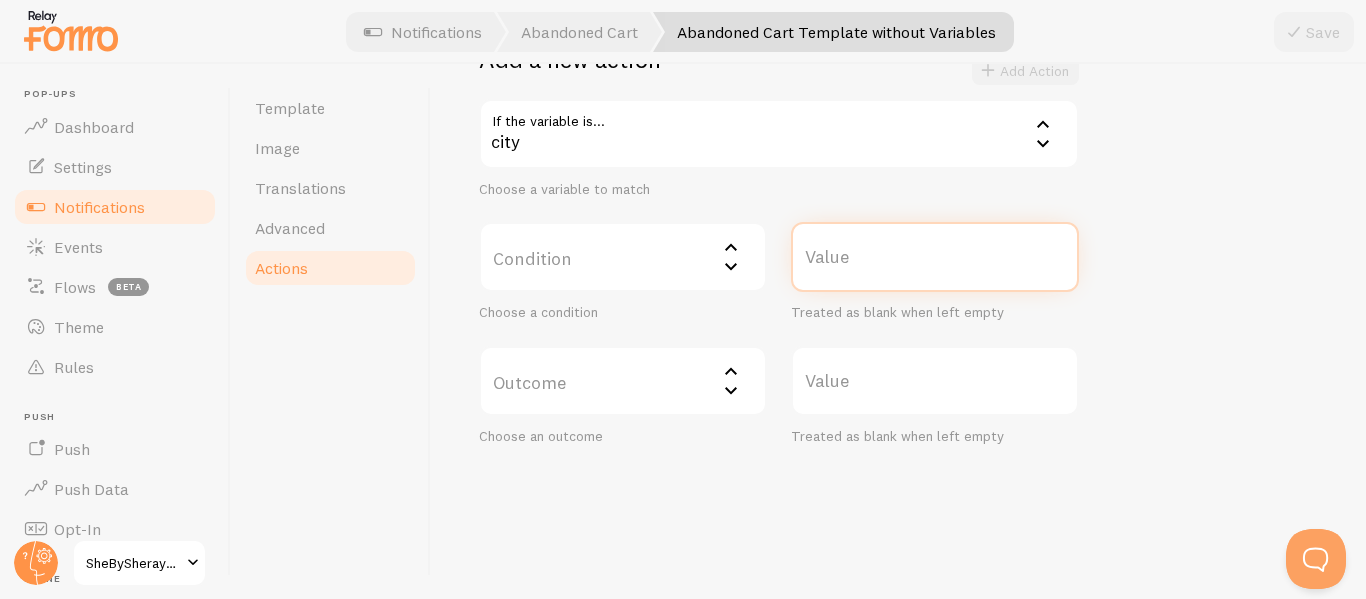 click on "Value" at bounding box center [935, 257] 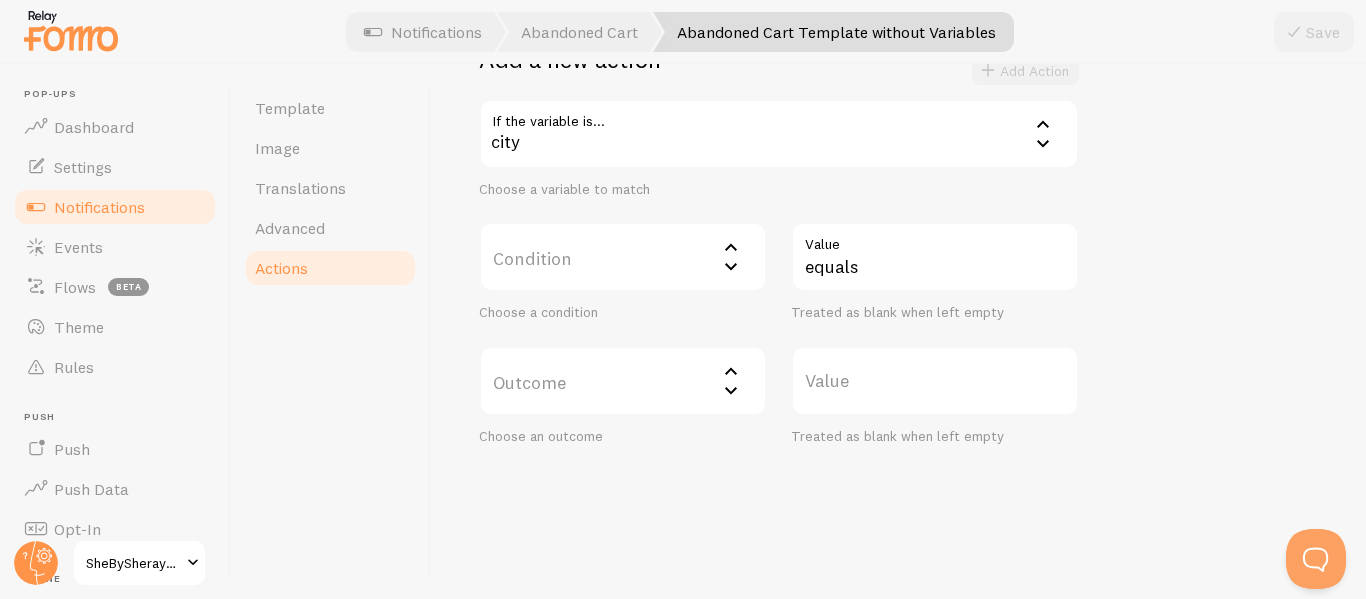 click 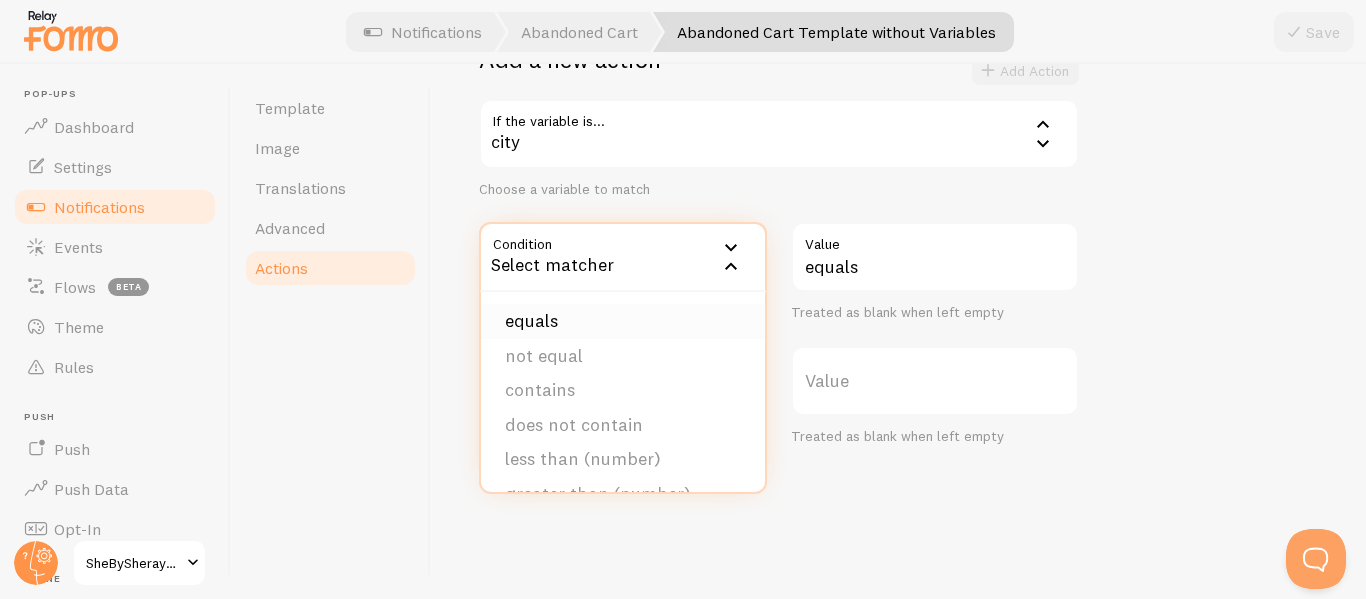 click on "equals" at bounding box center [623, 321] 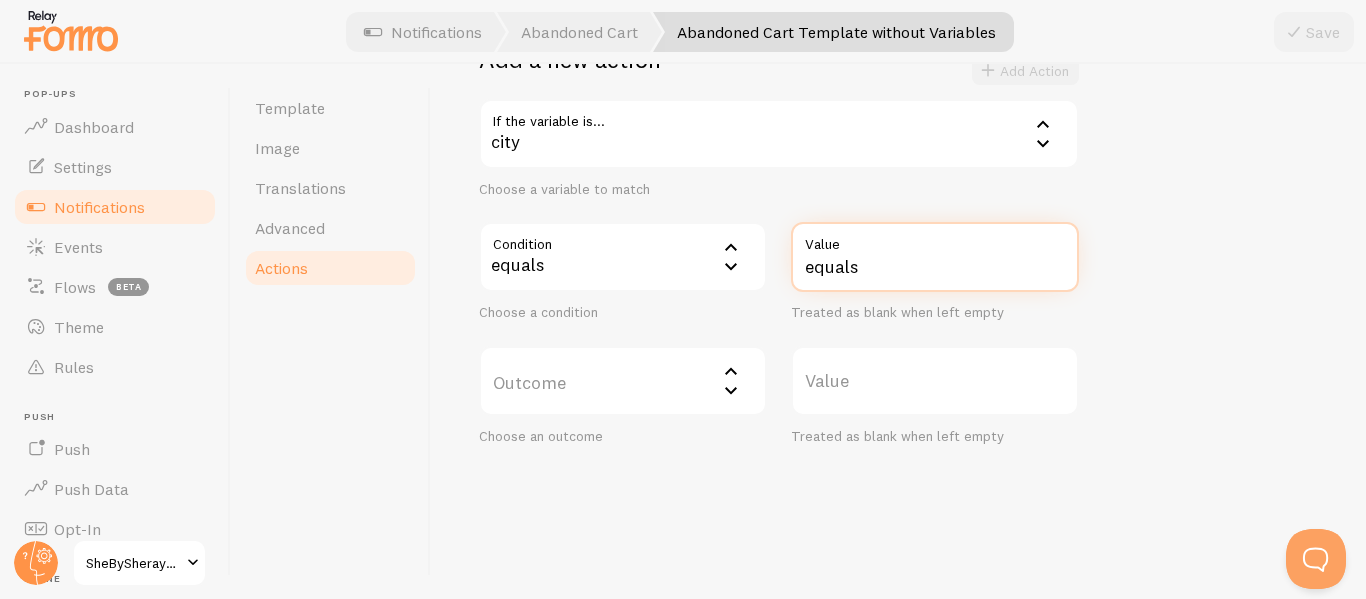 click on "equals" at bounding box center (935, 257) 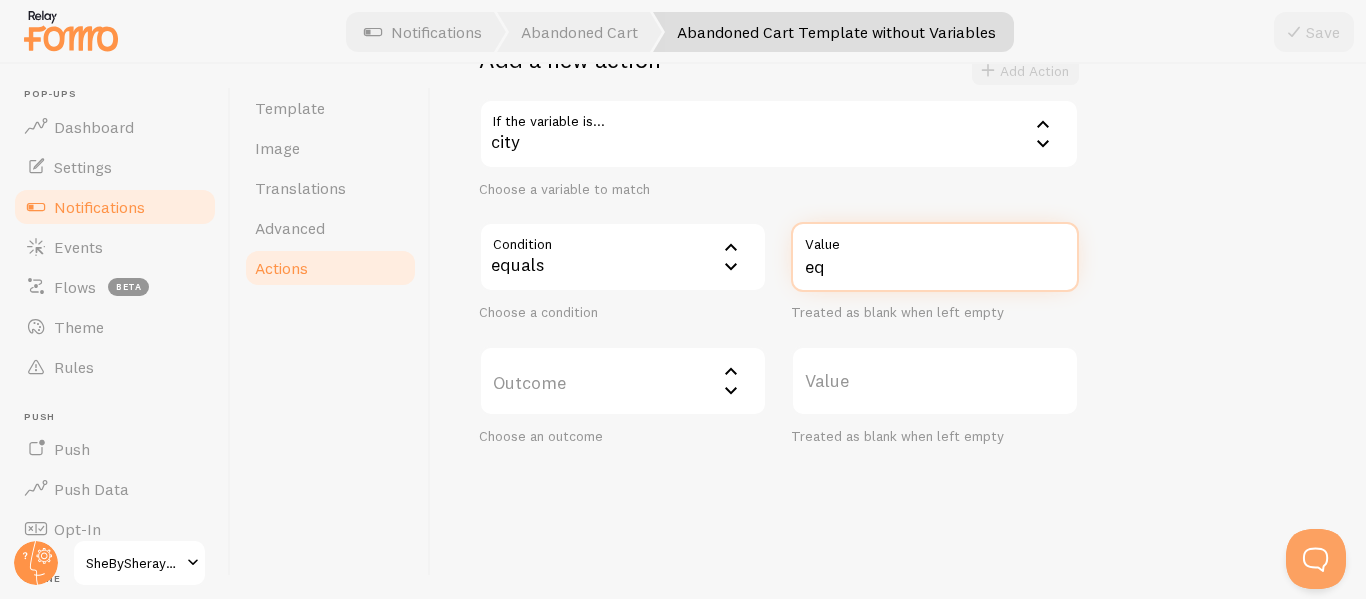 type on "e" 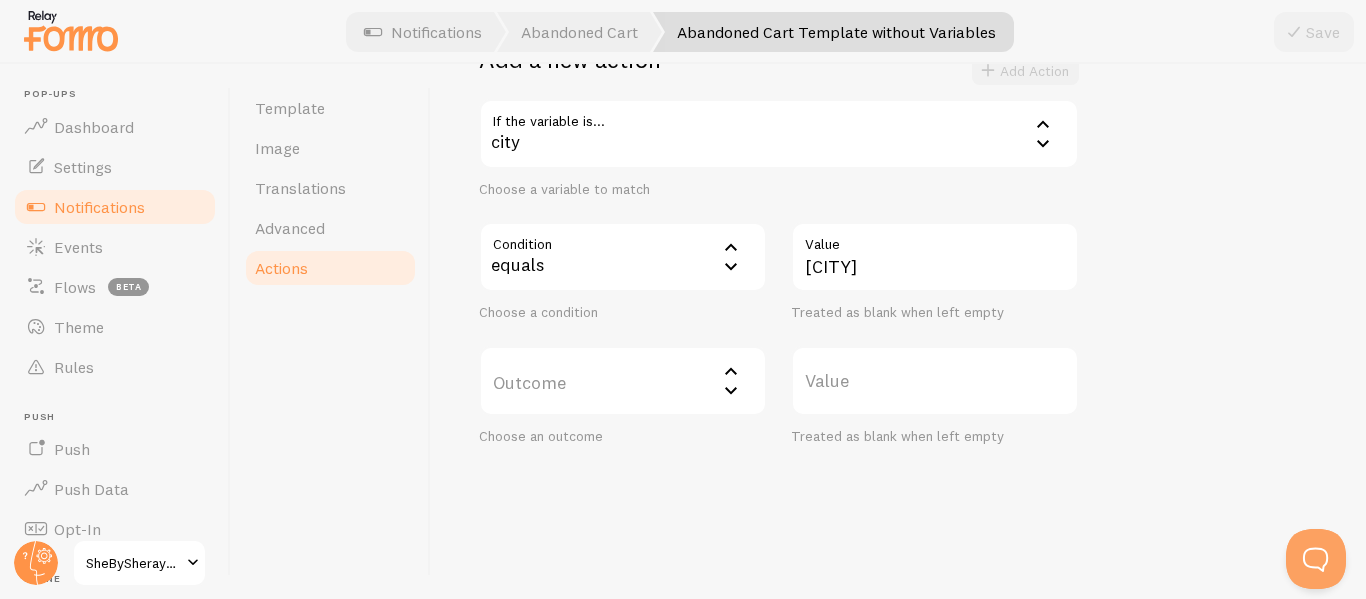 click on "Outcome" at bounding box center [623, 381] 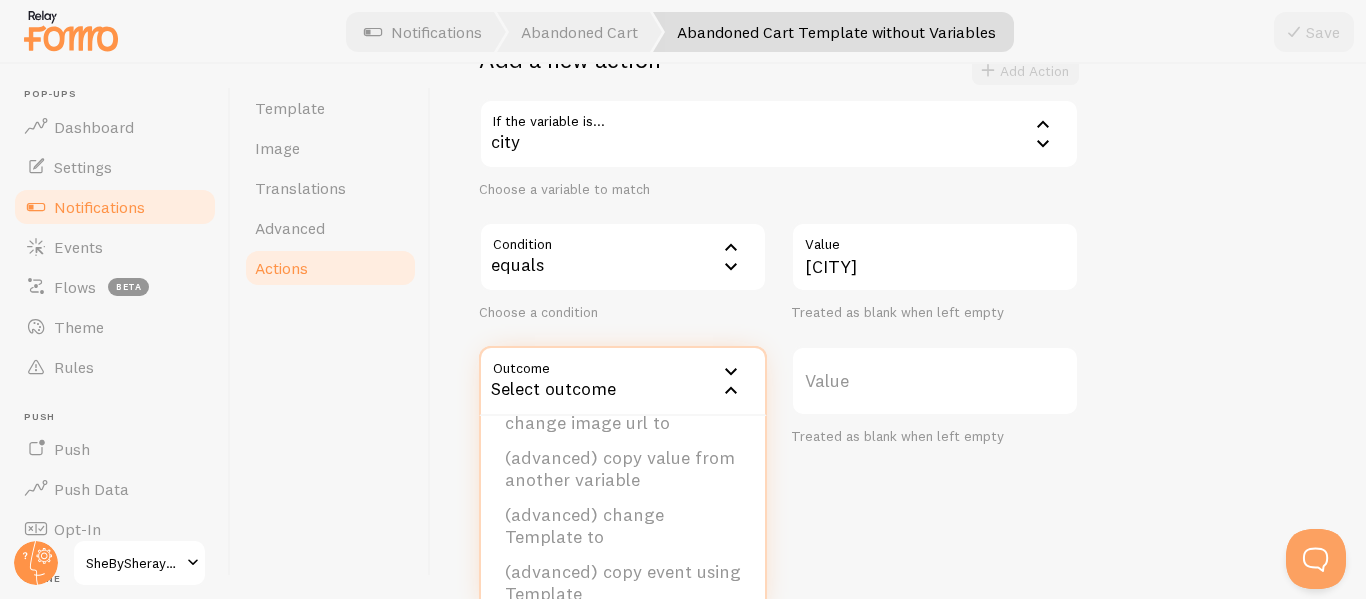 scroll, scrollTop: 202, scrollLeft: 0, axis: vertical 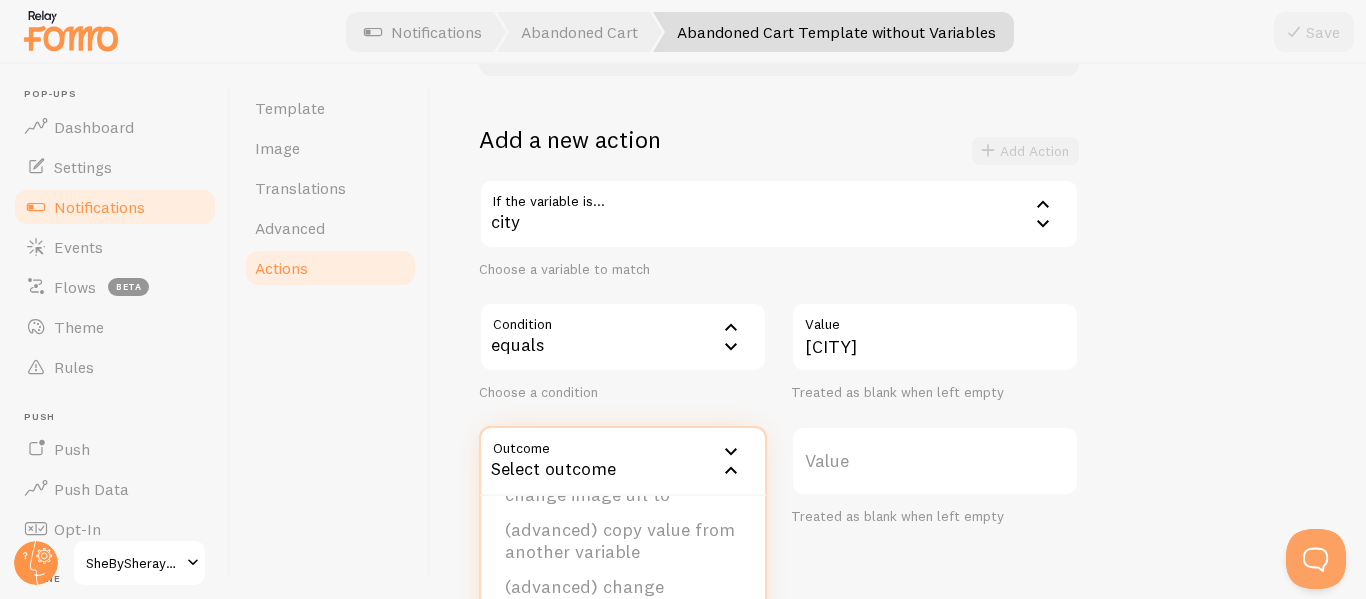 click on "city" at bounding box center [779, 214] 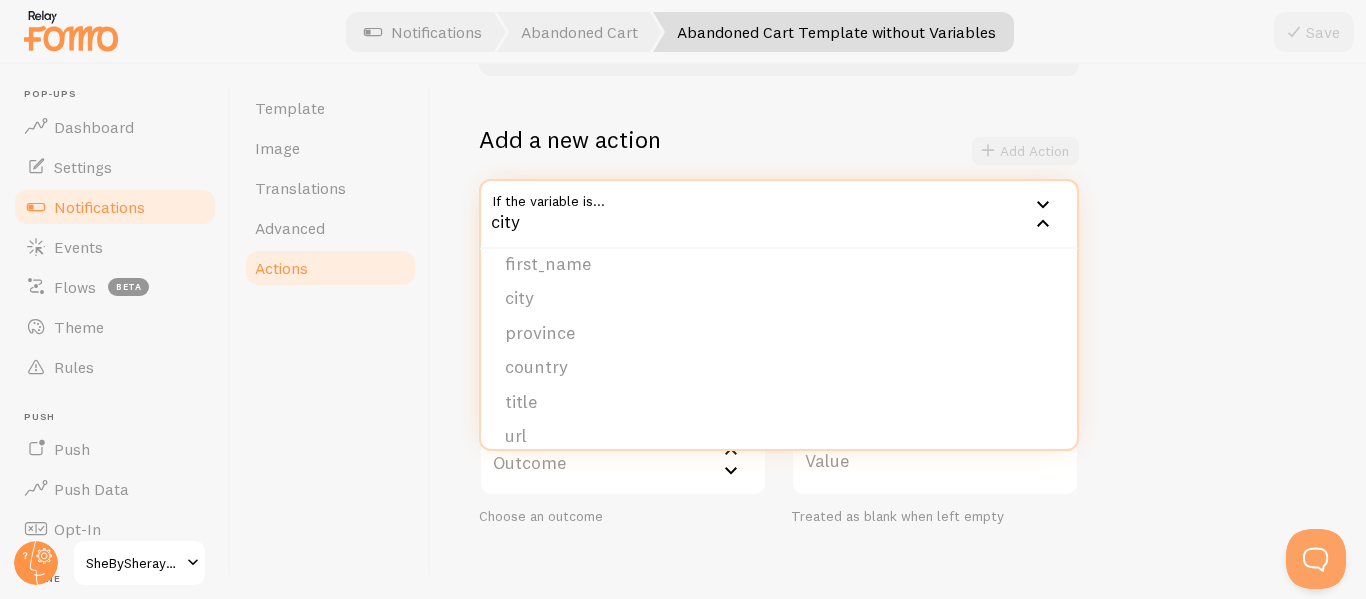 scroll, scrollTop: 17, scrollLeft: 0, axis: vertical 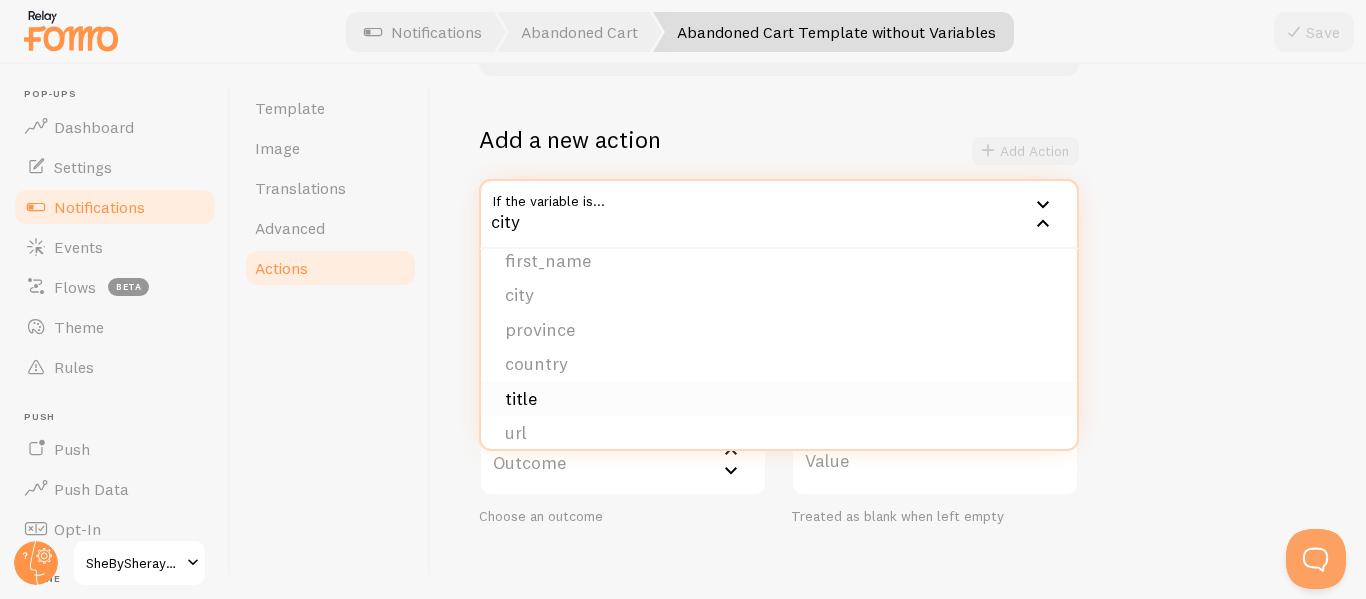 click on "title" at bounding box center (779, 399) 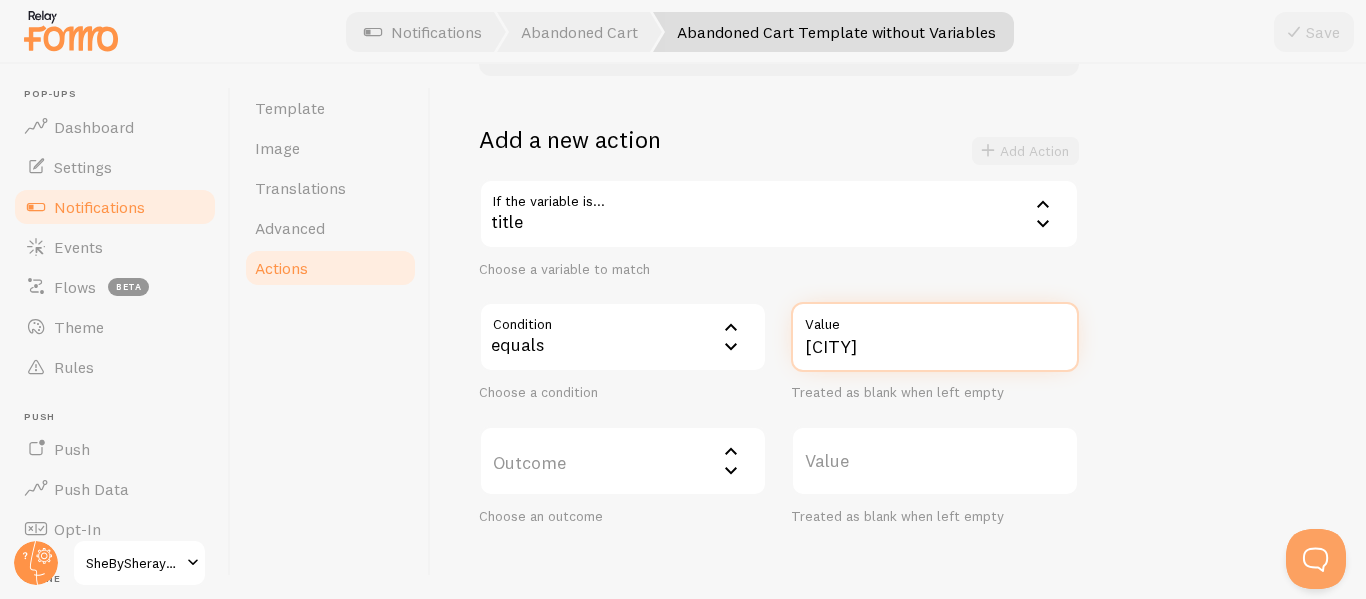 click on "Detroit" at bounding box center (935, 337) 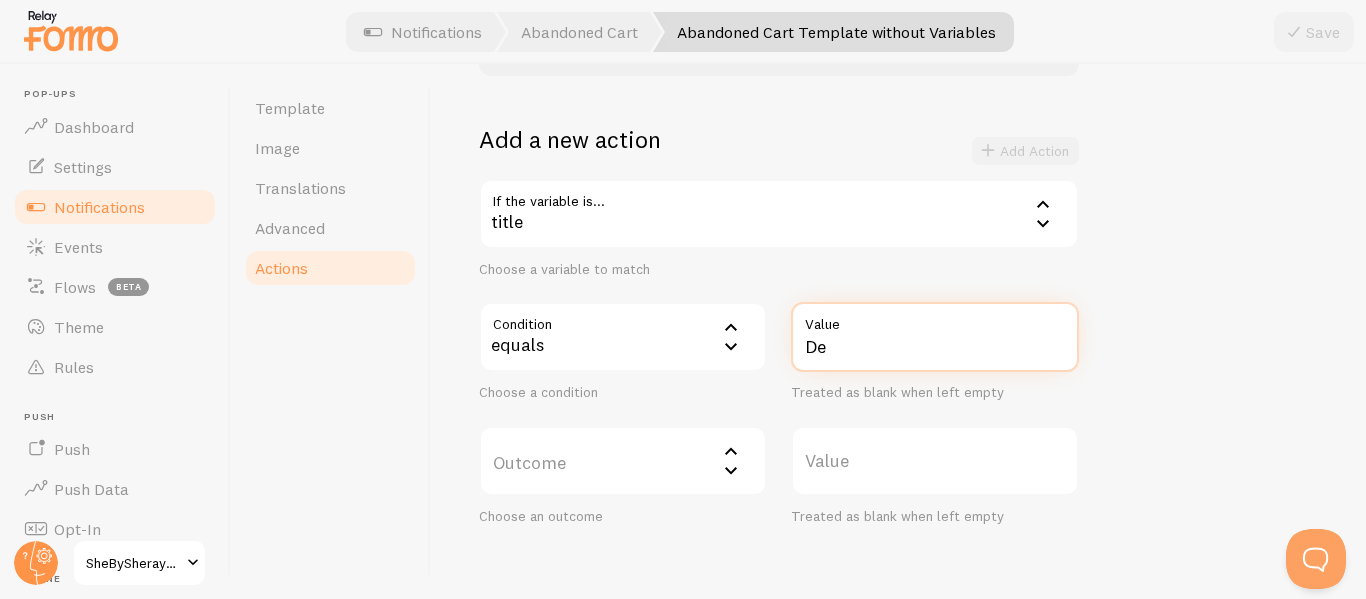 type on "D" 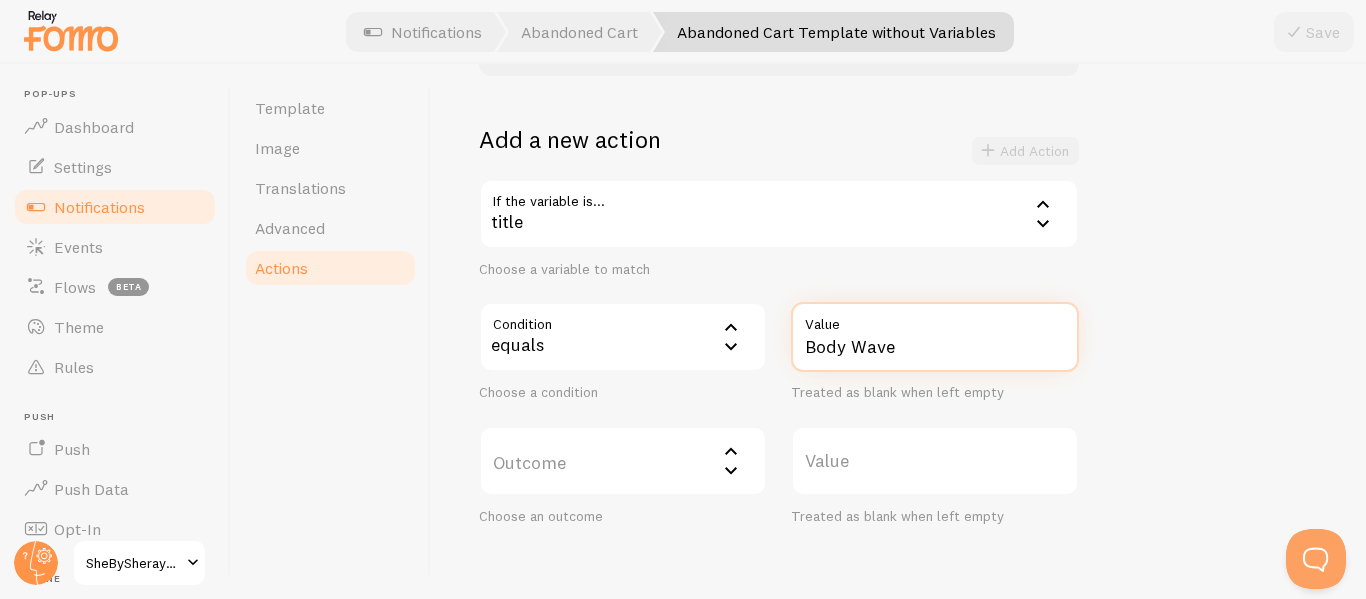 type on "Body Wave" 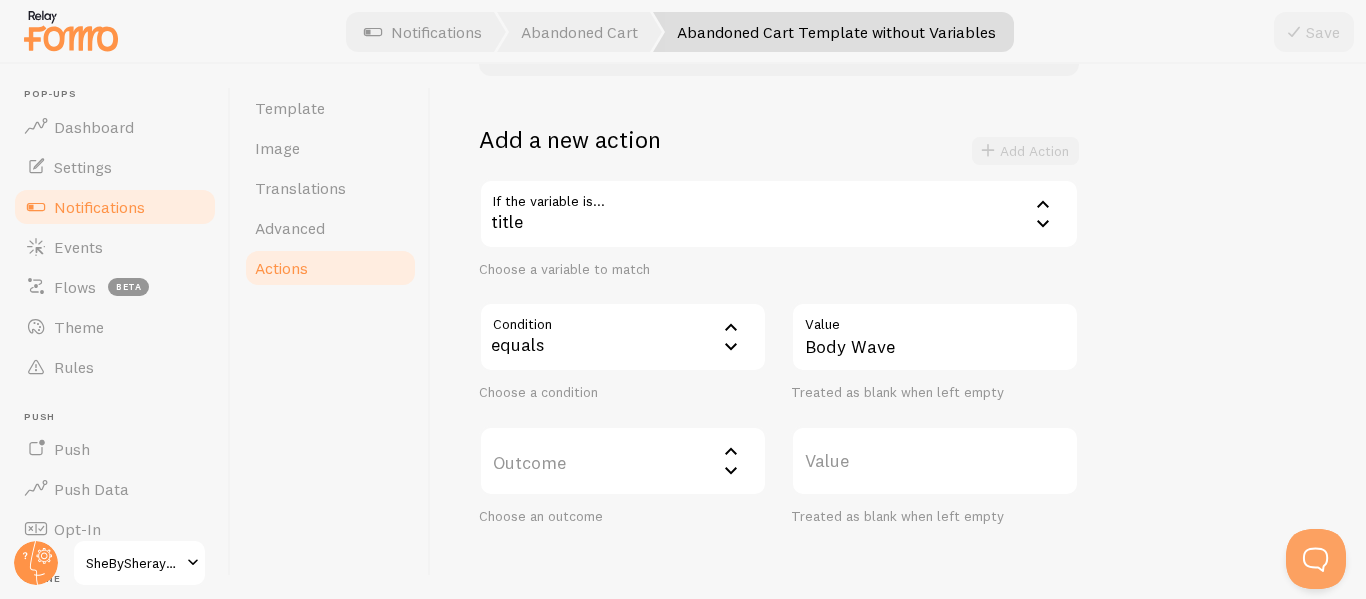 click on "Outcome" at bounding box center (623, 461) 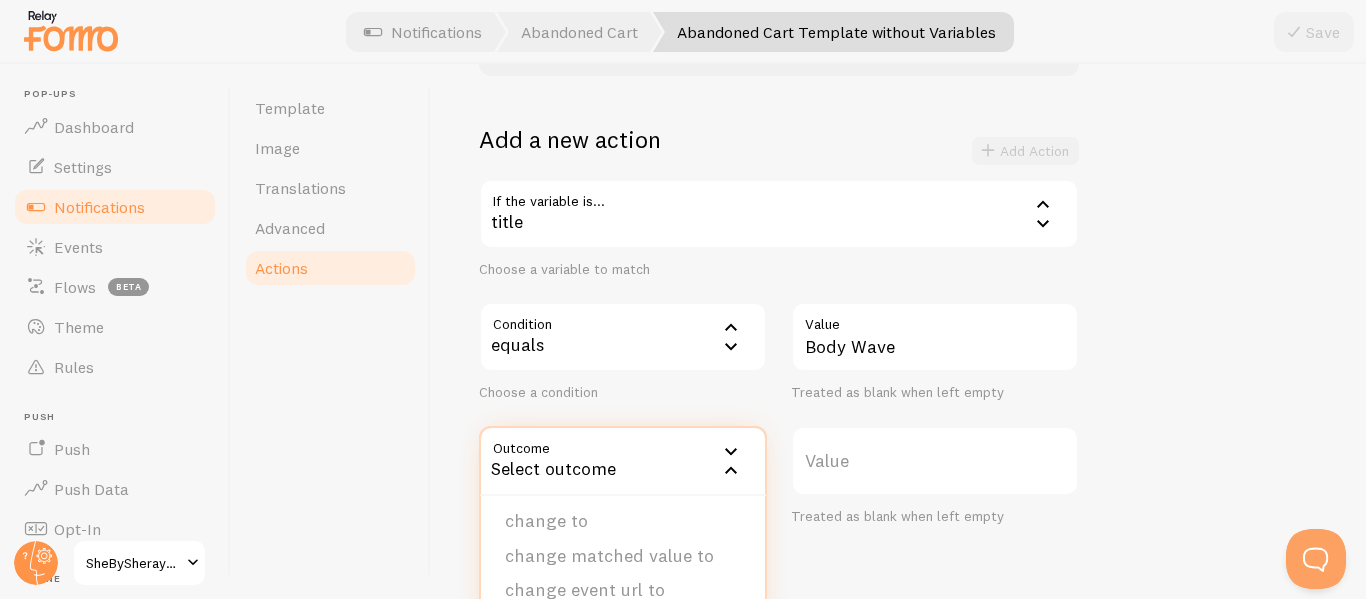 scroll, scrollTop: 37, scrollLeft: 0, axis: vertical 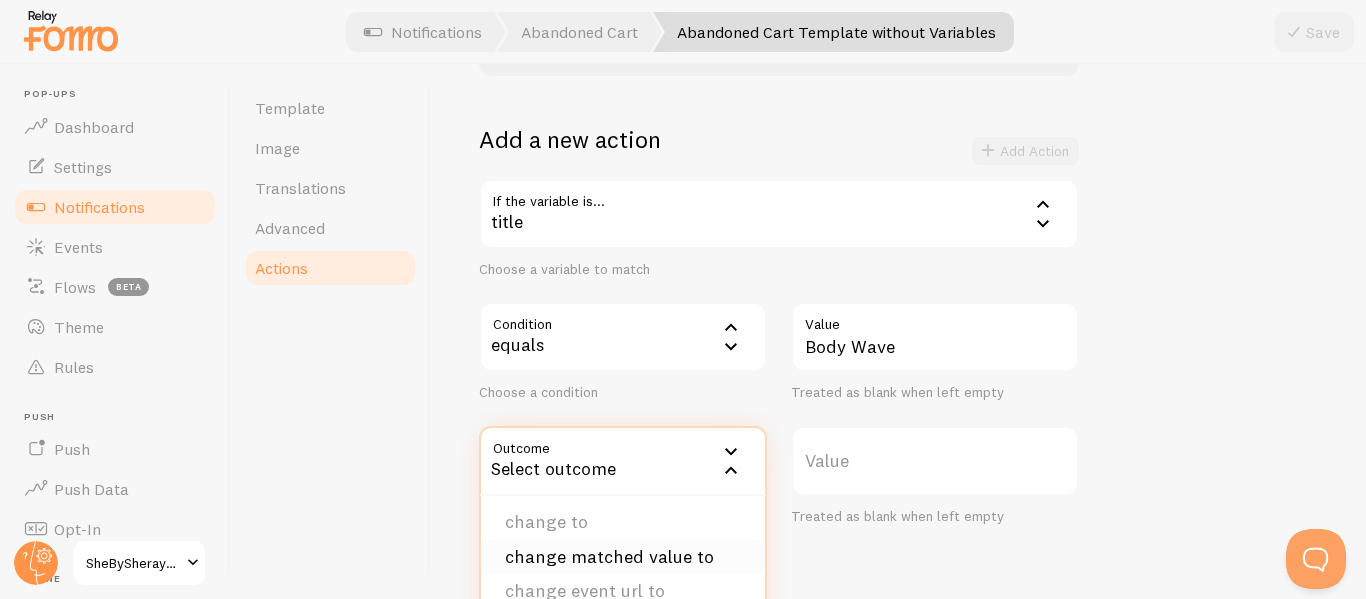 click on "change matched value to" at bounding box center (623, 557) 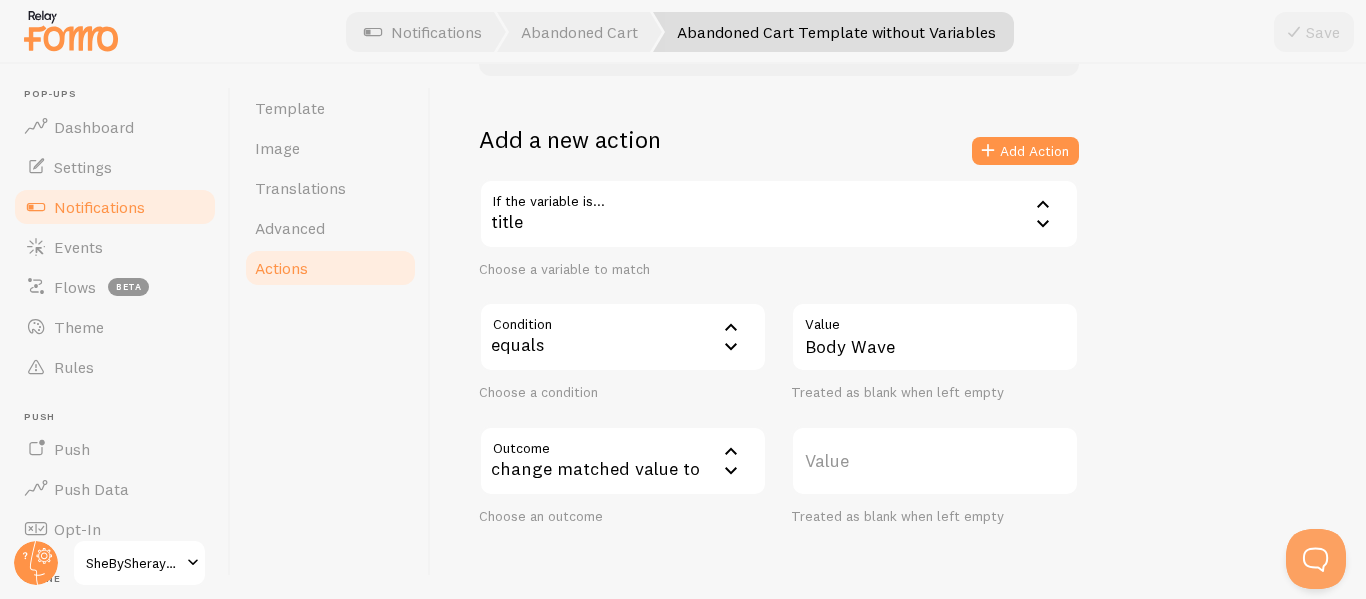 click on "Value" at bounding box center [935, 461] 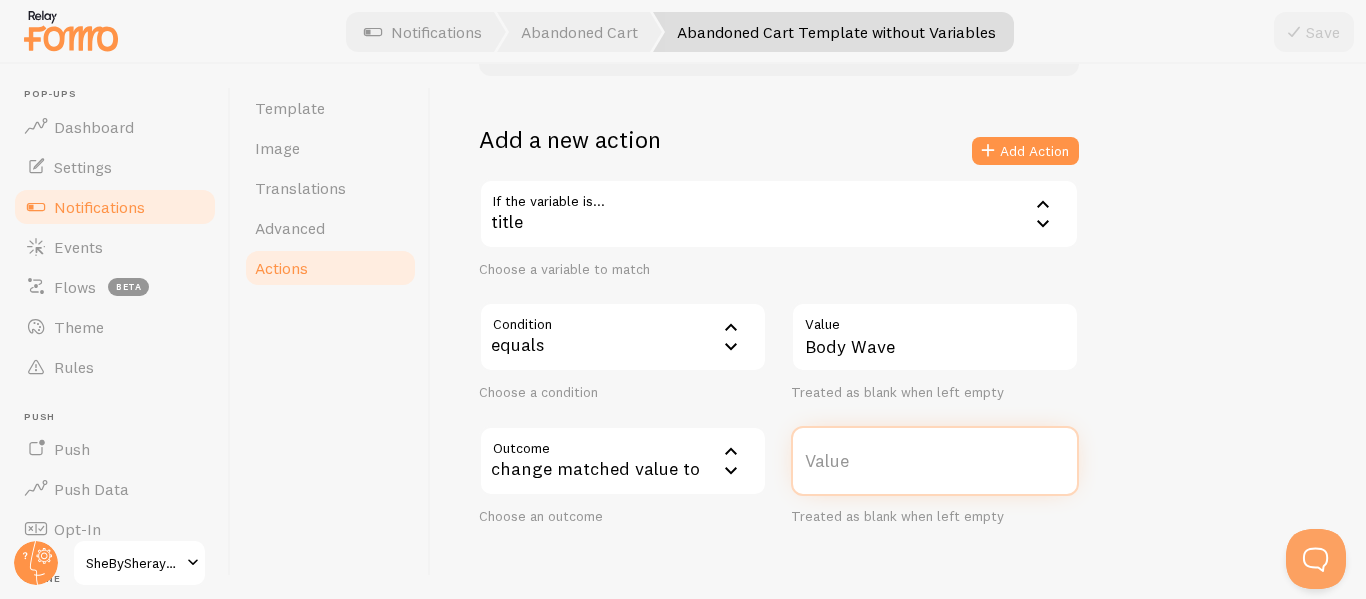 click on "Value" at bounding box center [935, 461] 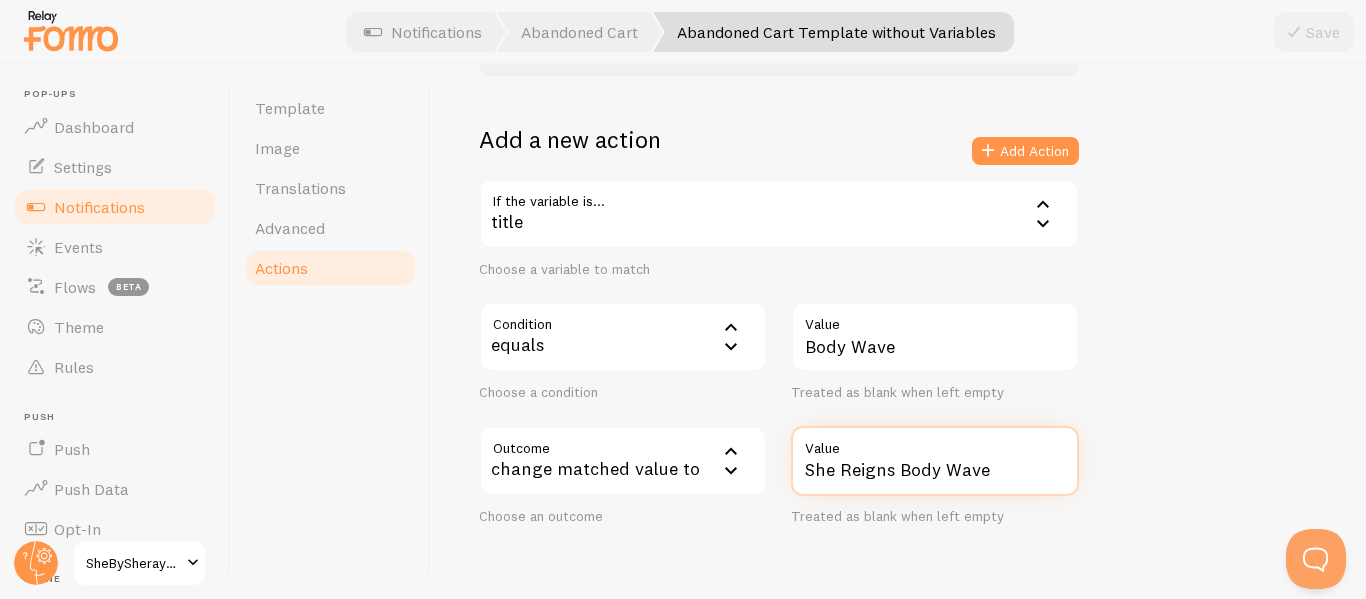 type on "She Reigns Body Wave" 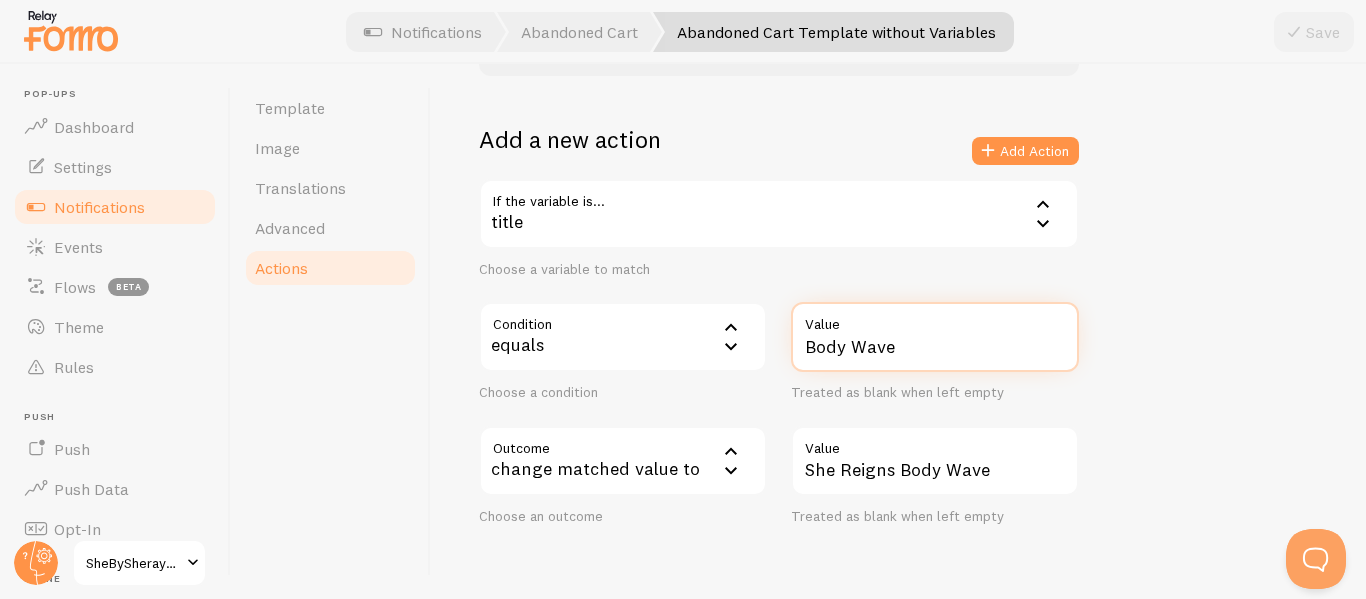 click on "Body Wave" at bounding box center (935, 337) 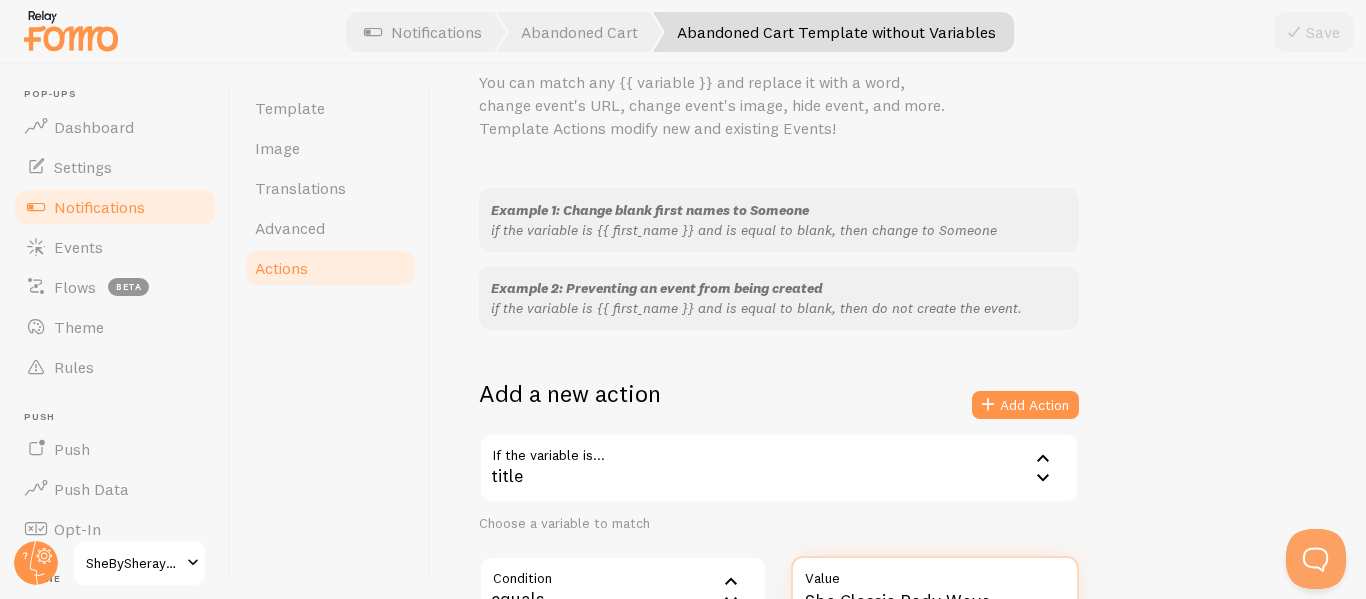 scroll, scrollTop: 90, scrollLeft: 0, axis: vertical 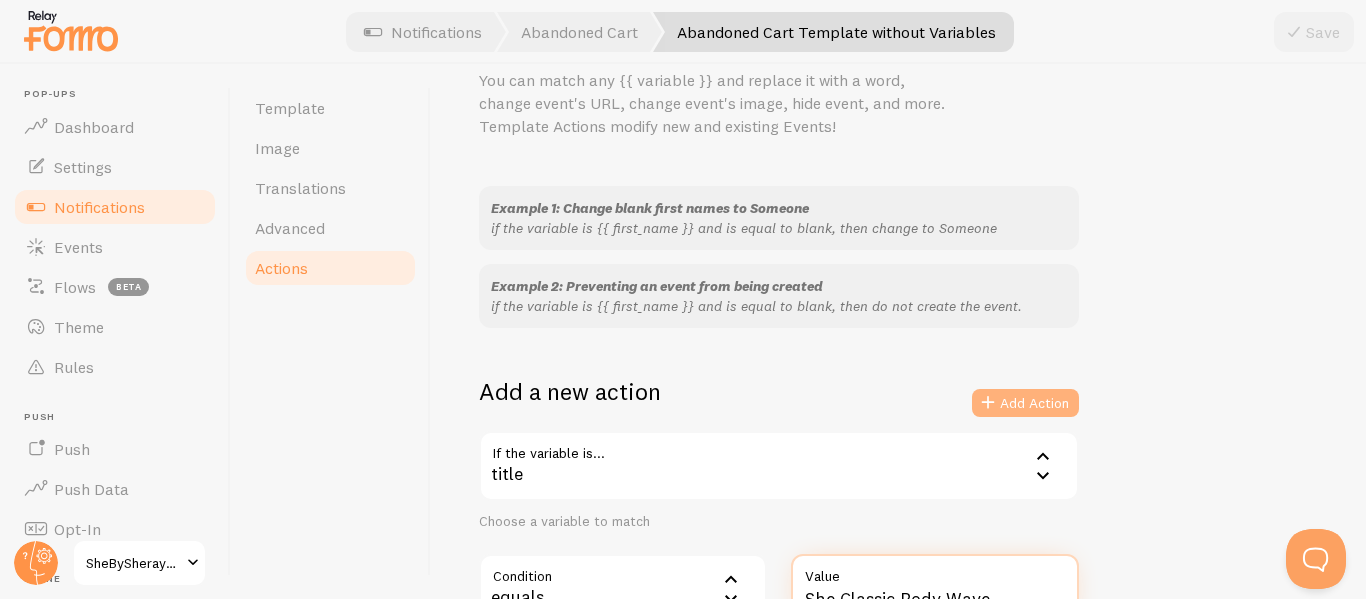 type on "She Classic Body Wave" 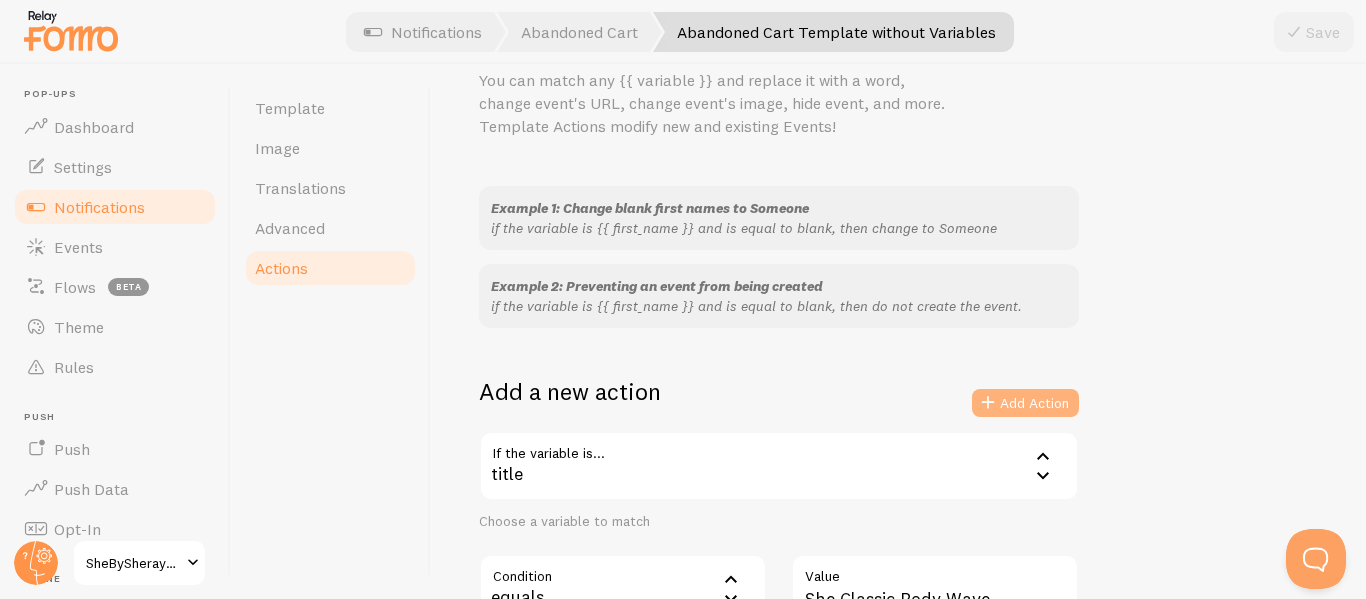 click on "Add Action" at bounding box center (1025, 403) 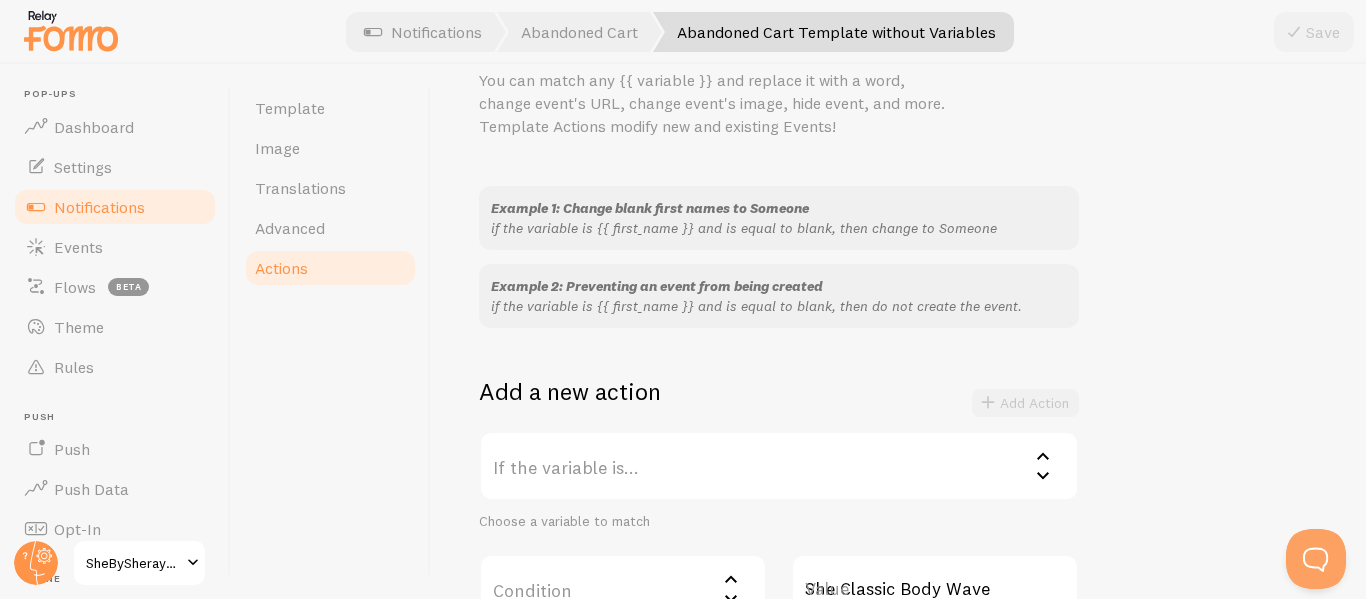 type 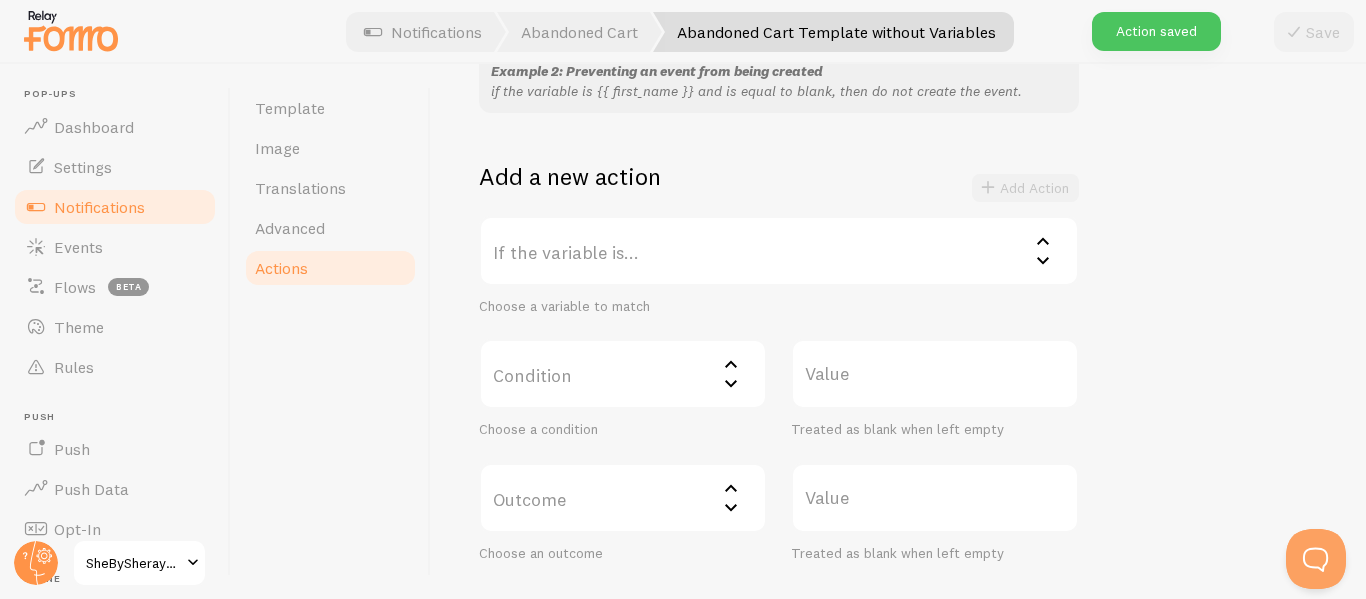 scroll, scrollTop: 565, scrollLeft: 0, axis: vertical 